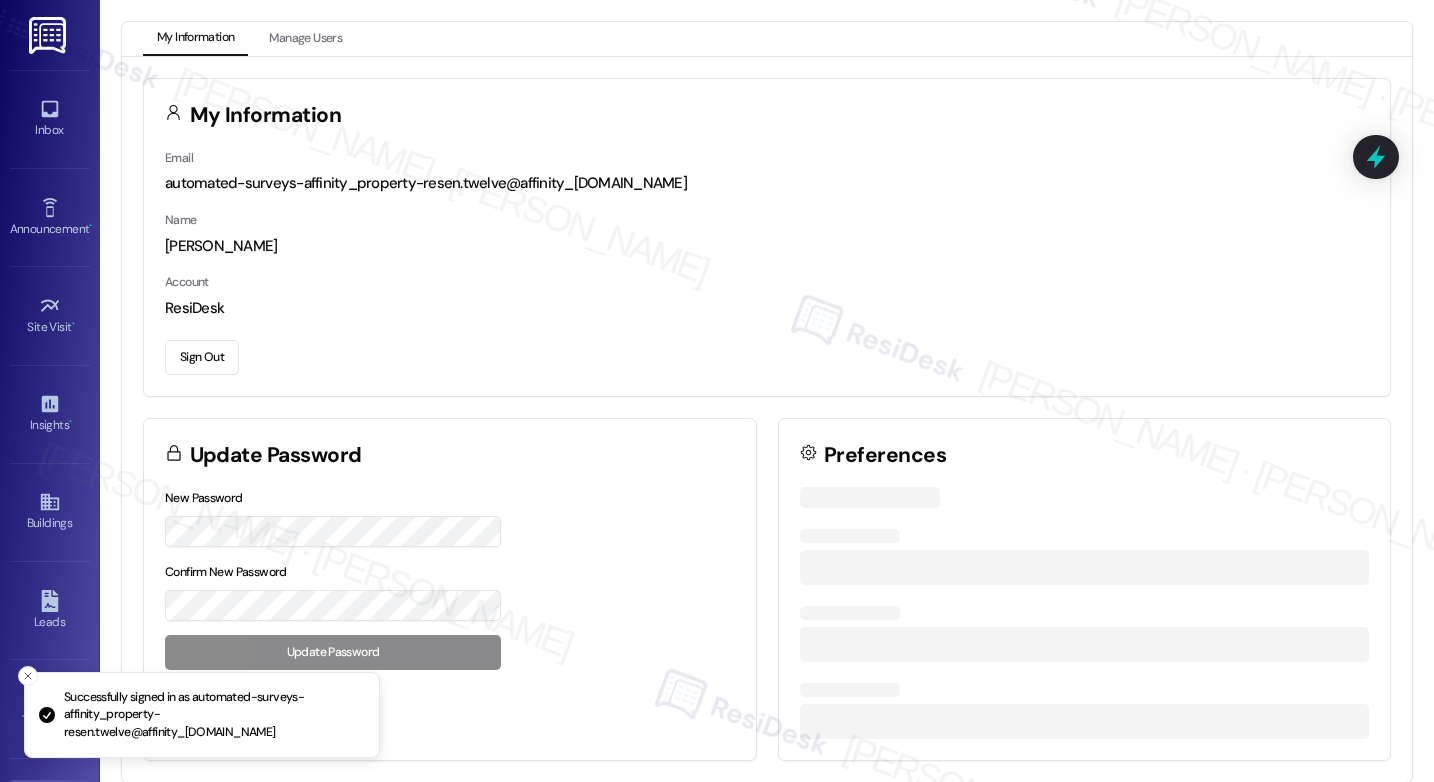 scroll, scrollTop: 0, scrollLeft: 0, axis: both 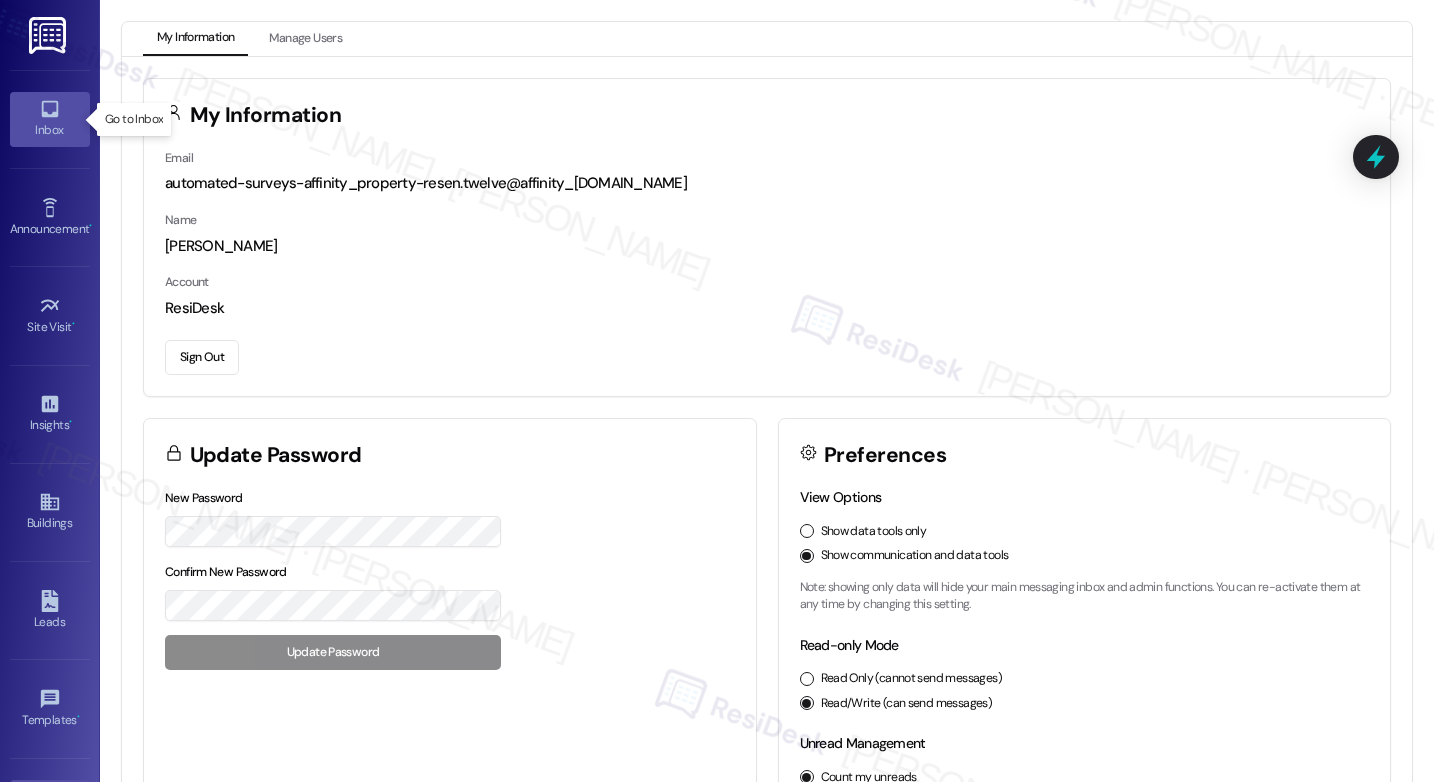 click on "Inbox" at bounding box center (50, 130) 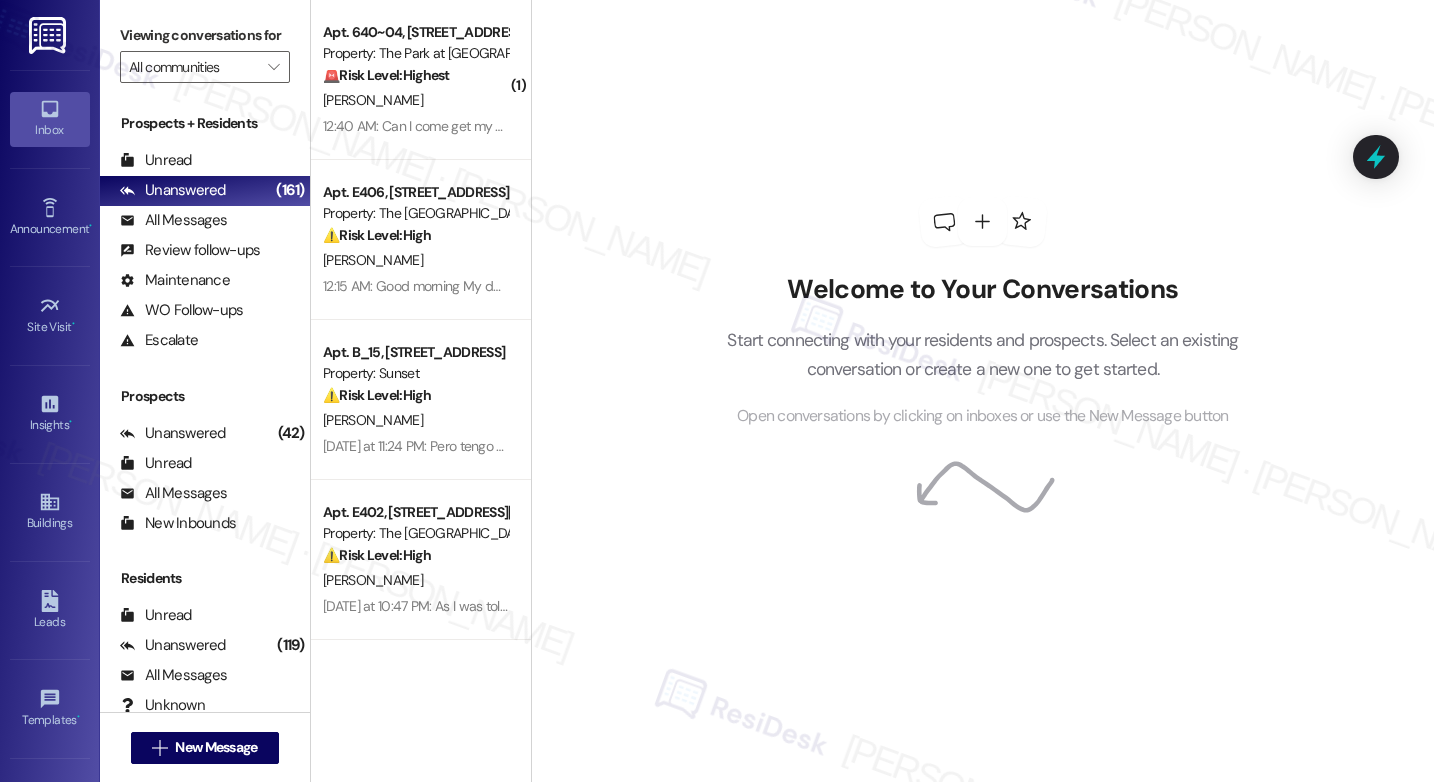 click on "Property: The Park at [GEOGRAPHIC_DATA]" at bounding box center [415, 53] 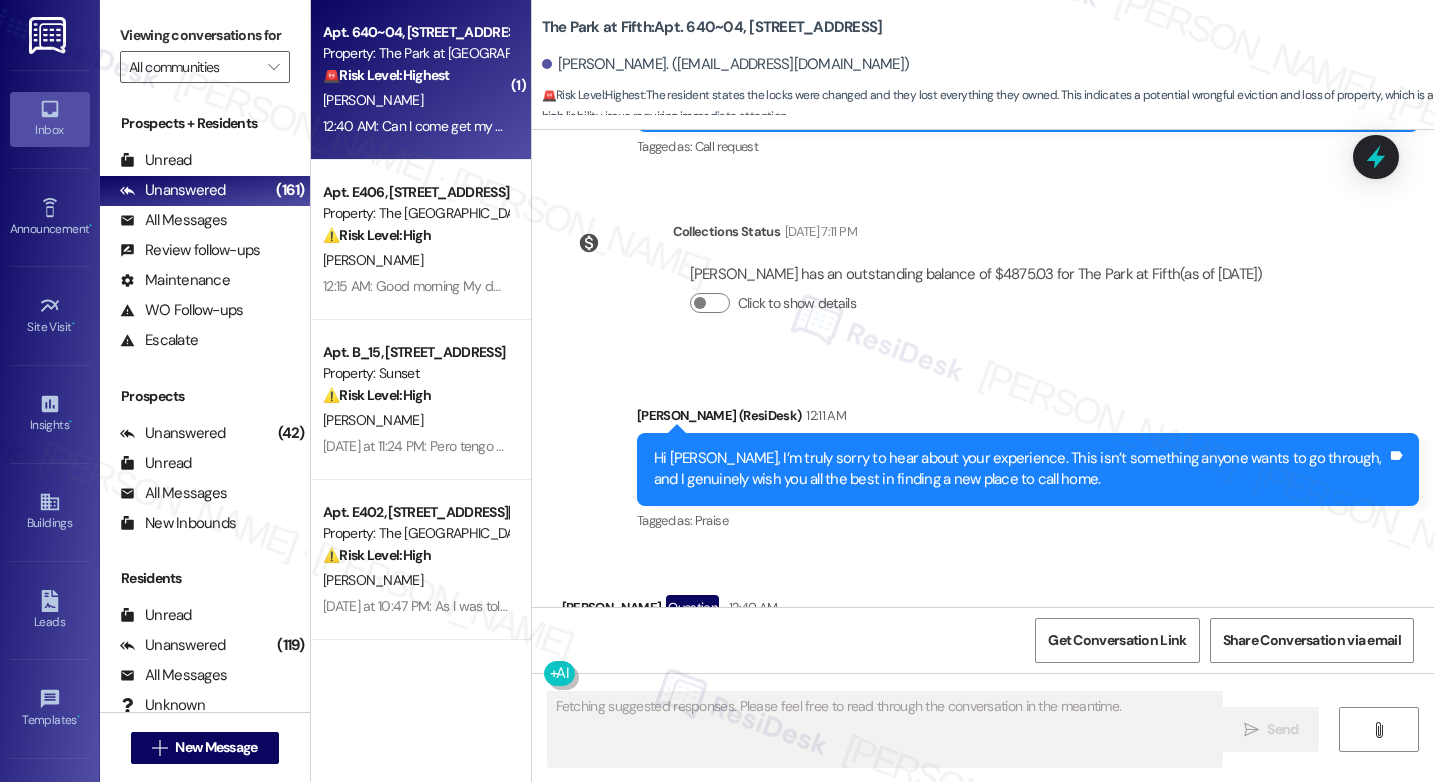 scroll, scrollTop: 5299, scrollLeft: 0, axis: vertical 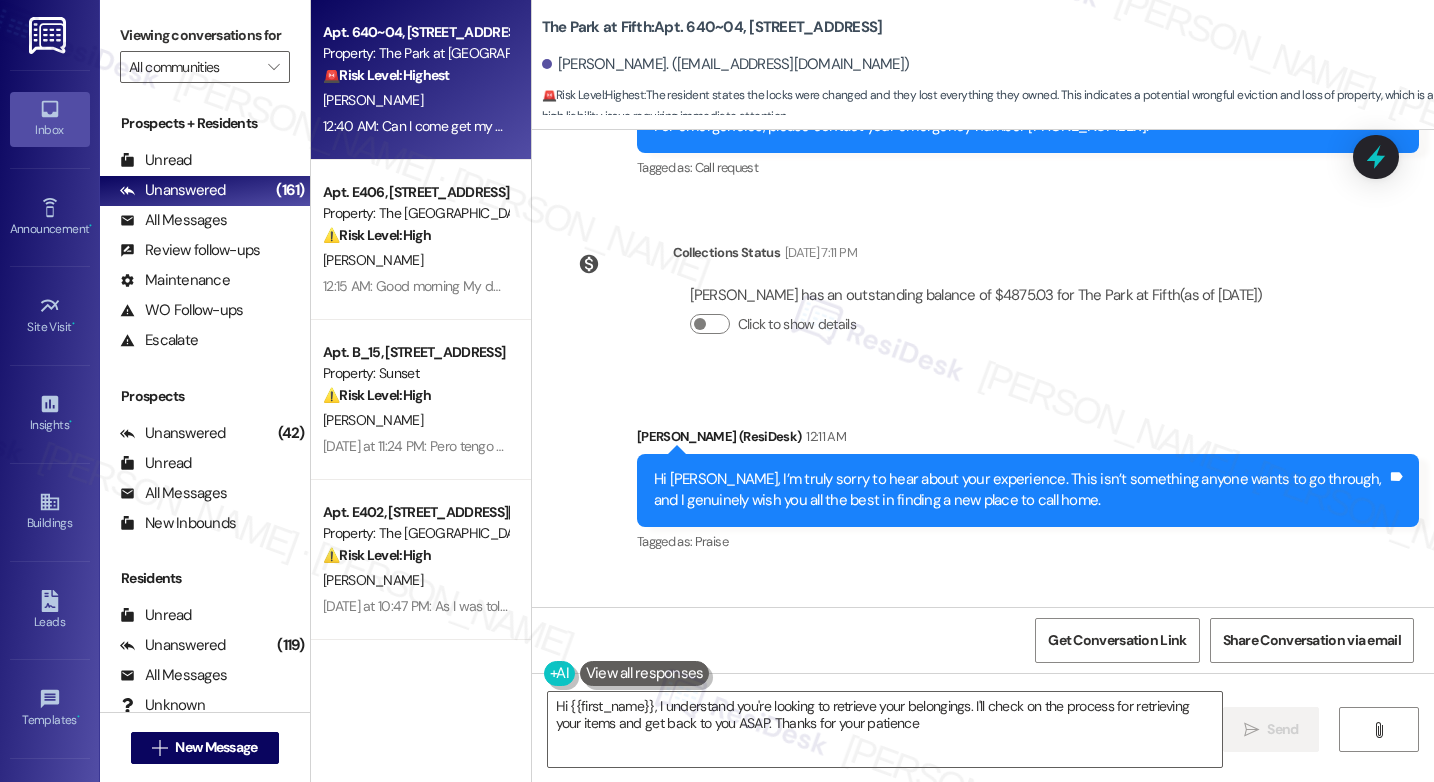type on "Hi {{first_name}}, I understand you're looking to retrieve your belongings. I'll check on the process for retrieving your items and get back to you ASAP. Thanks for your patience!" 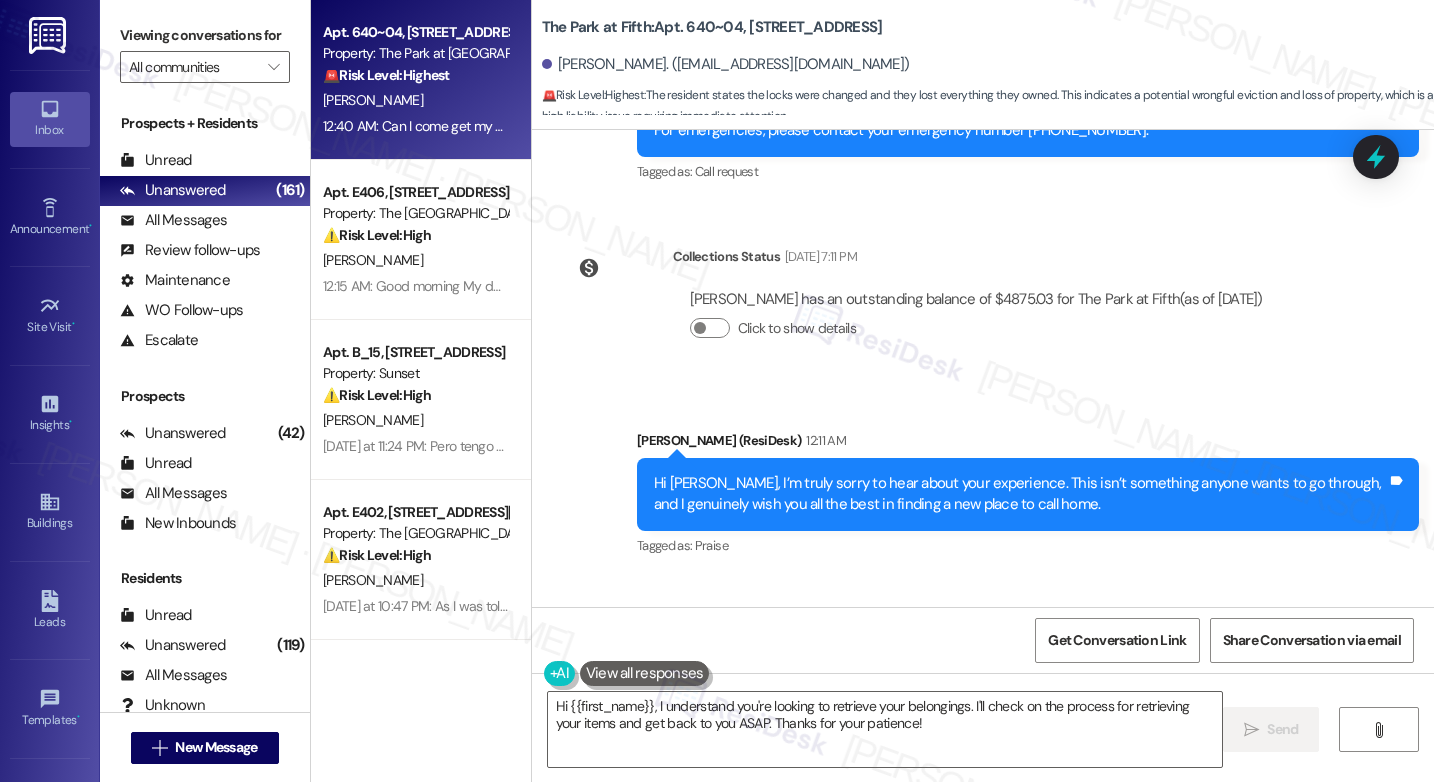scroll, scrollTop: 5300, scrollLeft: 0, axis: vertical 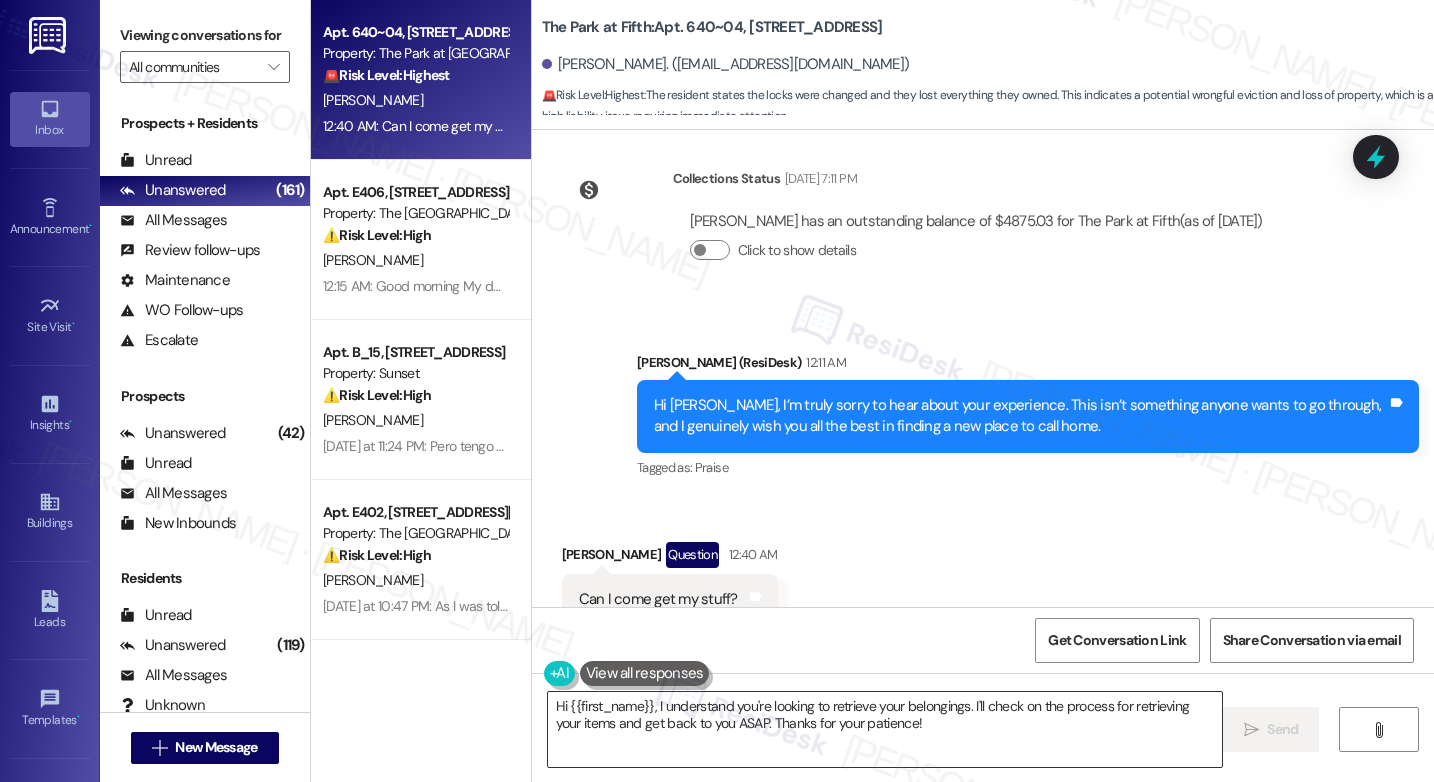 click on "Hi {{first_name}}, I understand you're looking to retrieve your belongings. I'll check on the process for retrieving your items and get back to you ASAP. Thanks for your patience!" at bounding box center (885, 729) 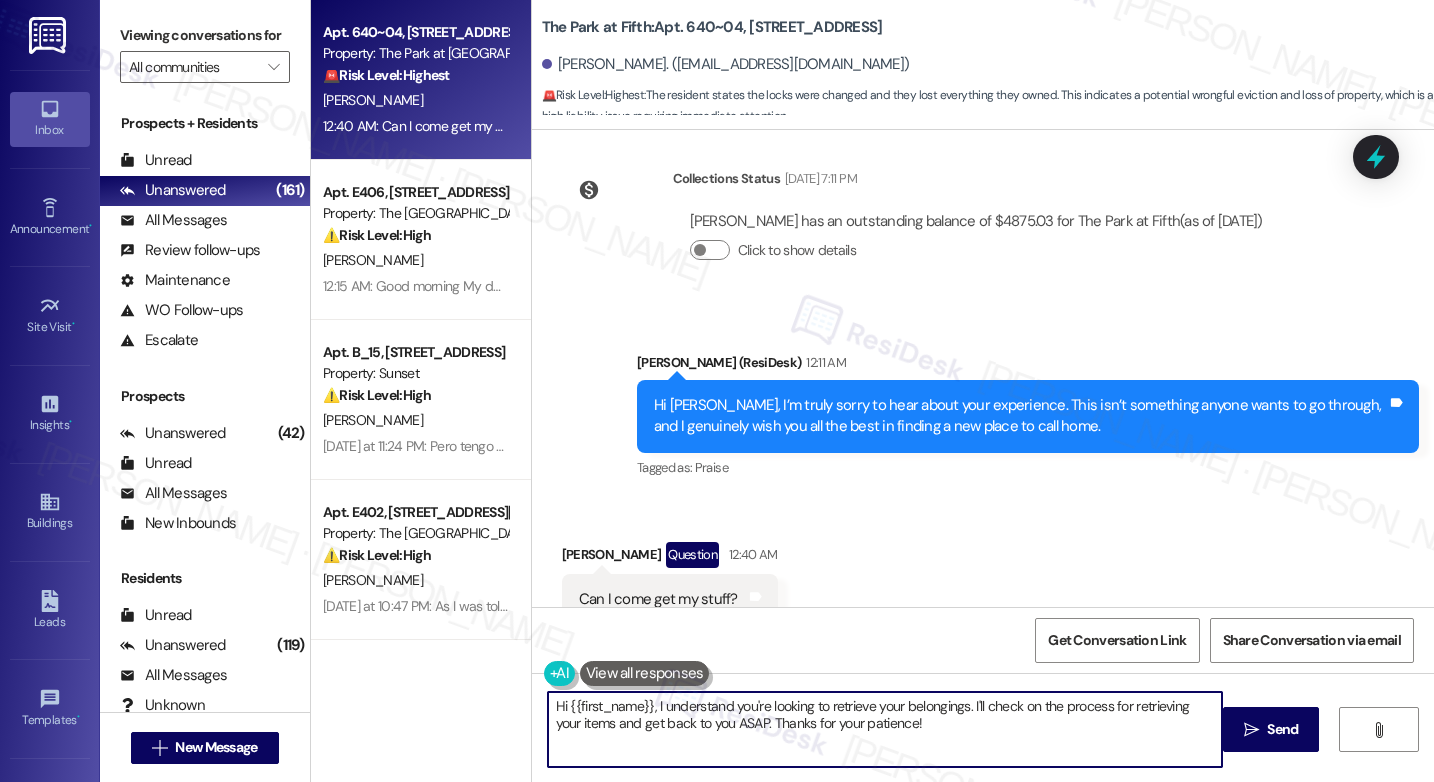 click on "Hi {{first_name}}, I understand you're looking to retrieve your belongings. I'll check on the process for retrieving your items and get back to you ASAP. Thanks for your patience!" at bounding box center [885, 729] 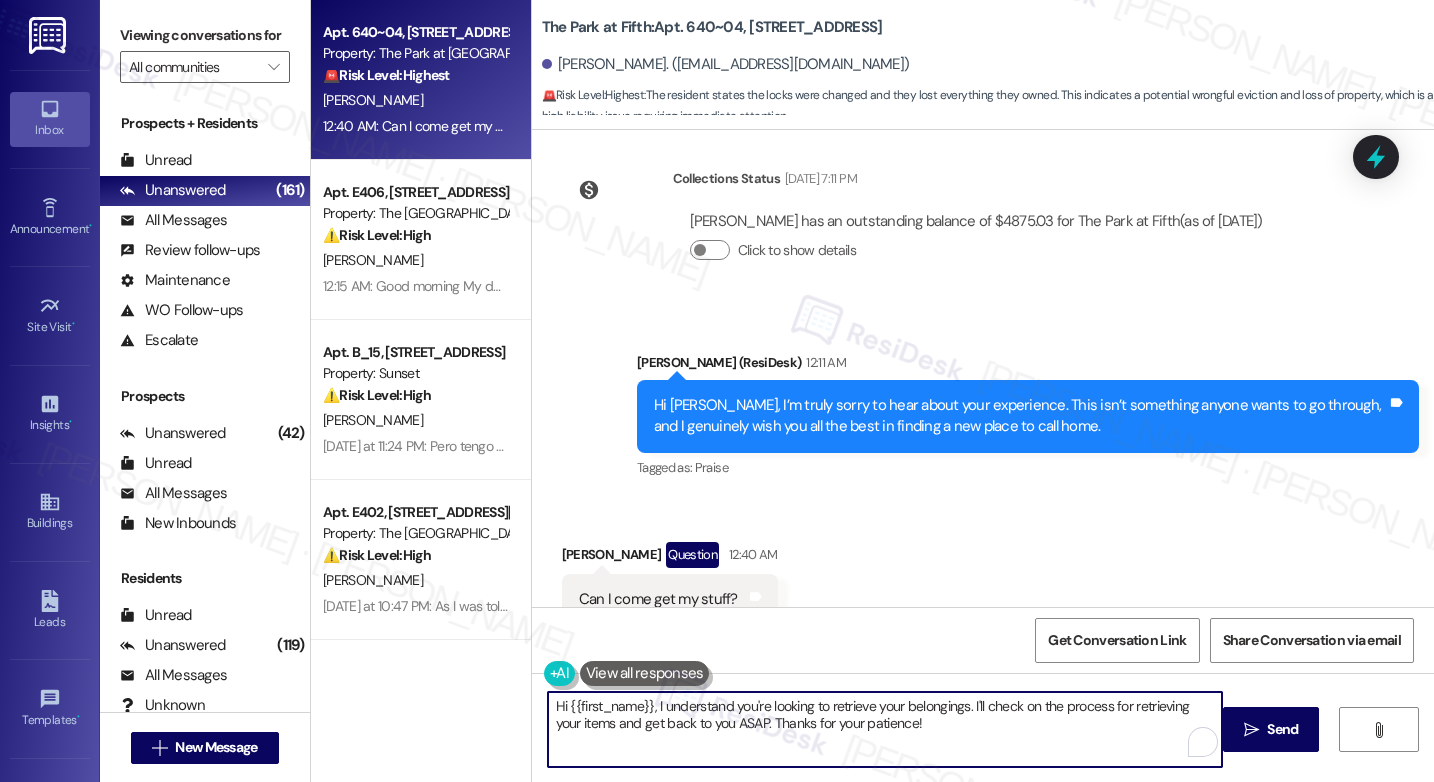 click on "Hi {{first_name}}, I understand you're looking to retrieve your belongings. I'll check on the process for retrieving your items and get back to you ASAP. Thanks for your patience!" at bounding box center (885, 729) 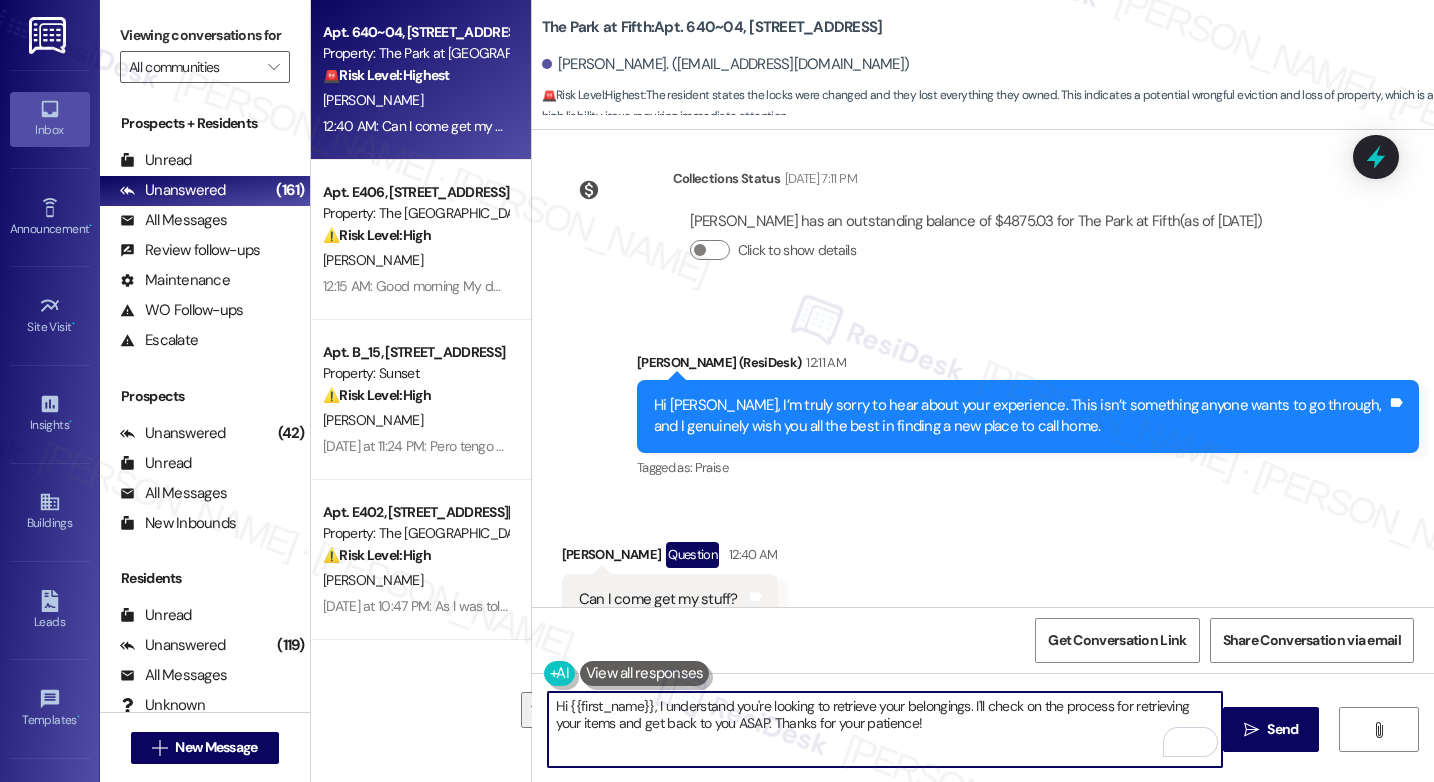 click on "Hi {{first_name}}, I understand you're looking to retrieve your belongings. I'll check on the process for retrieving your items and get back to you ASAP. Thanks for your patience!" at bounding box center [885, 729] 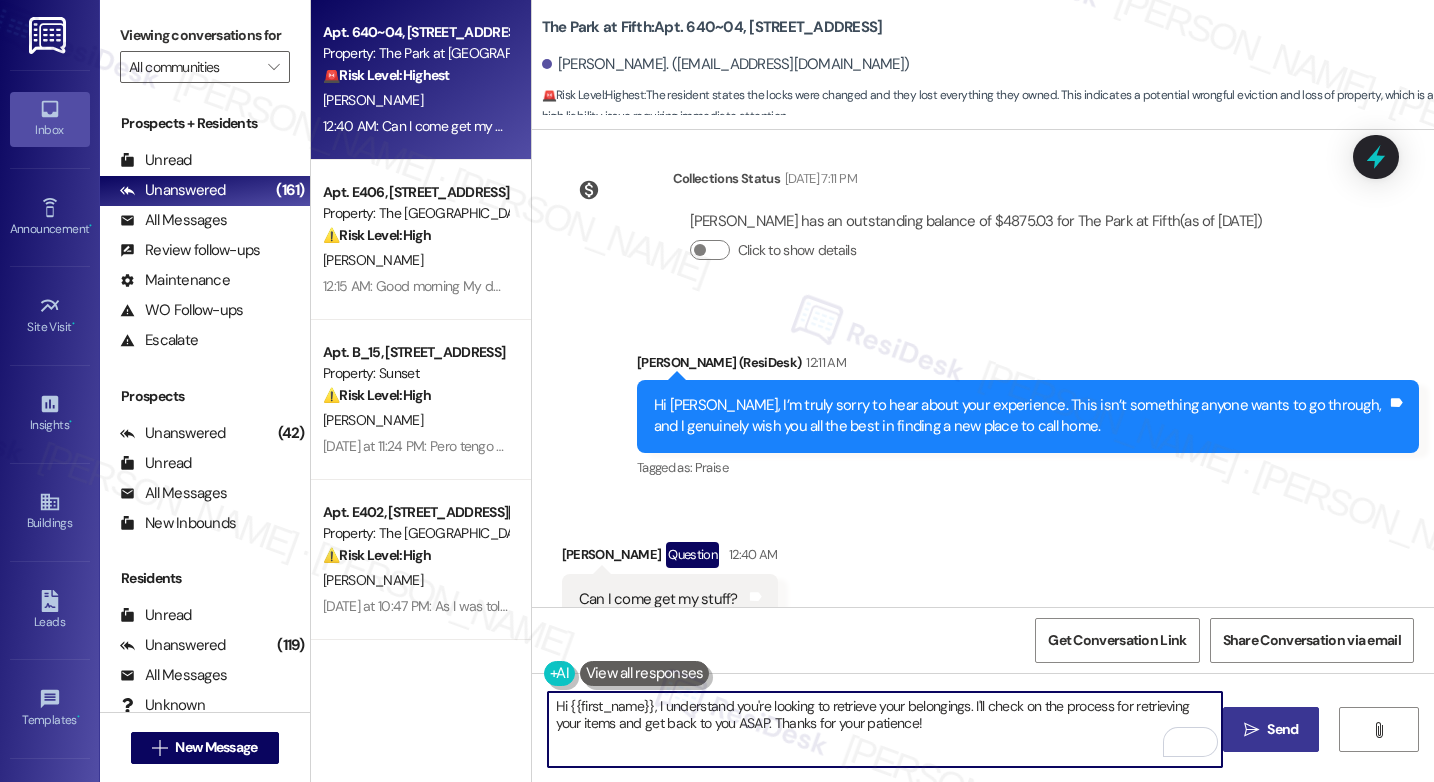click on "Send" at bounding box center (1282, 729) 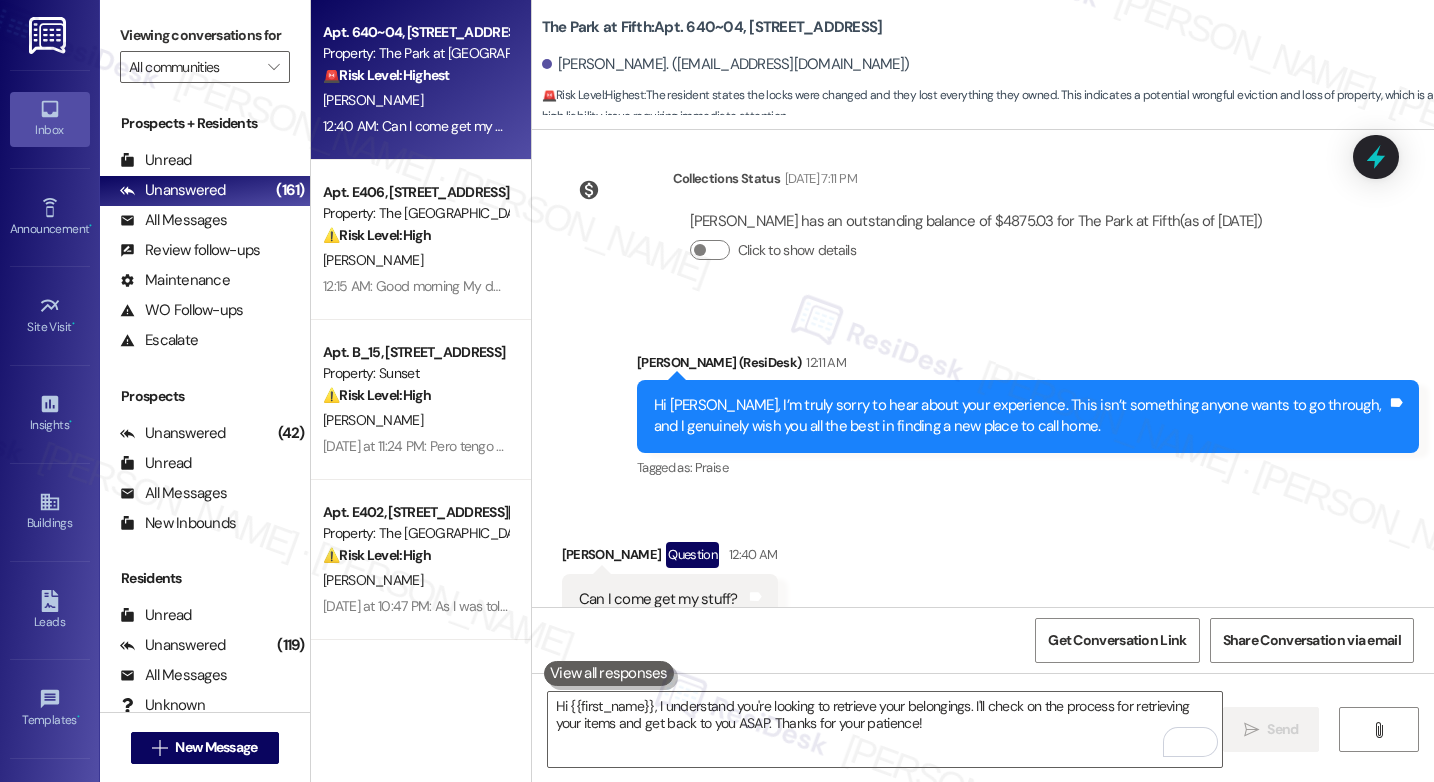 type 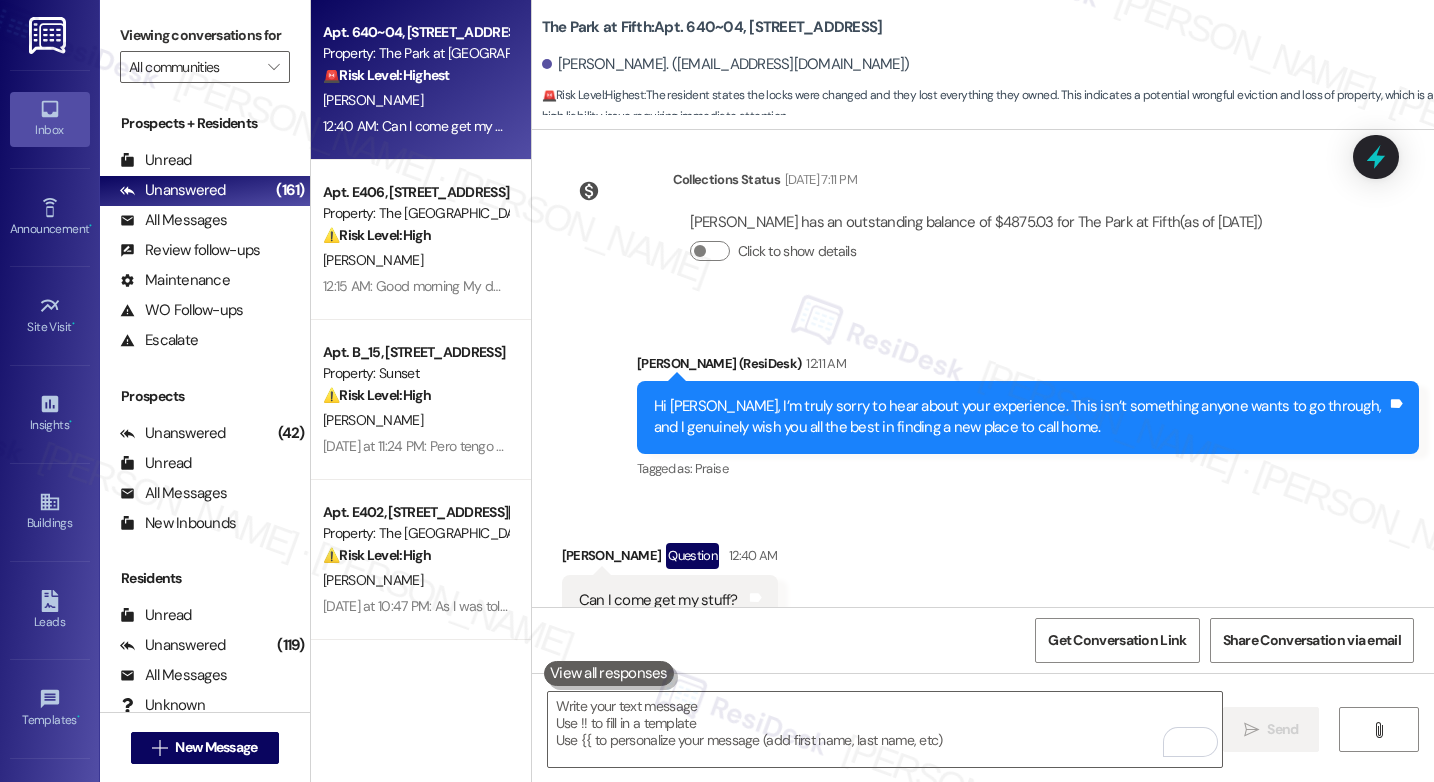 scroll, scrollTop: 5461, scrollLeft: 0, axis: vertical 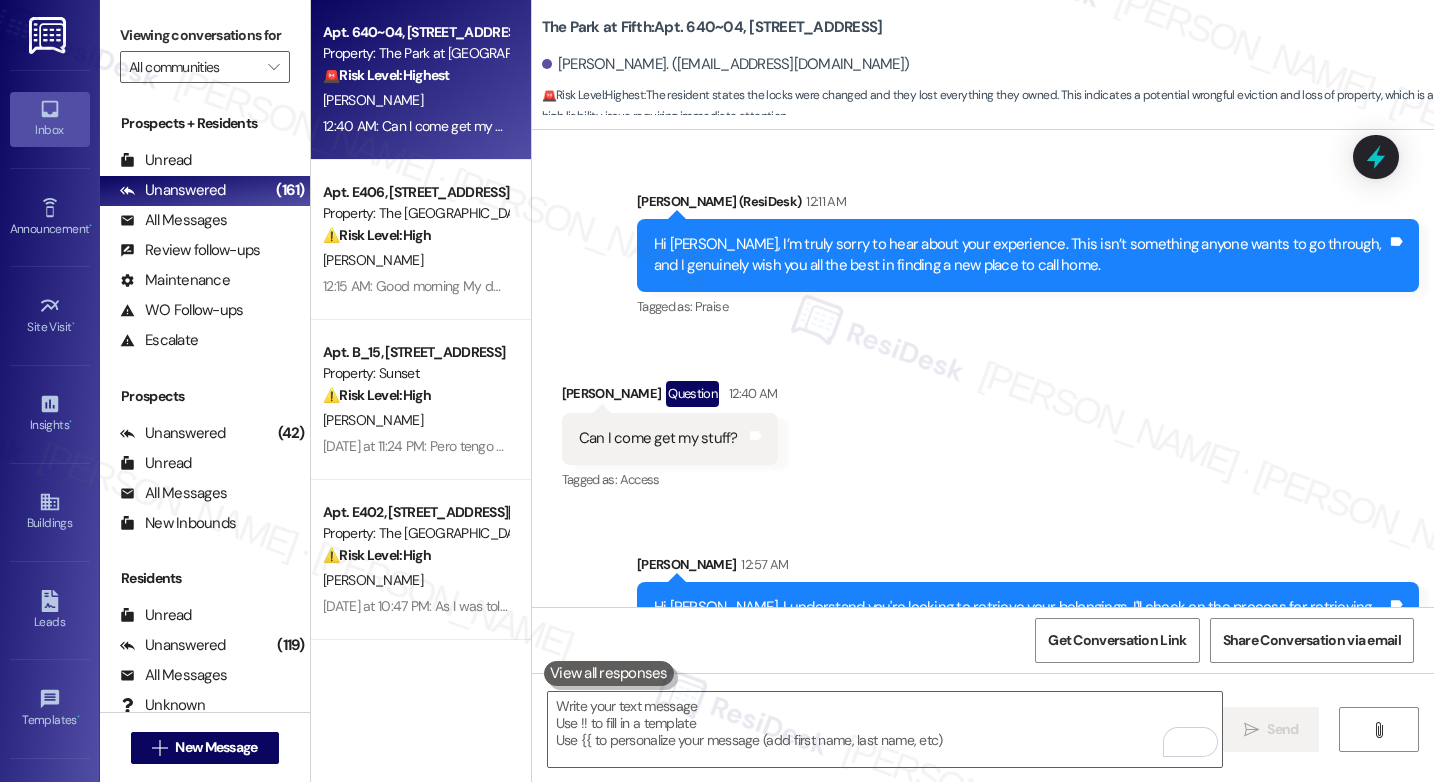 click on " Send " at bounding box center [983, 748] 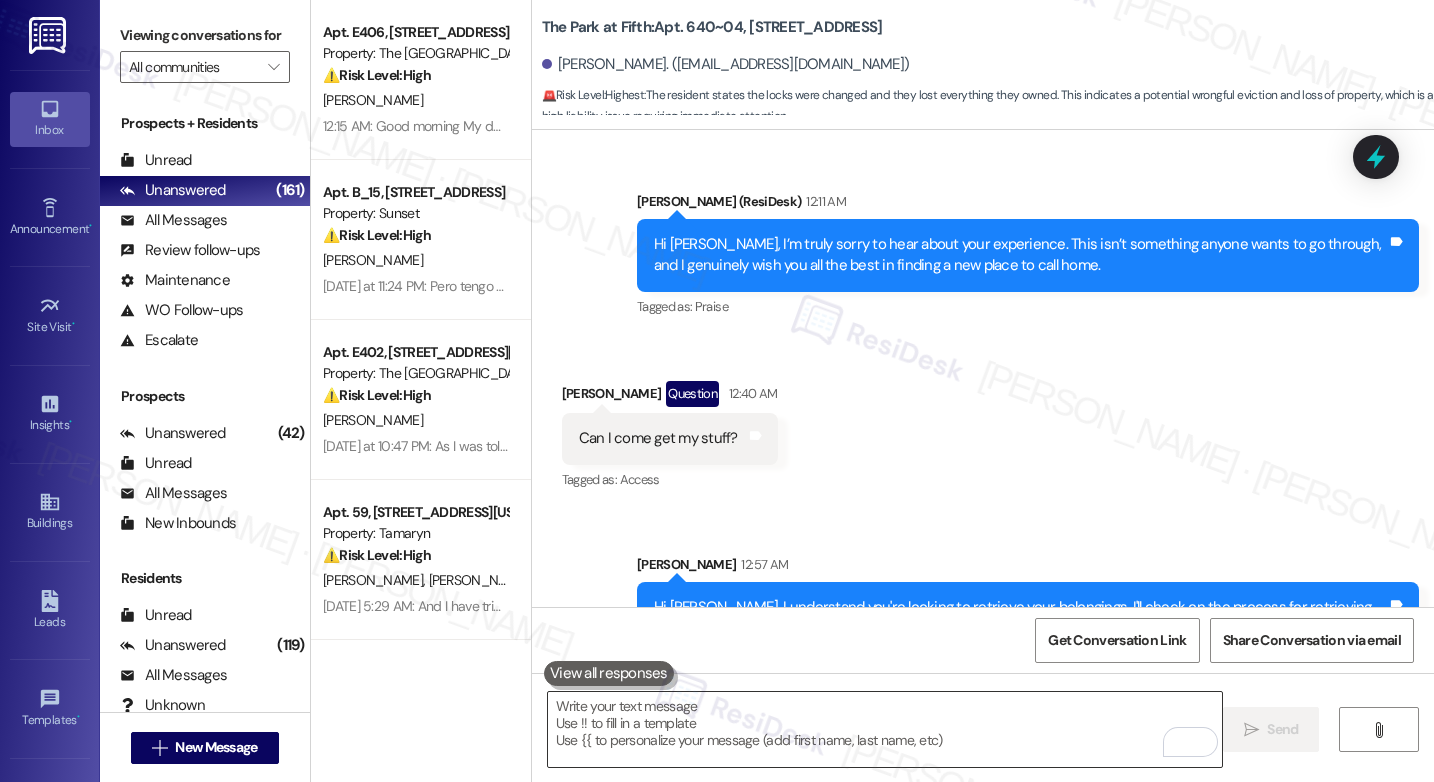 click at bounding box center [885, 729] 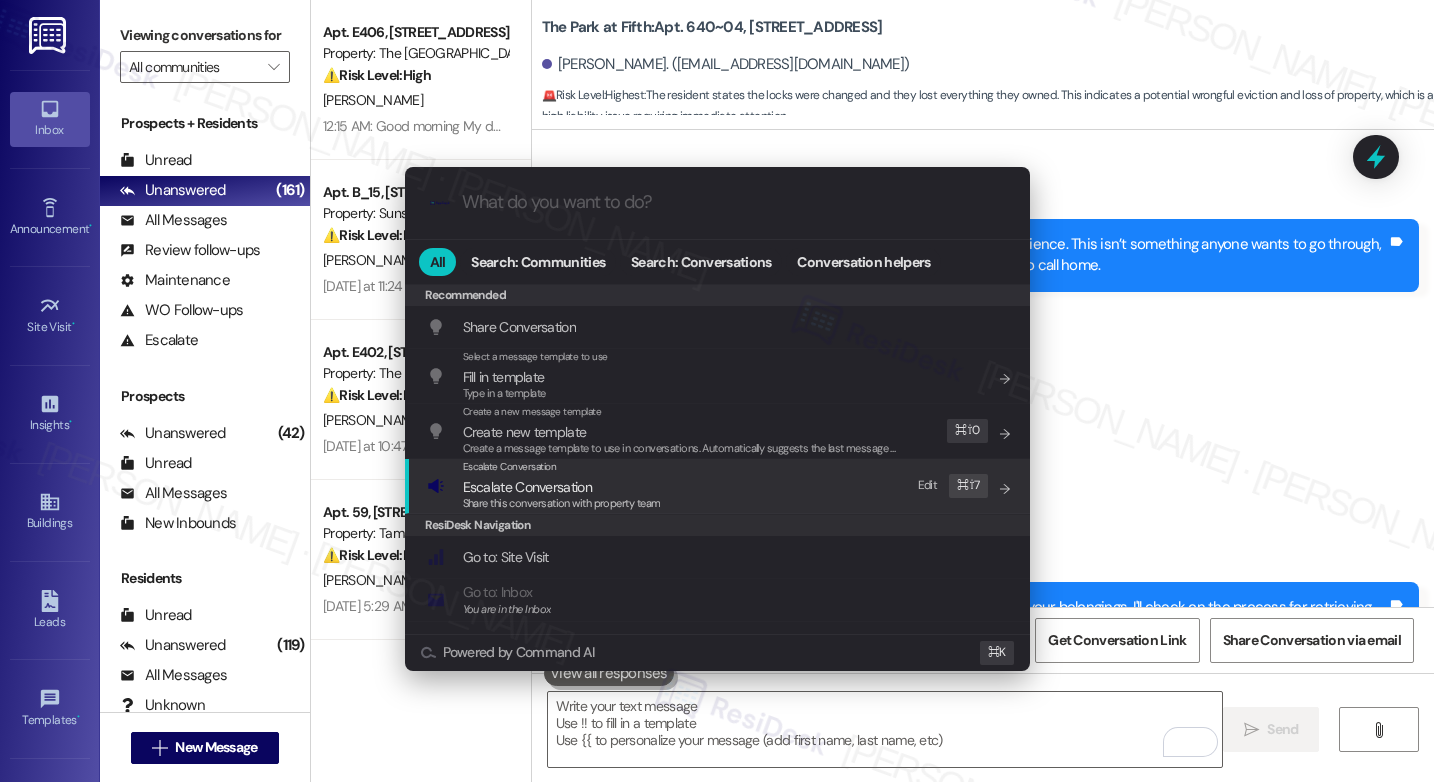click on "Escalate Conversation Escalate Conversation Share this conversation with property team Edit ⌘ ⇧ 7" at bounding box center (719, 486) 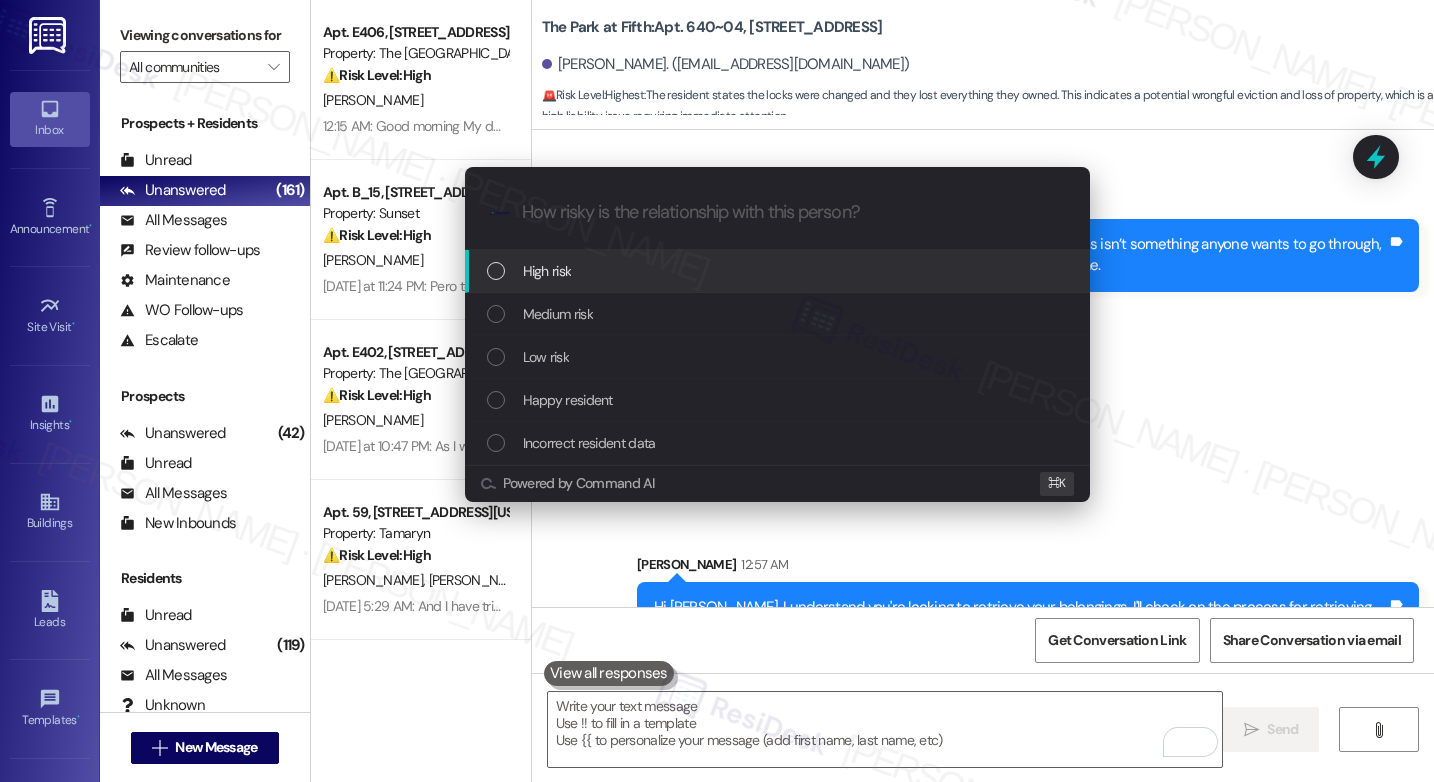 click on "High risk" at bounding box center (779, 271) 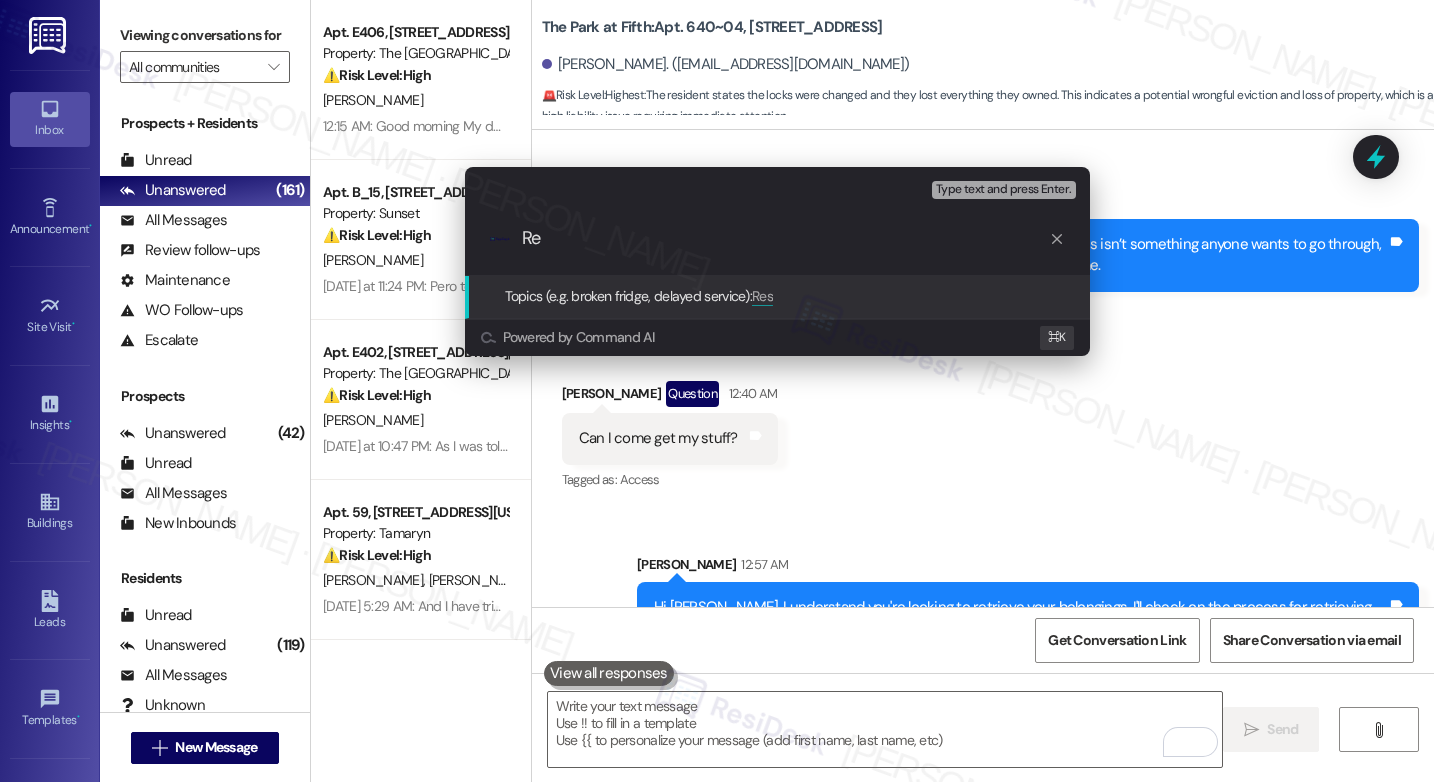 type on "R" 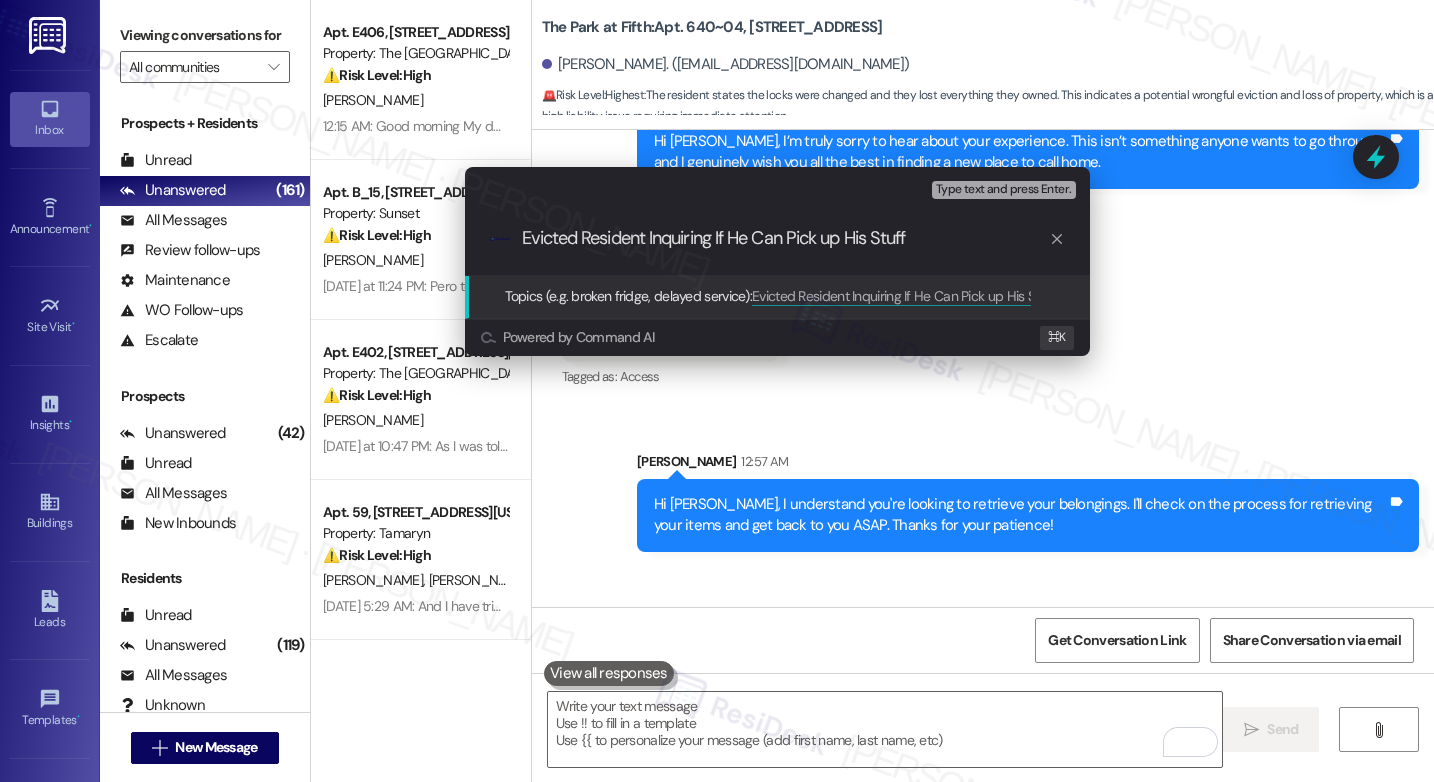 scroll, scrollTop: 5600, scrollLeft: 0, axis: vertical 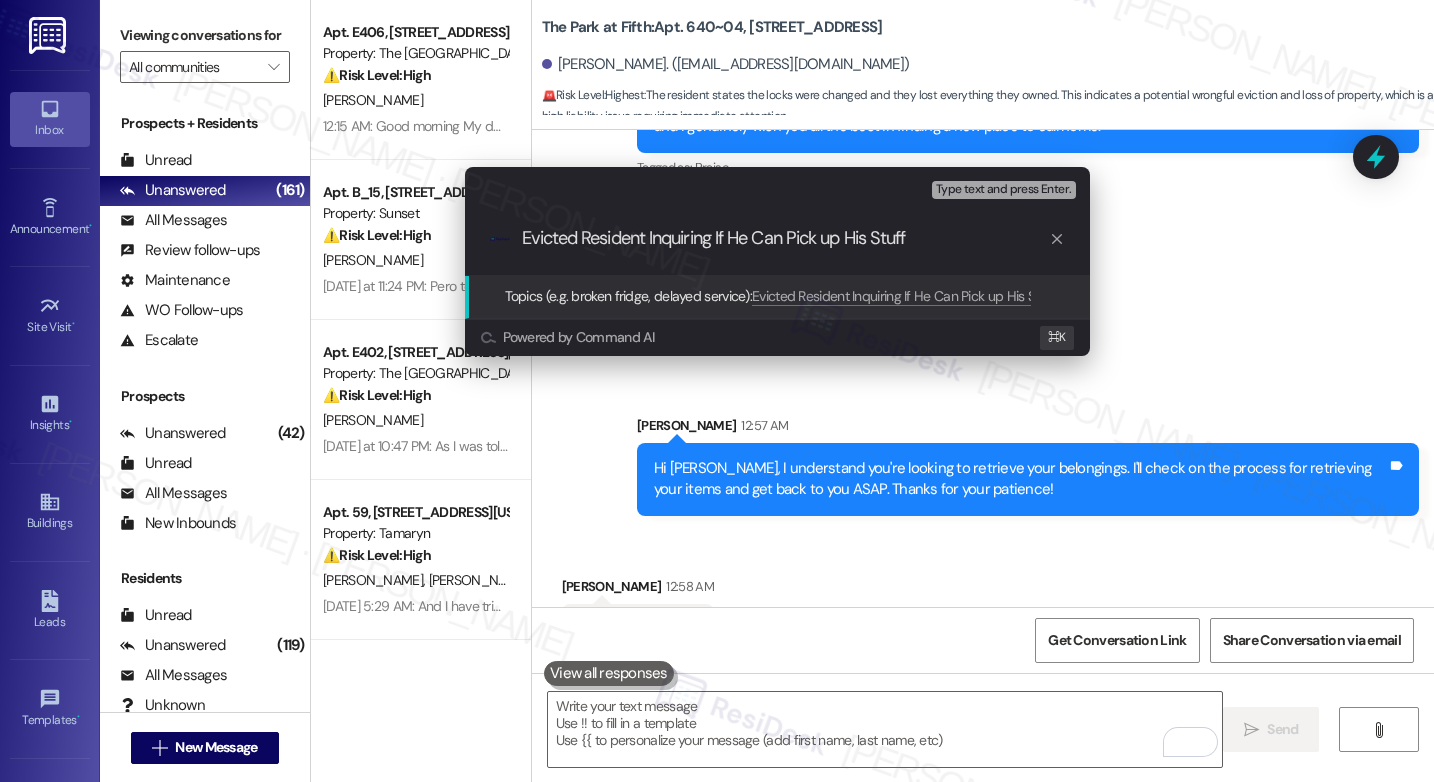 click on "Evicted Resident Inquiring If He Can Pick up His Stuff" at bounding box center (785, 238) 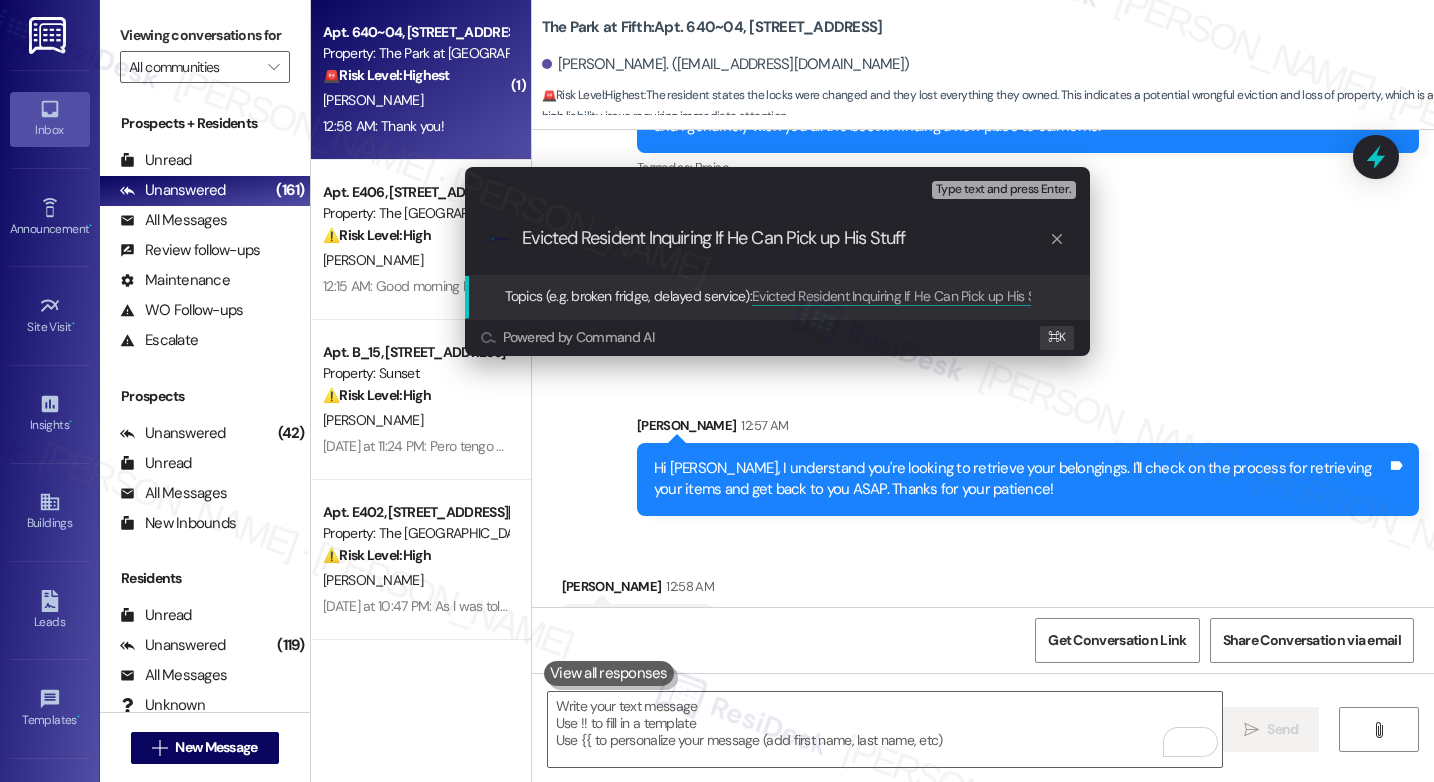 paste on "Requesting to Retrieve Belongings" 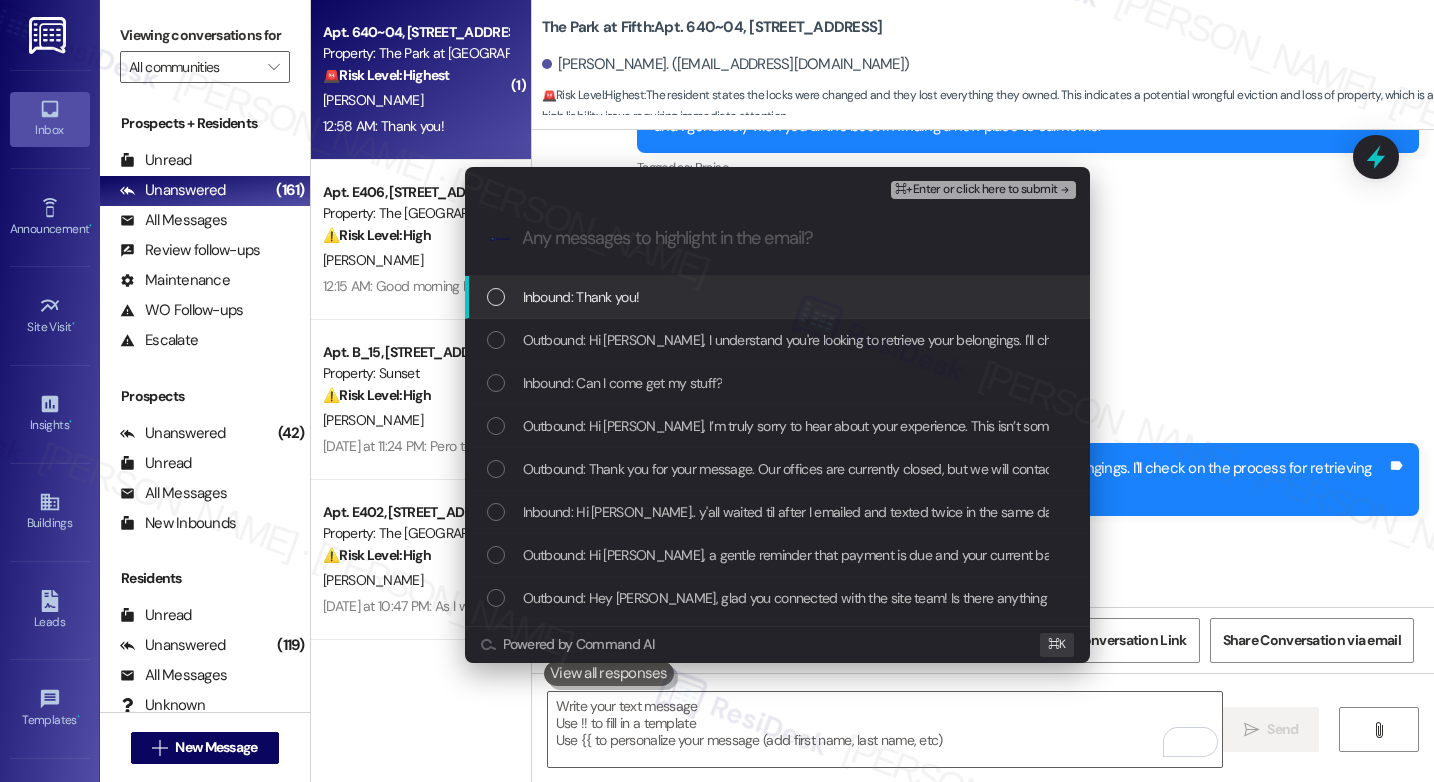 type 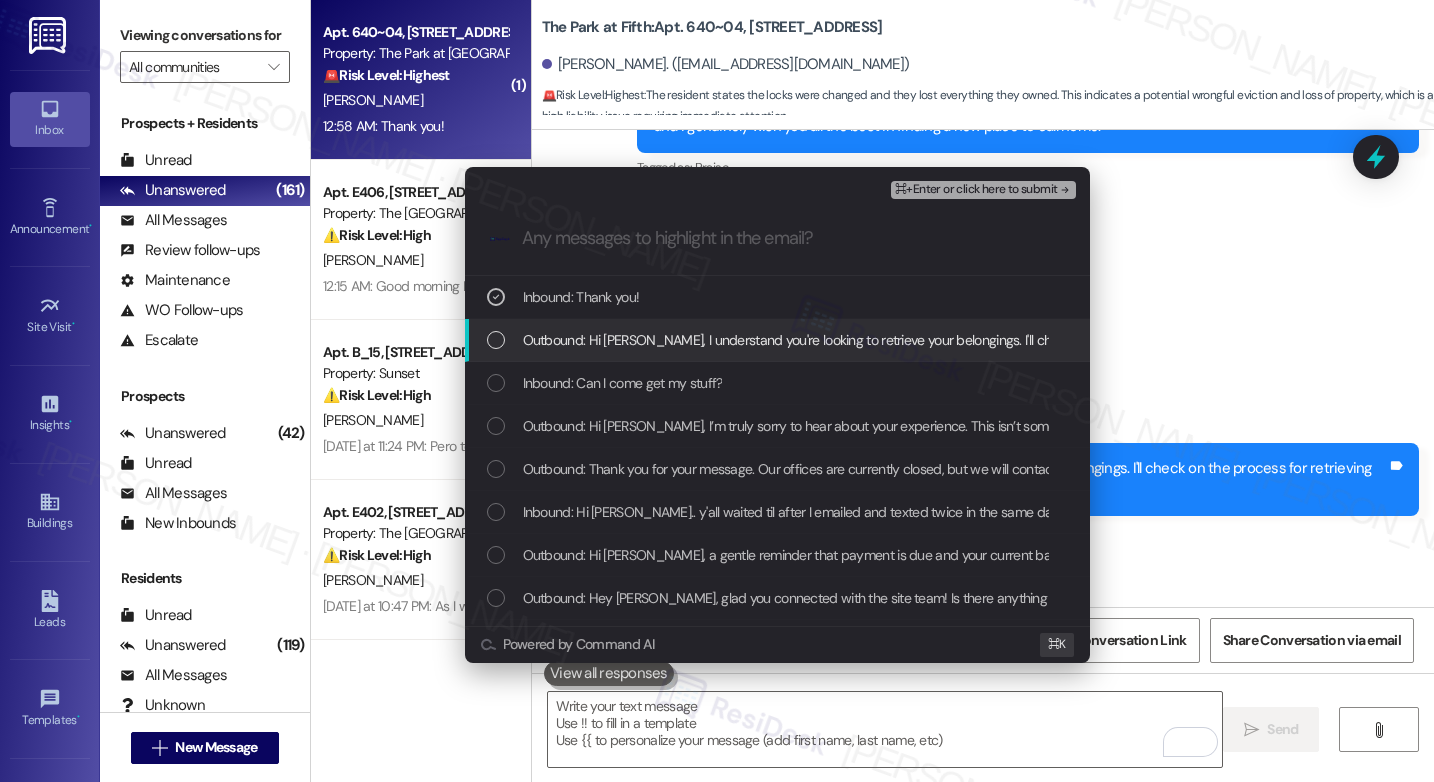 click on "Outbound: Hi [PERSON_NAME], I understand you're looking to retrieve your belongings. I'll check on the process for retrieving your items and get back to you ASAP. Thanks for your patience!" at bounding box center (777, 340) 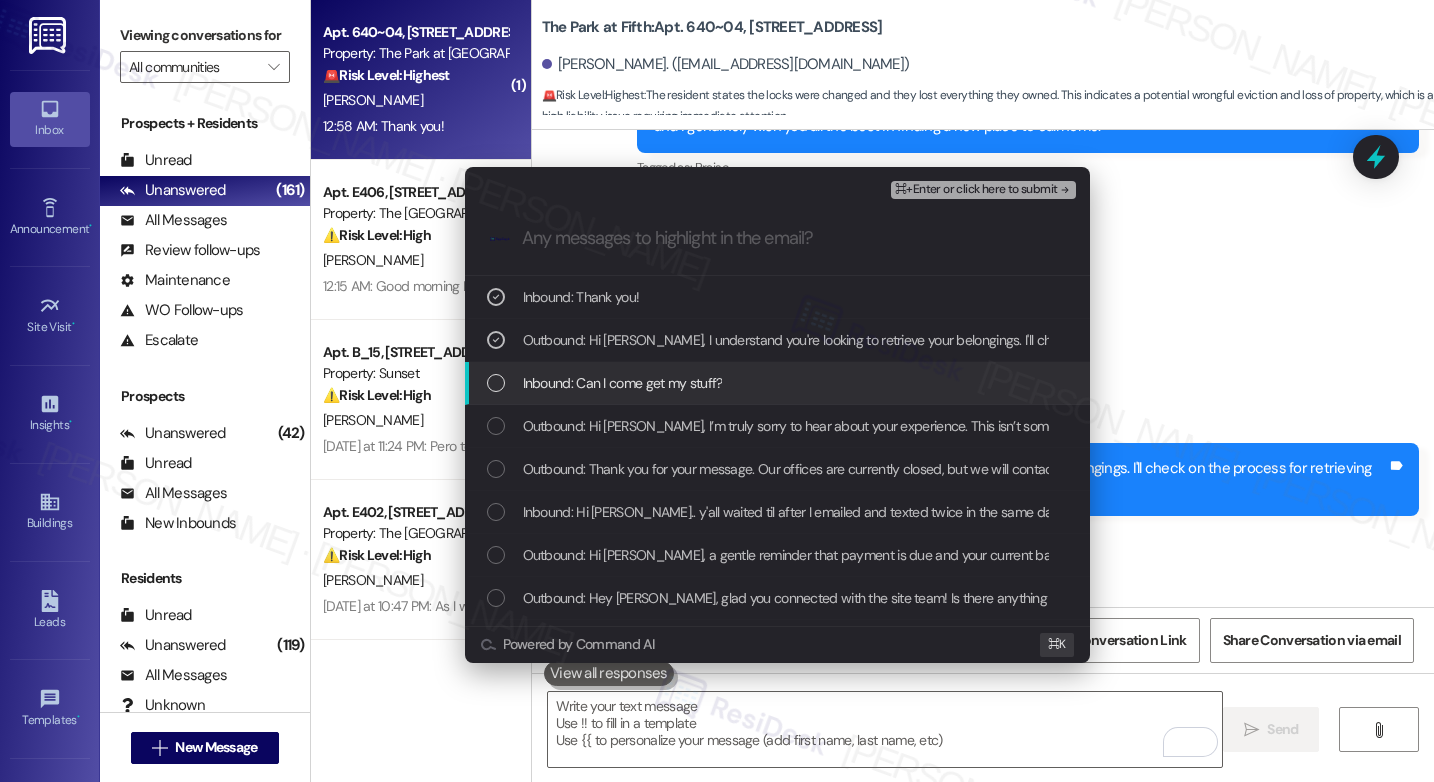 click on "Inbound: Can I come get my stuff?" at bounding box center (779, 383) 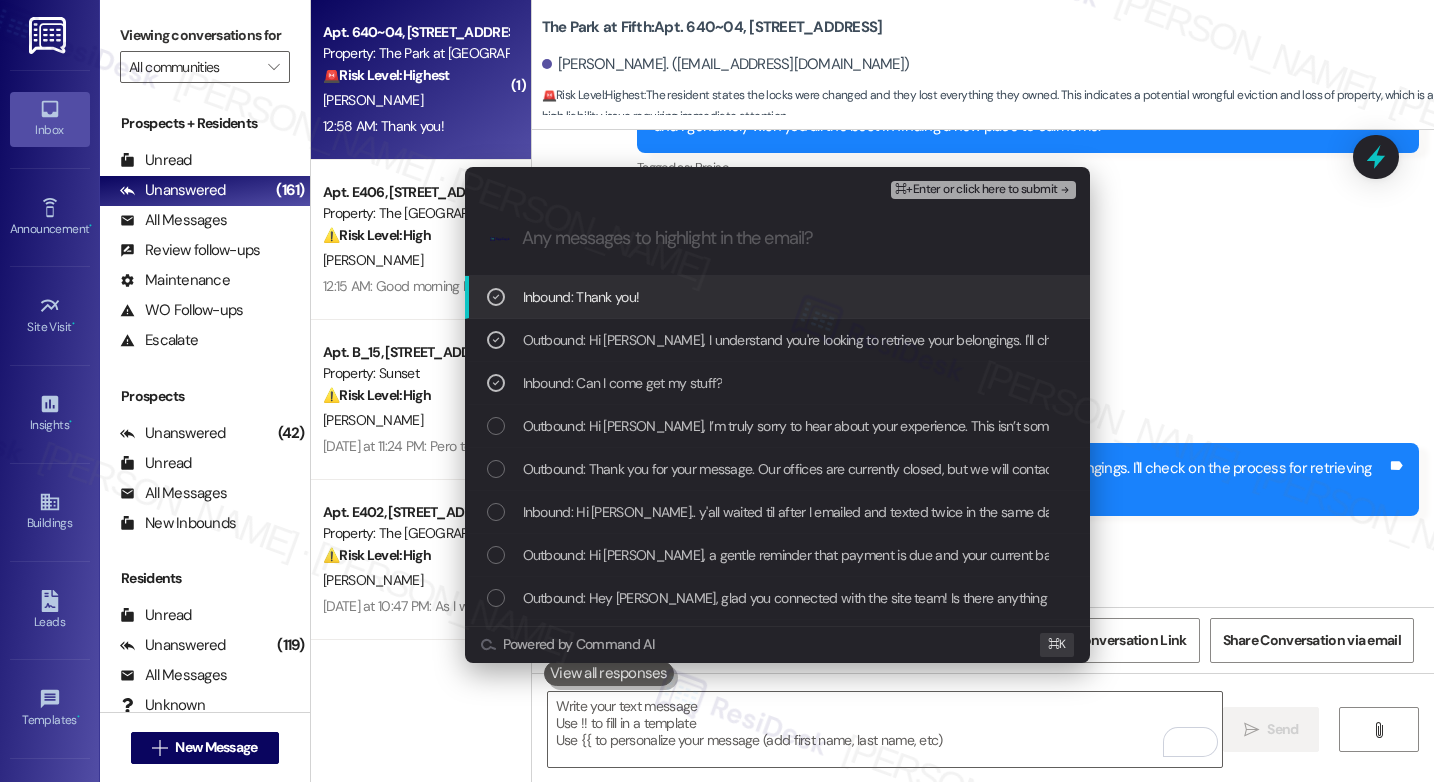 click on "Inbound: Thank you!" at bounding box center [779, 297] 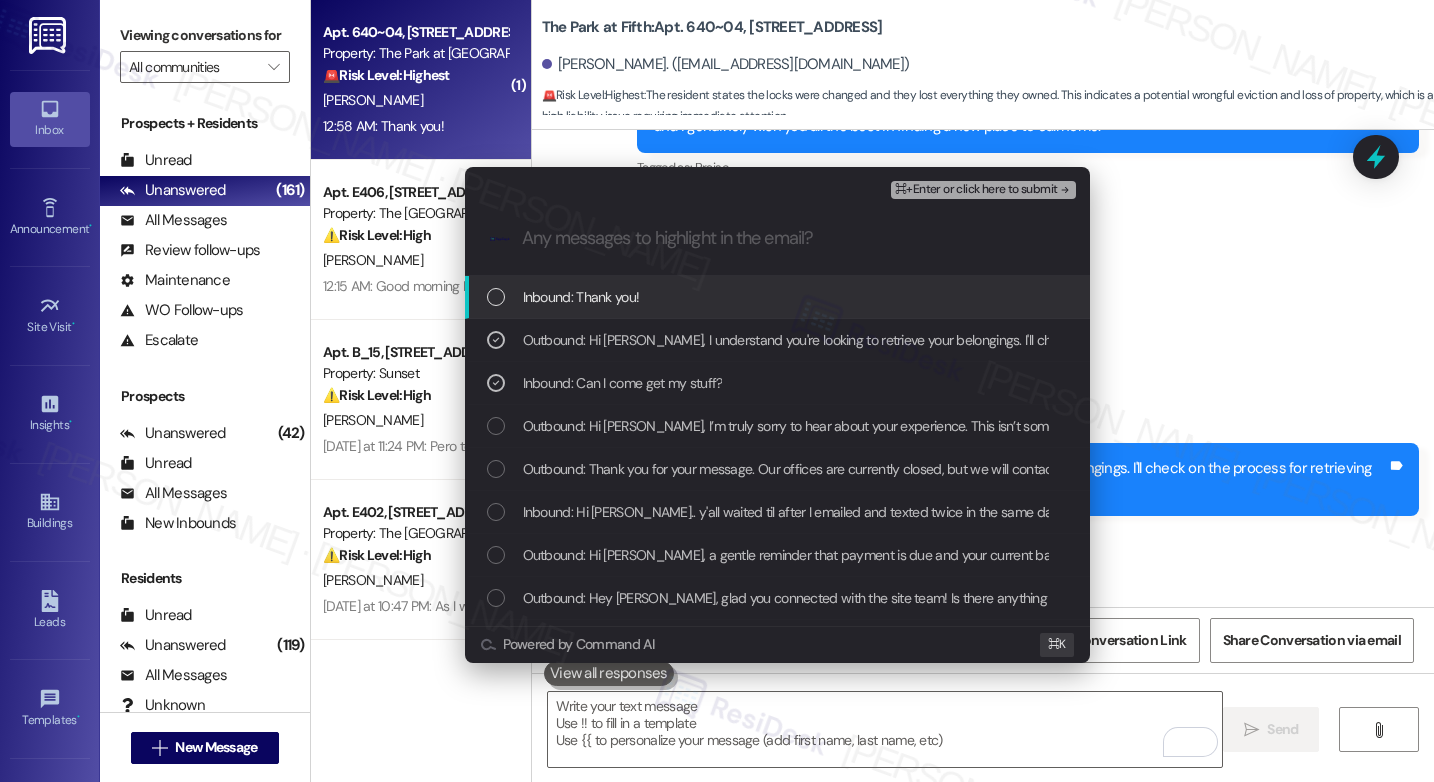 click on "⌘+Enter or click here to submit" at bounding box center [976, 190] 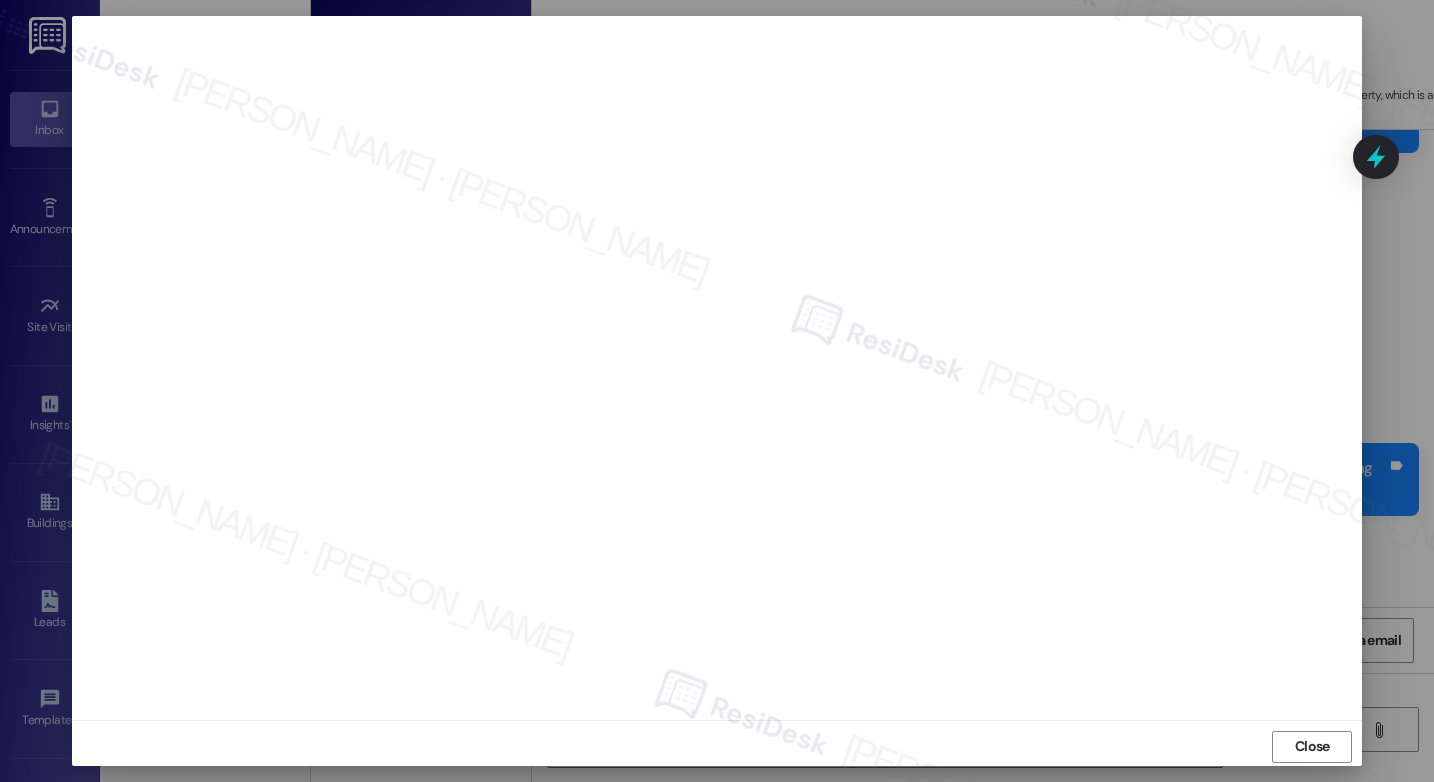 scroll, scrollTop: 7, scrollLeft: 0, axis: vertical 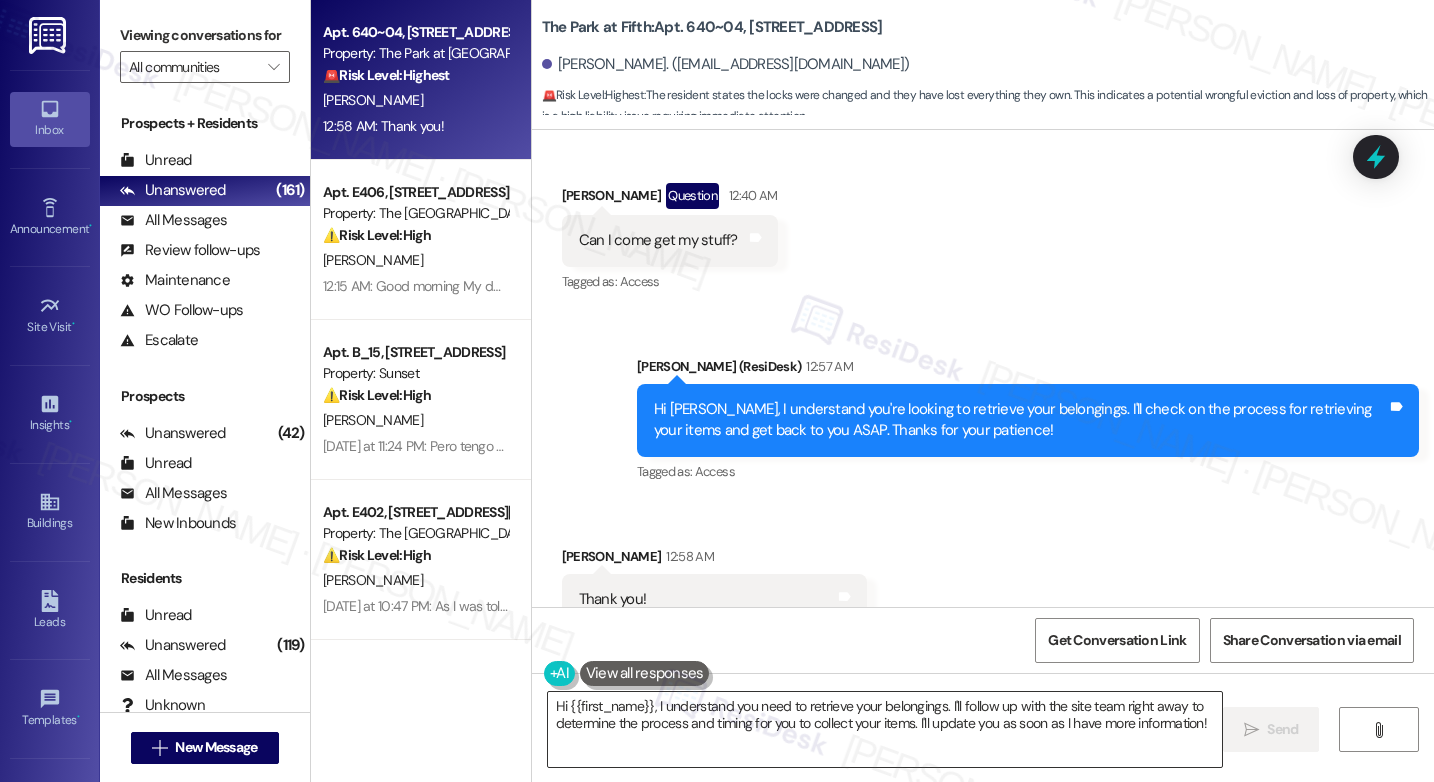 click on "Hi {{first_name}}, I understand you need to retrieve your belongings. I'll follow up with the site team right away to determine the process and timing for you to collect your items. I'll update you as soon as I have more information!" at bounding box center [885, 729] 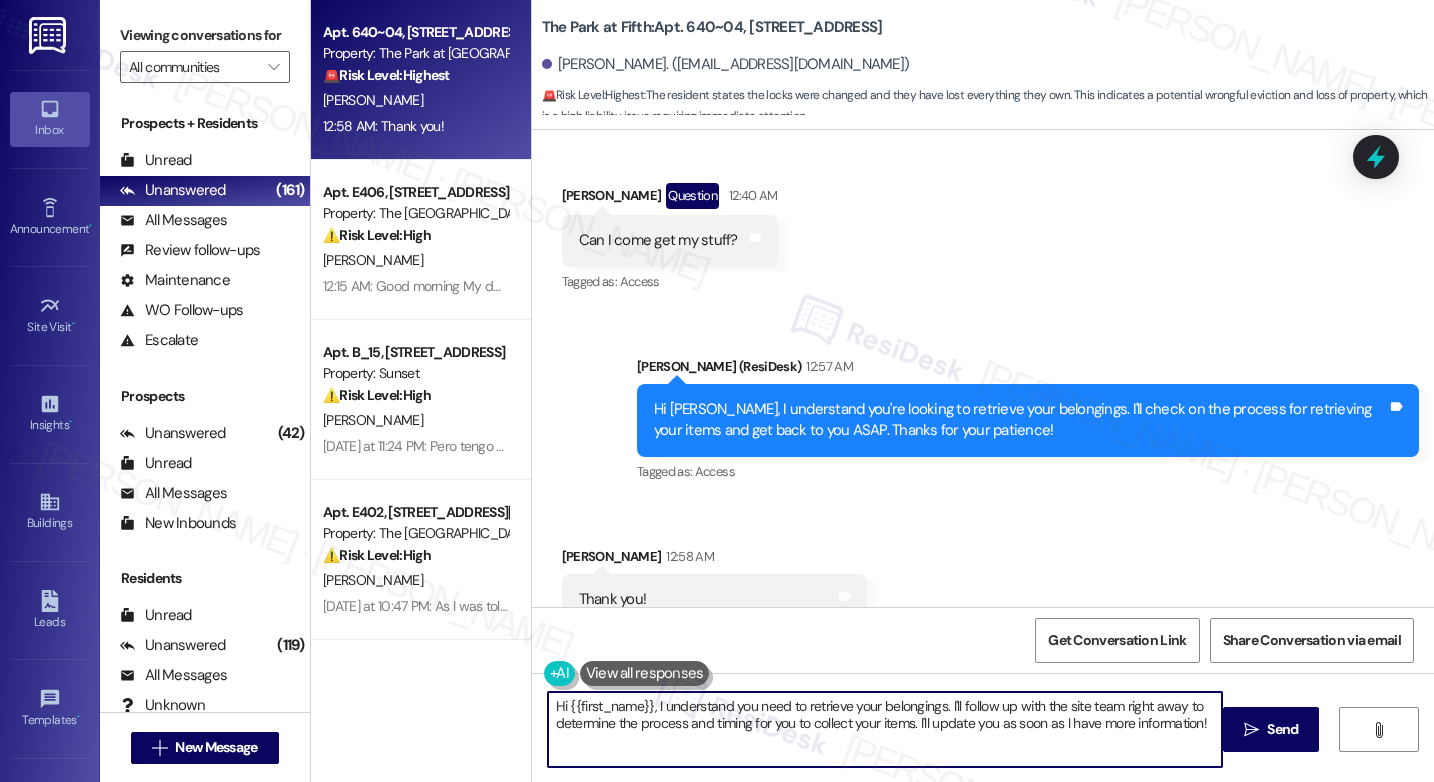 click on "Hi {{first_name}}, I understand you need to retrieve your belongings. I'll follow up with the site team right away to determine the process and timing for you to collect your items. I'll update you as soon as I have more information!" at bounding box center (885, 729) 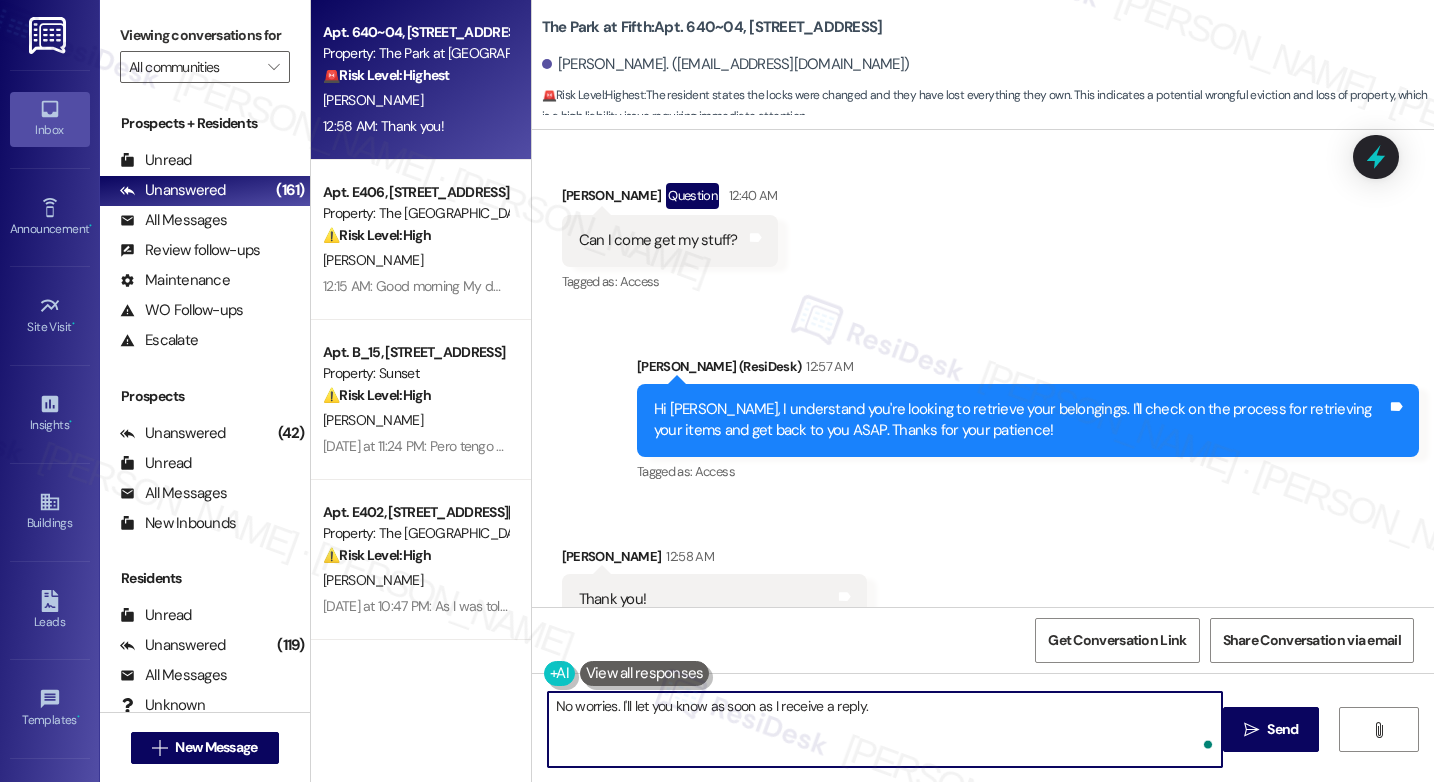 type on "No worries. I'll let you know as soon as I receive a reply." 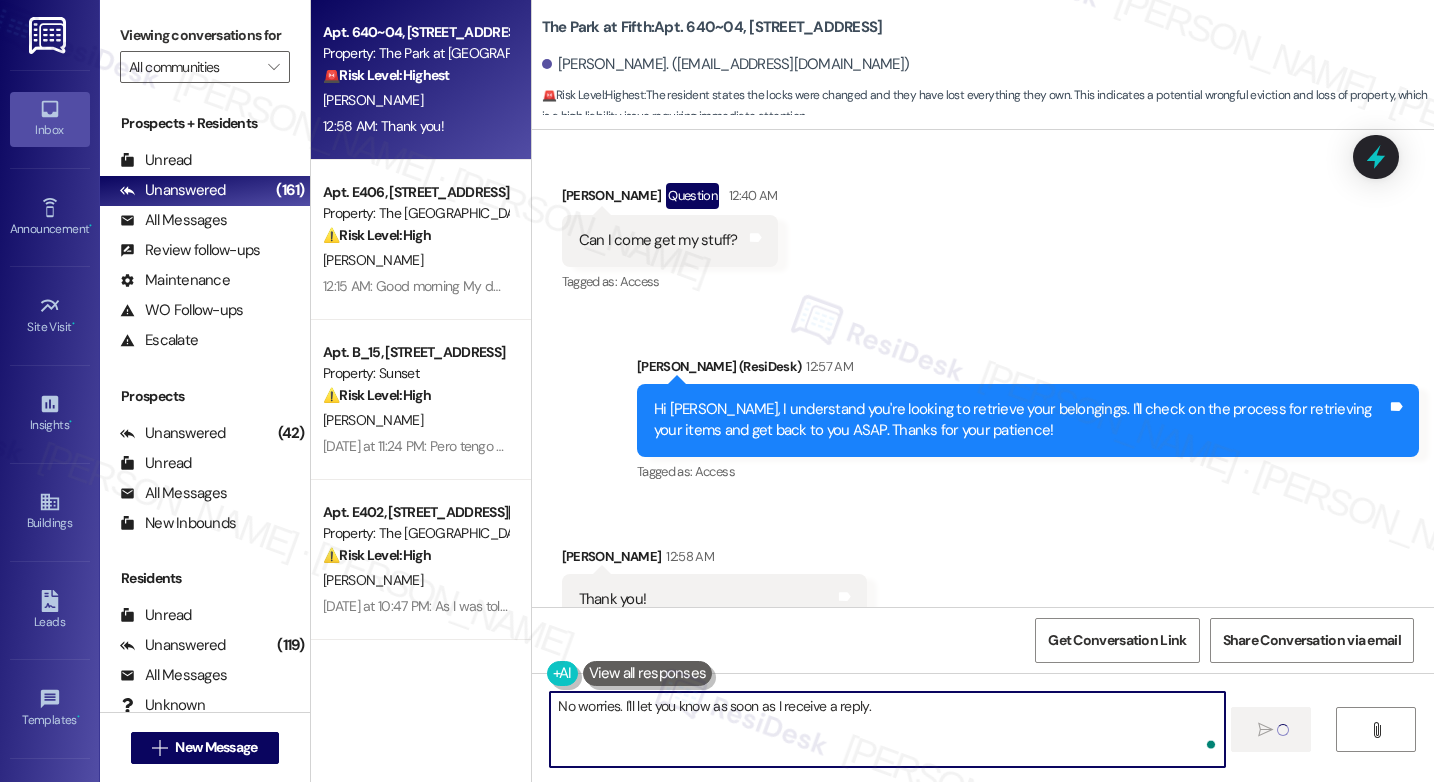 type 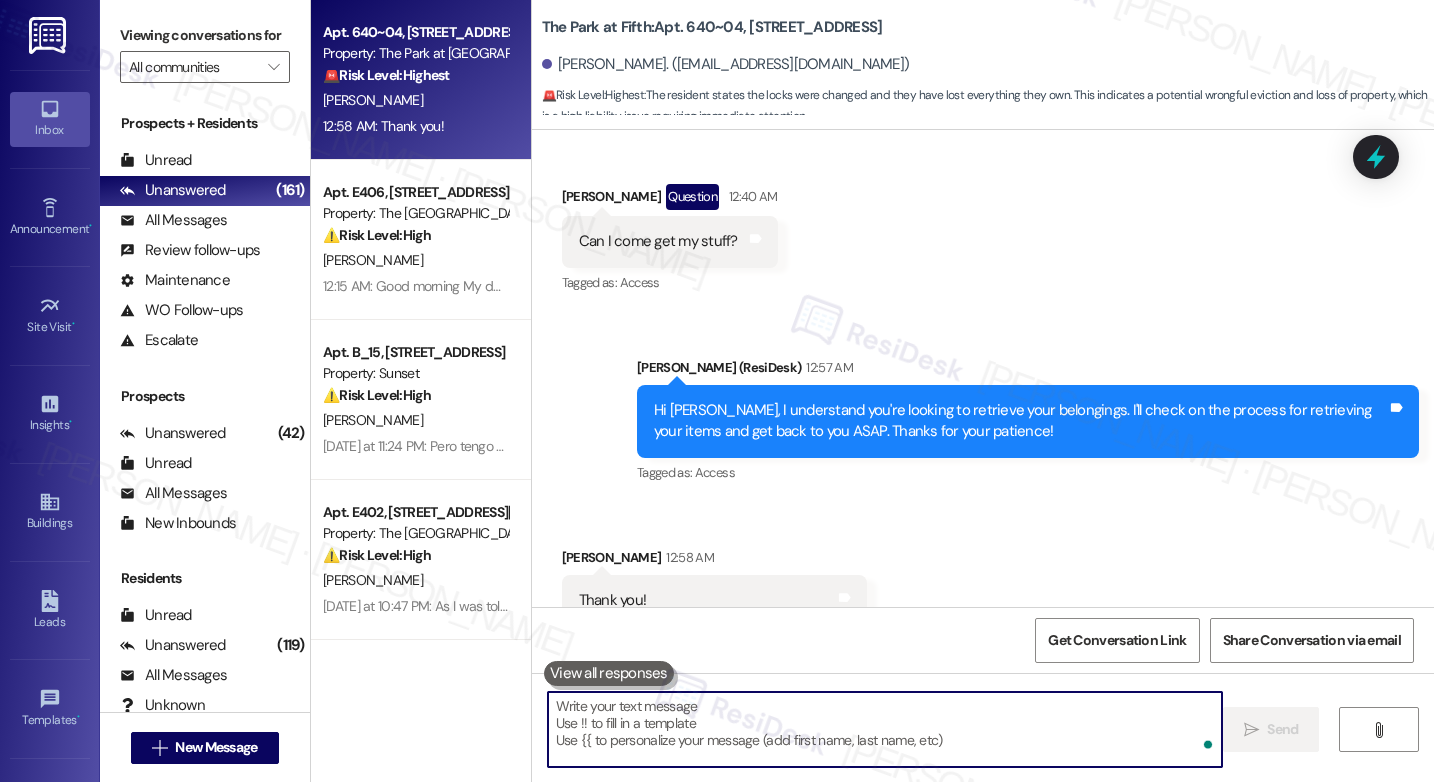 scroll, scrollTop: 5799, scrollLeft: 0, axis: vertical 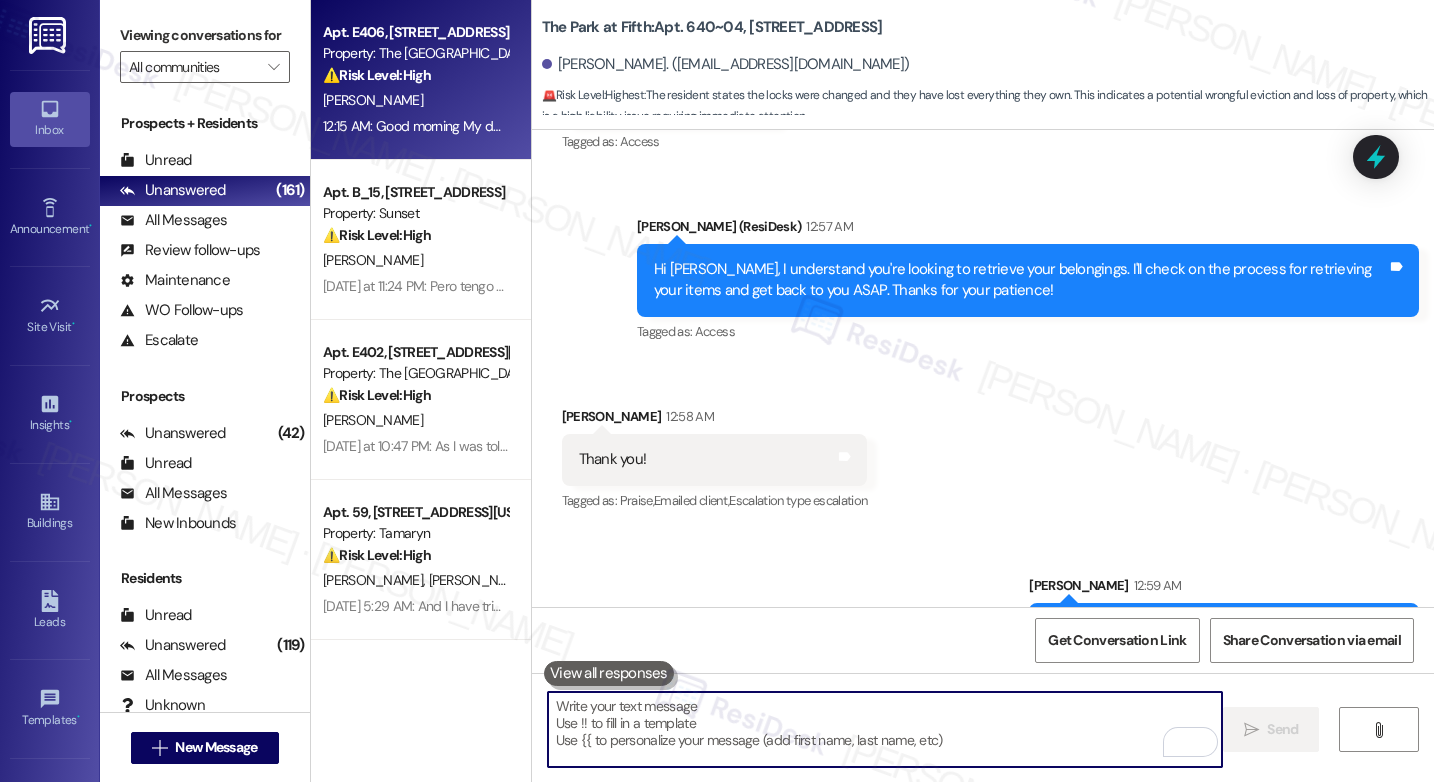 click on "⚠️  Risk Level:  High The resident is inquiring about their balance to pay with a money order, indicating a potential overdue rent situation. This falls under financial concerns requiring attention." at bounding box center [415, 75] 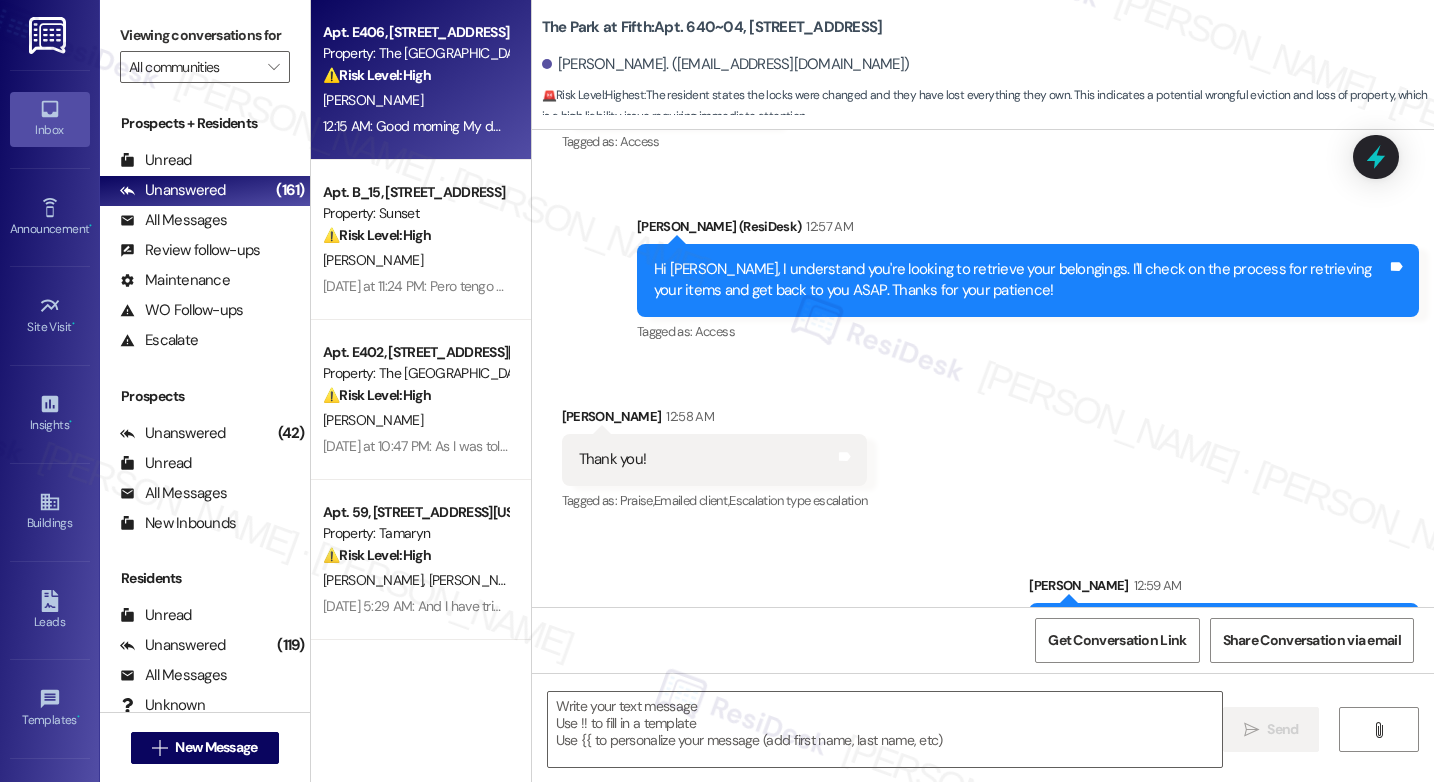 type on "Fetching suggested responses. Please feel free to read through the conversation in the meantime." 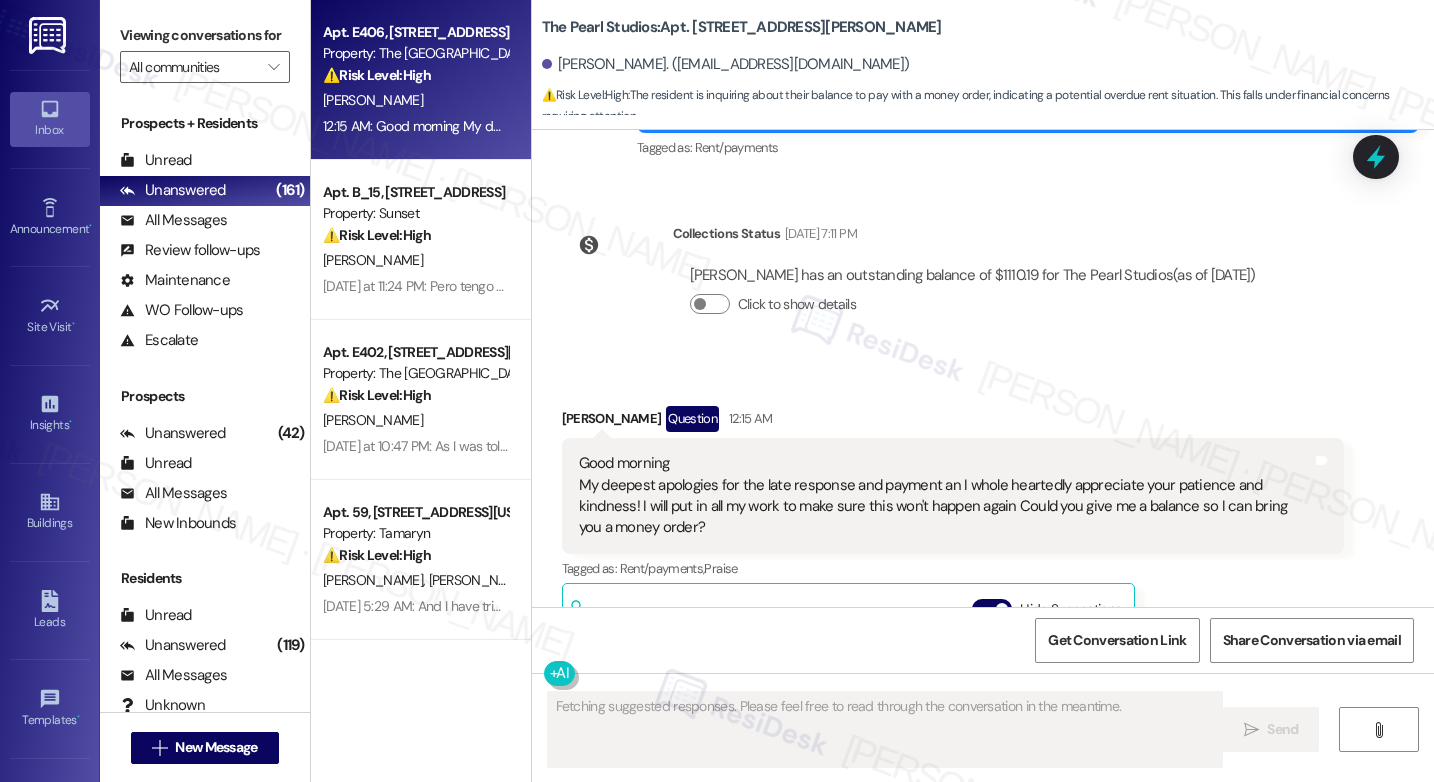 scroll, scrollTop: 3080, scrollLeft: 0, axis: vertical 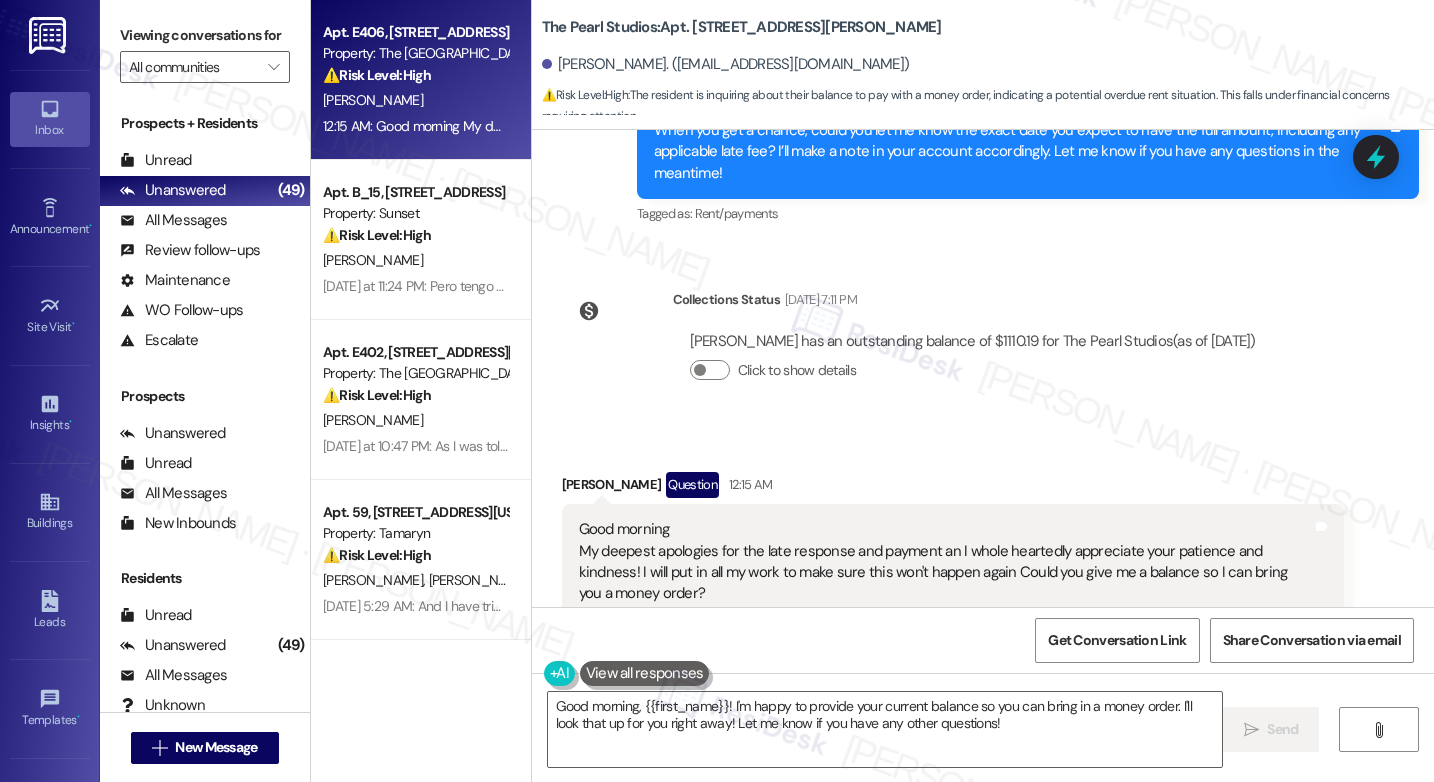 click on "Good morning
My deepest apologies for the late response and payment an I whole heartedly appreciate your patience and kindness! I will put in all my work to make sure this won't happen again Could you give me a balance so I can bring you a money order?" at bounding box center (945, 562) 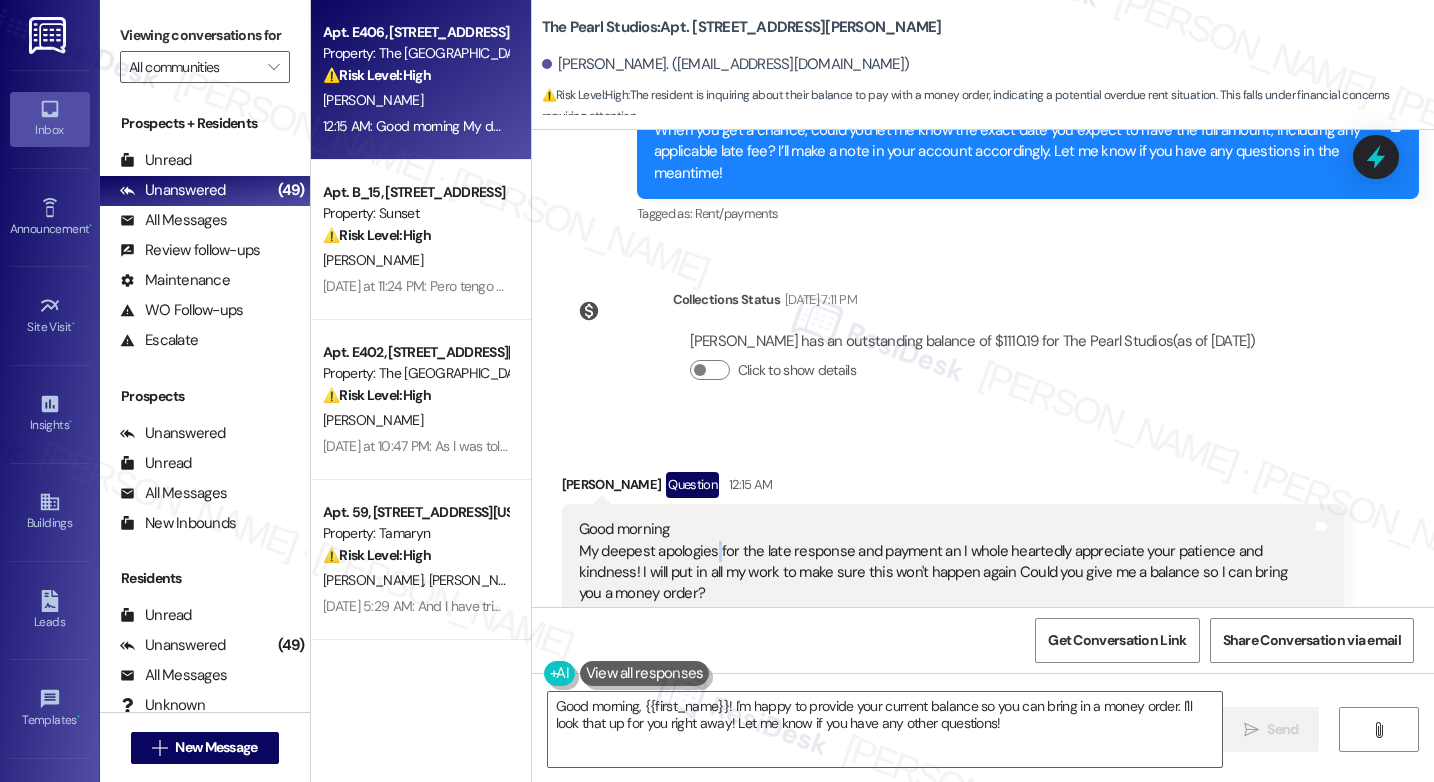 click on "Good morning
My deepest apologies for the late response and payment an I whole heartedly appreciate your patience and kindness! I will put in all my work to make sure this won't happen again Could you give me a balance so I can bring you a money order?" at bounding box center (945, 562) 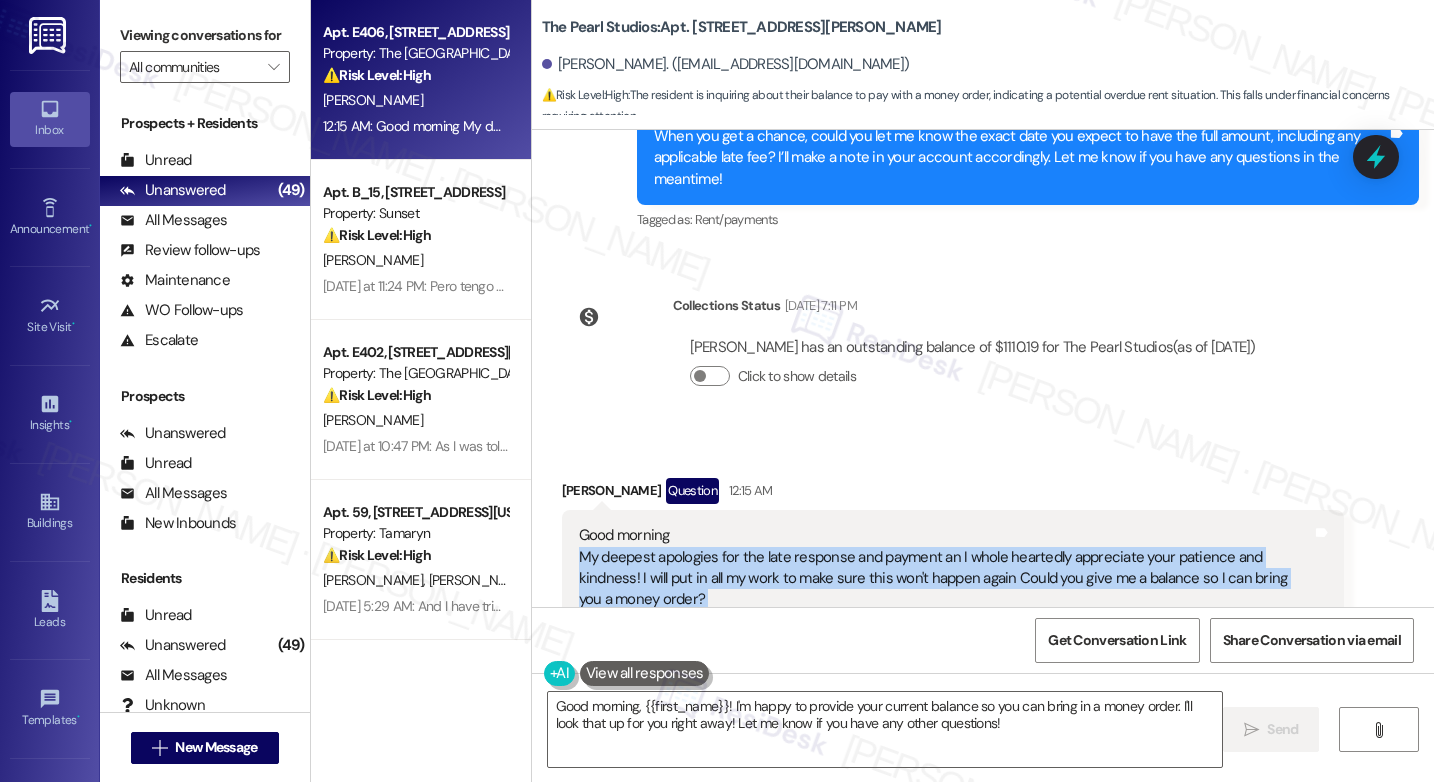 scroll, scrollTop: 3075, scrollLeft: 0, axis: vertical 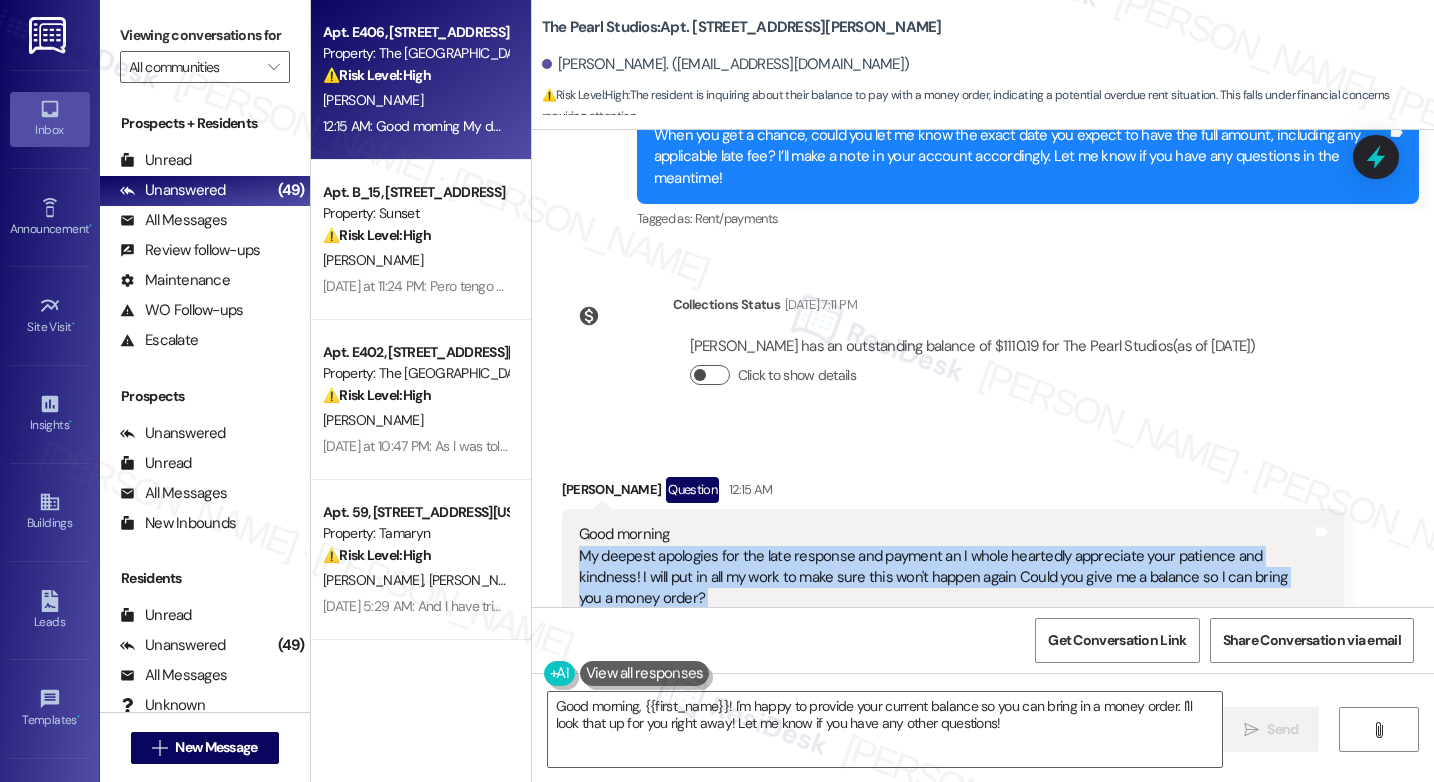 click on "Click to show details" at bounding box center (710, 375) 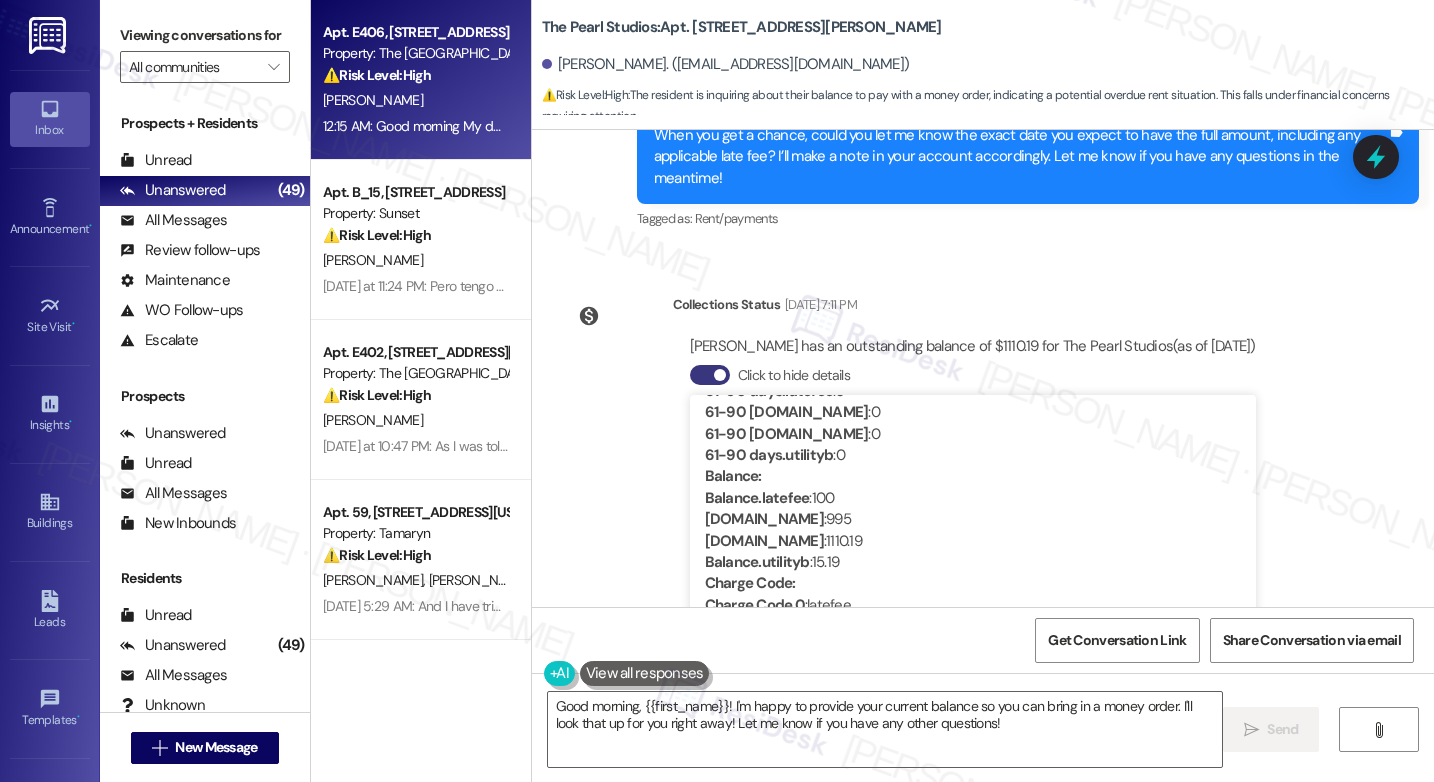 scroll, scrollTop: 453, scrollLeft: 0, axis: vertical 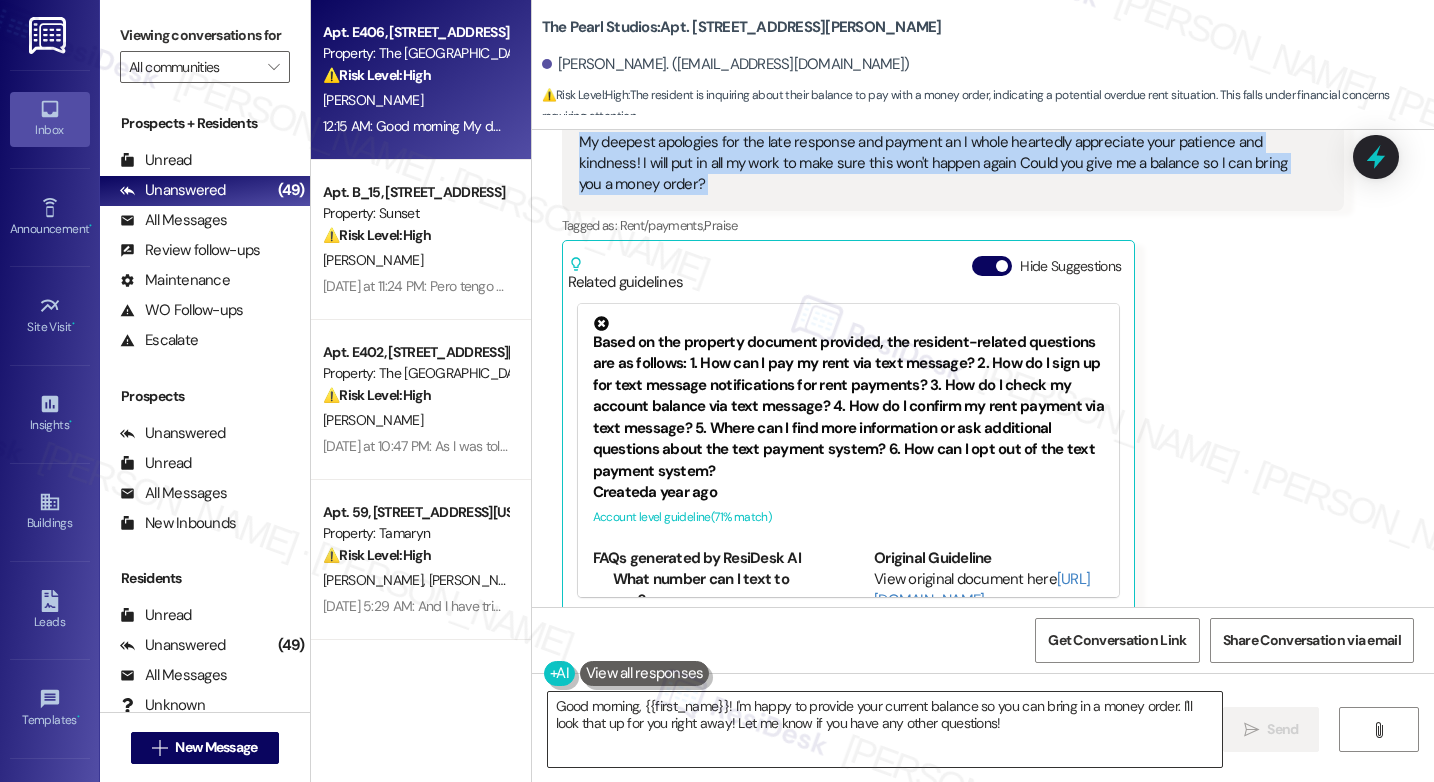 click on "Good morning, {{first_name}}! I'm happy to provide your current balance so you can bring in a money order. I'll look that up for you right away! Let me know if you have any other questions!" at bounding box center (885, 729) 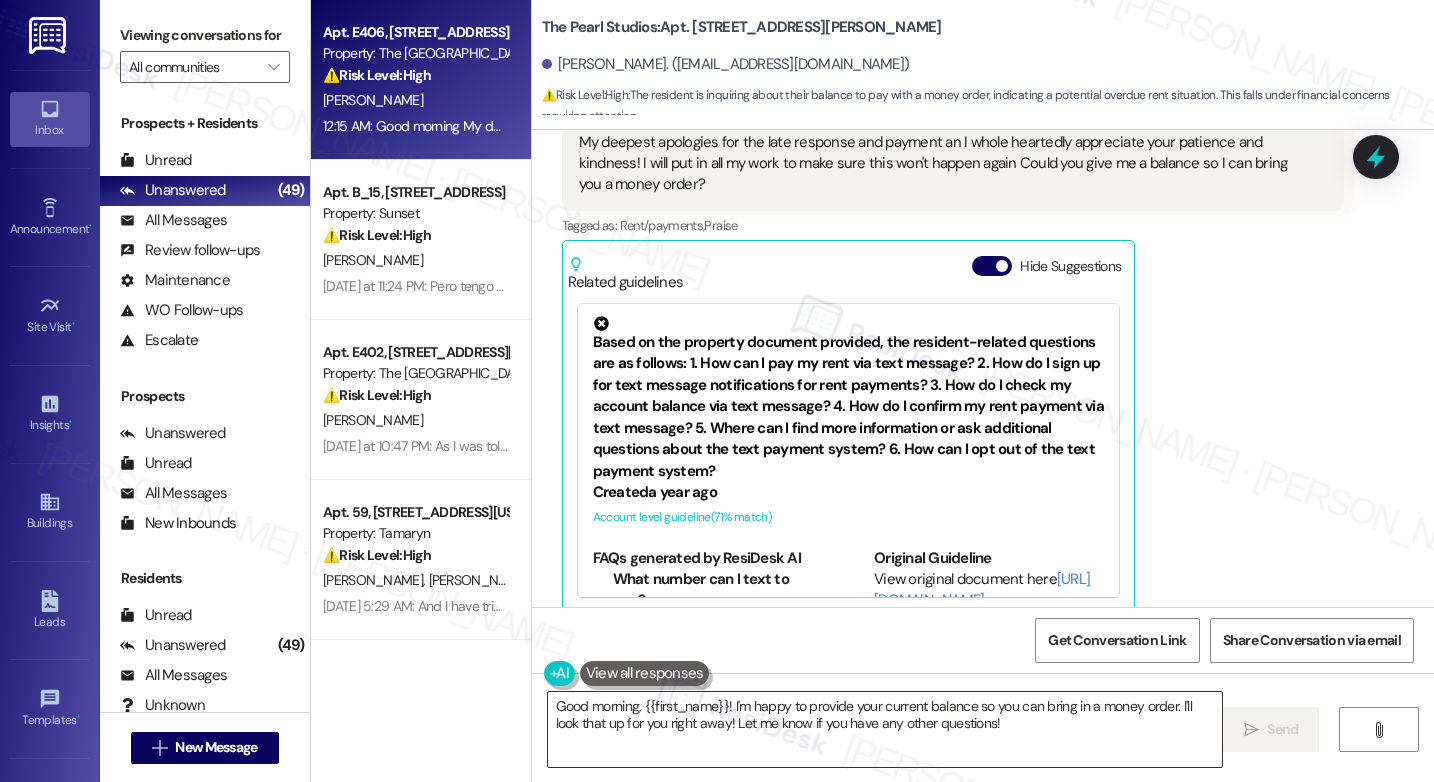 click on "Good morning, {{first_name}}! I'm happy to provide your current balance so you can bring in a money order. I'll look that up for you right away! Let me know if you have any other questions!" at bounding box center [885, 729] 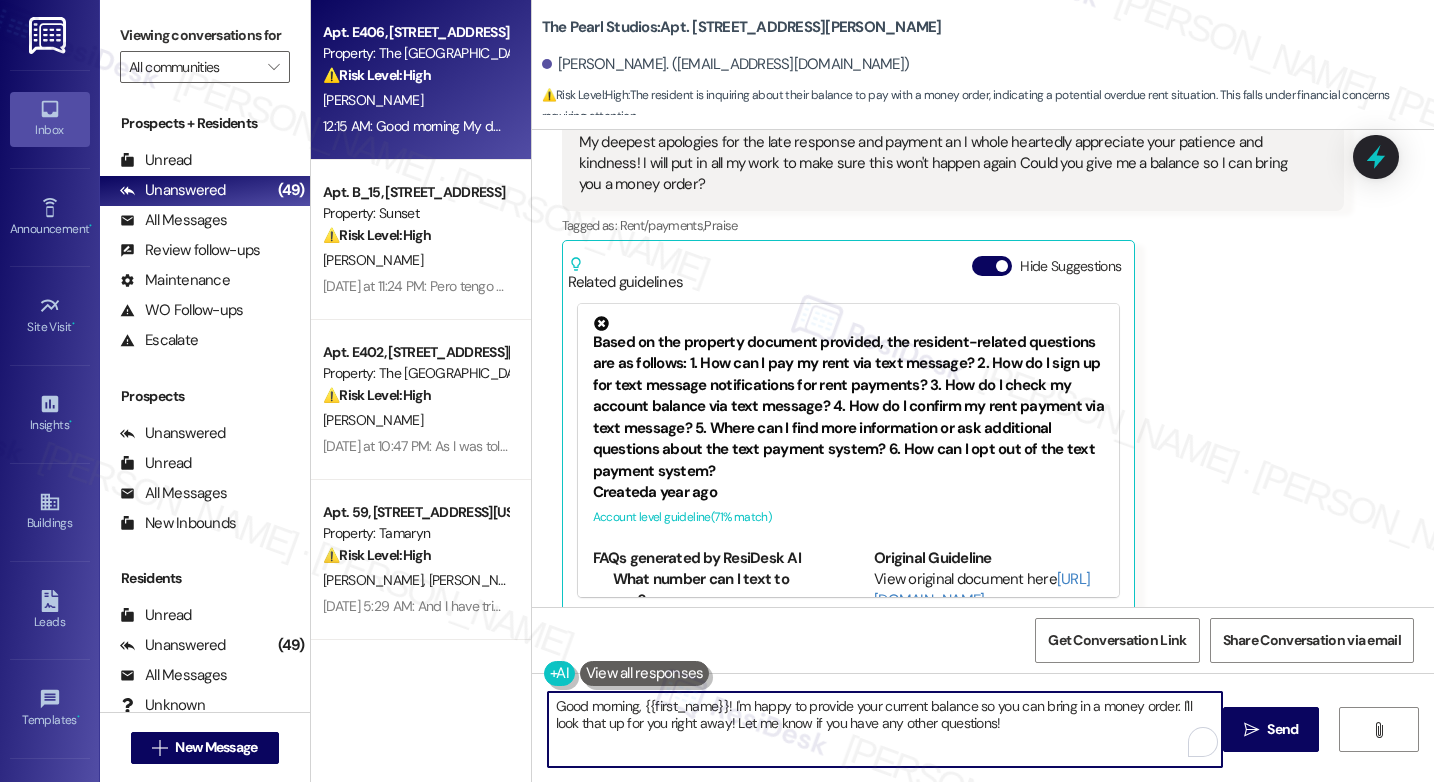 click on "Good morning, {{first_name}}! I'm happy to provide your current balance so you can bring in a money order. I'll look that up for you right away! Let me know if you have any other questions!" at bounding box center [885, 729] 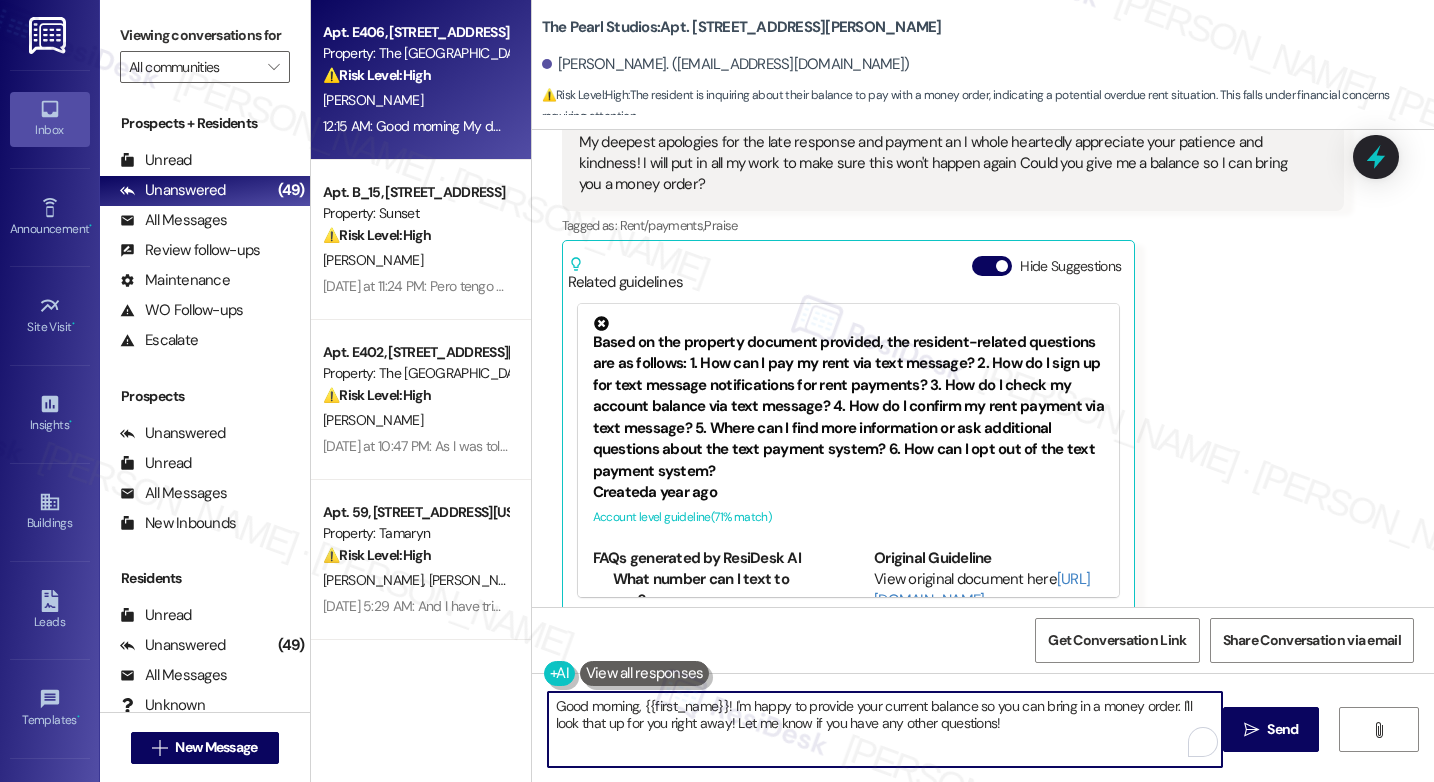click on "Good morning, {{first_name}}! I'm happy to provide your current balance so you can bring in a money order. I'll look that up for you right away! Let me know if you have any other questions!" at bounding box center (885, 729) 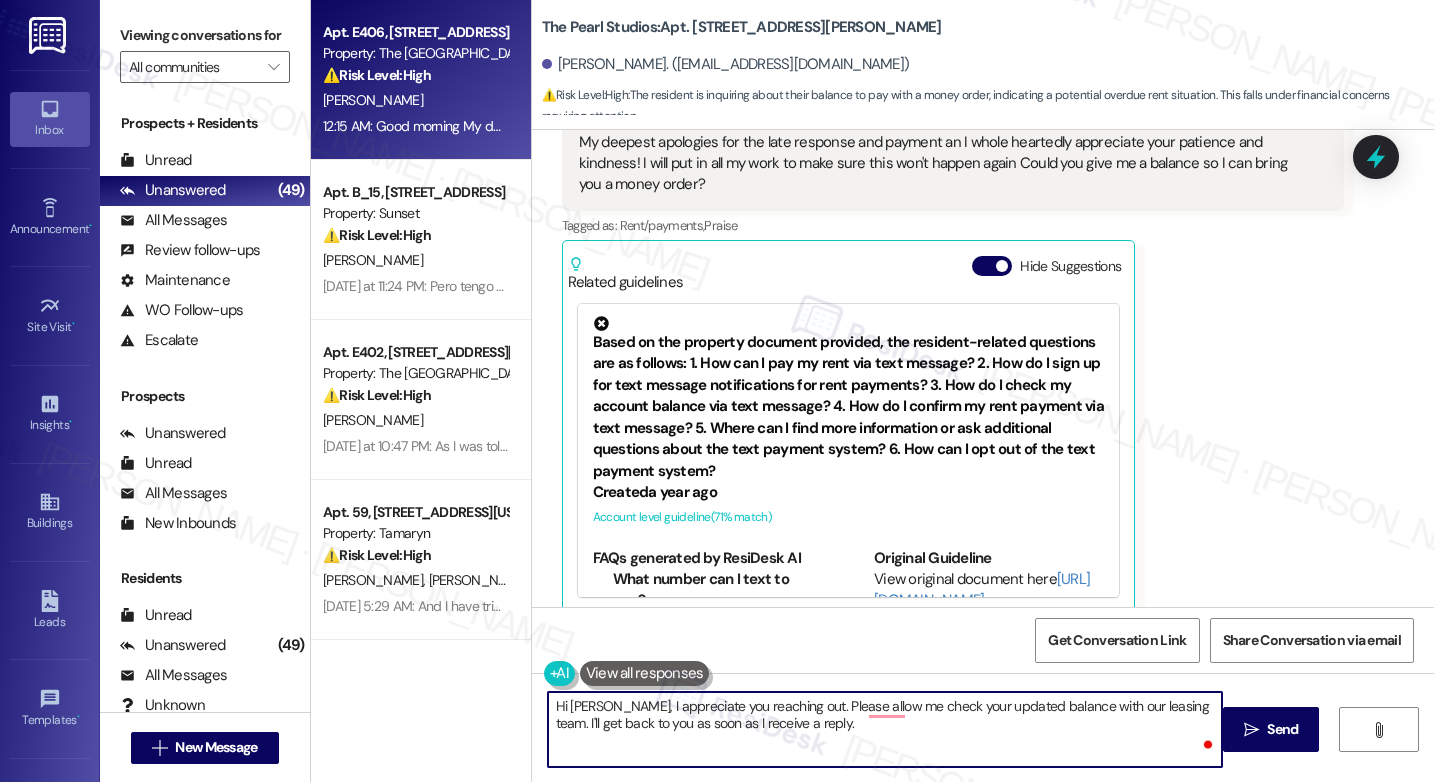 type on "Hi [PERSON_NAME], I appreciate you reaching out. Please allow me check your updated balance with our leasing team. I'll get back to you as soon as I receive a reply." 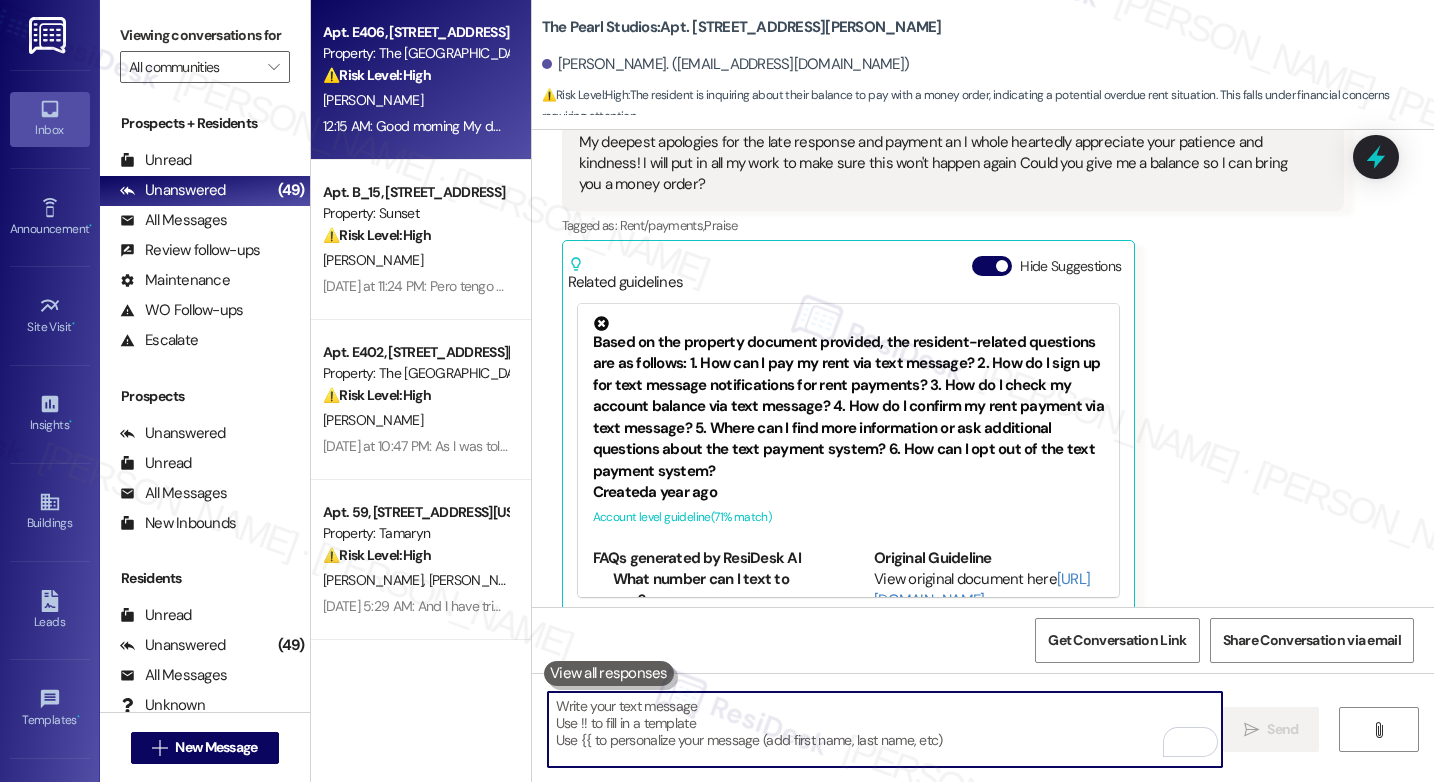 click at bounding box center [885, 729] 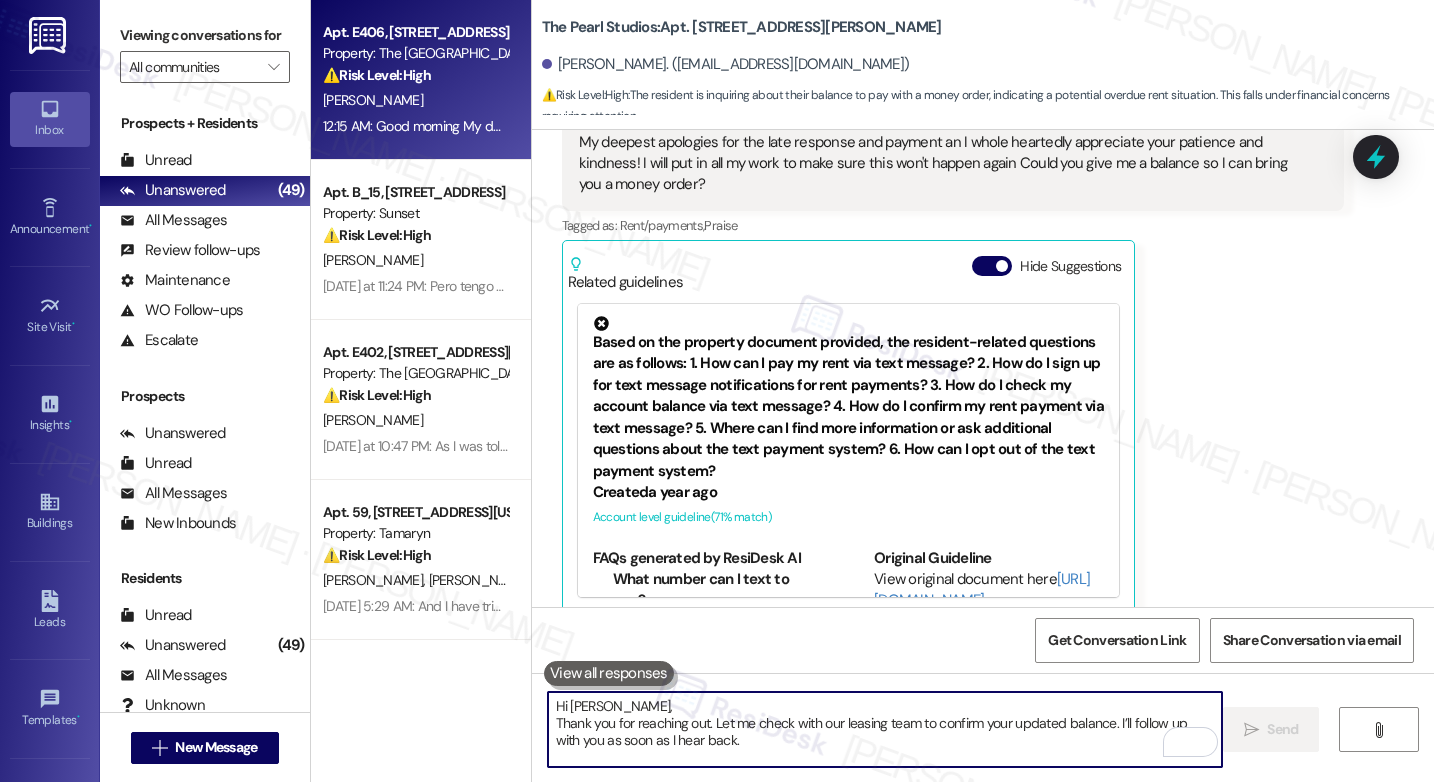 scroll, scrollTop: 17, scrollLeft: 0, axis: vertical 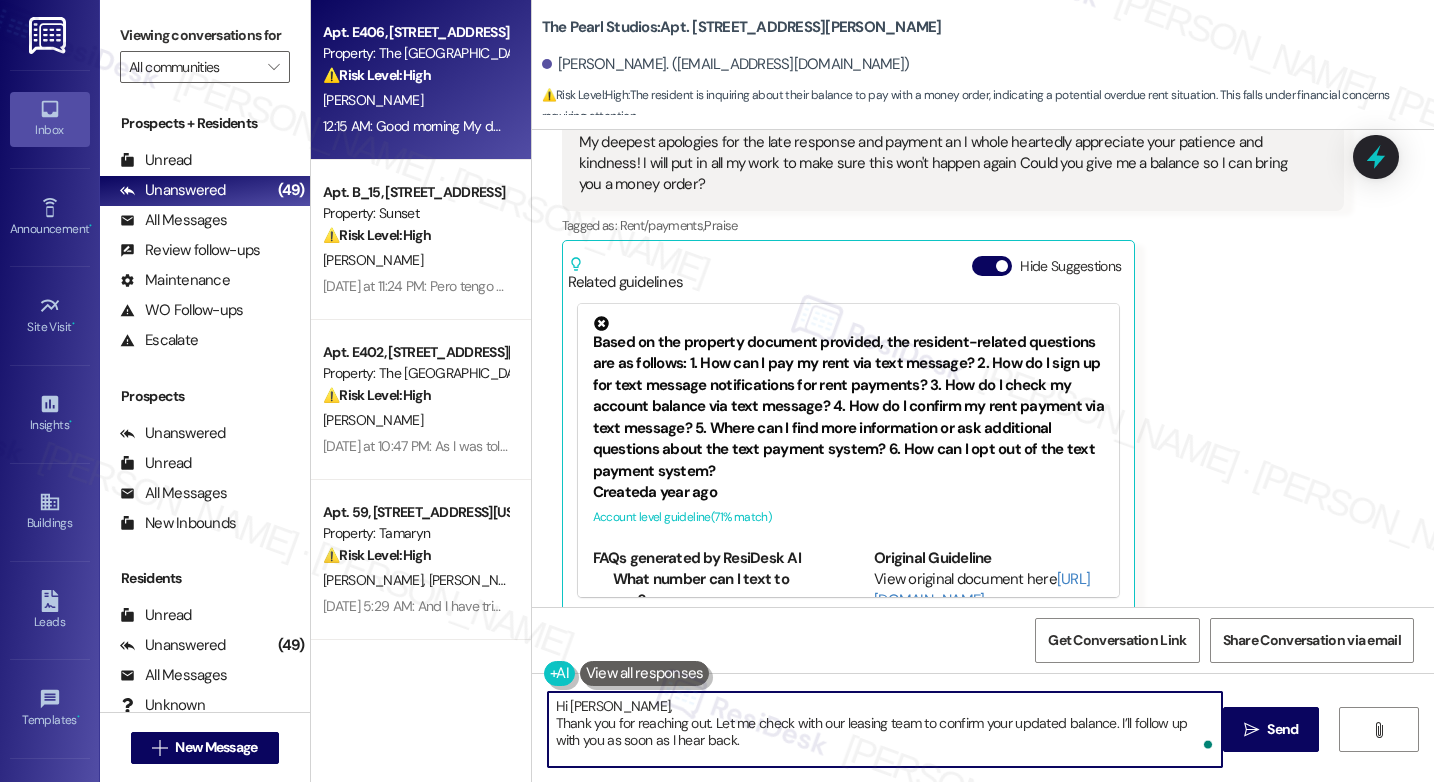 click on "Hi [PERSON_NAME],
Thank you for reaching out. Let me check with our leasing team to confirm your updated balance. I’ll follow up with you as soon as I hear back." at bounding box center (885, 729) 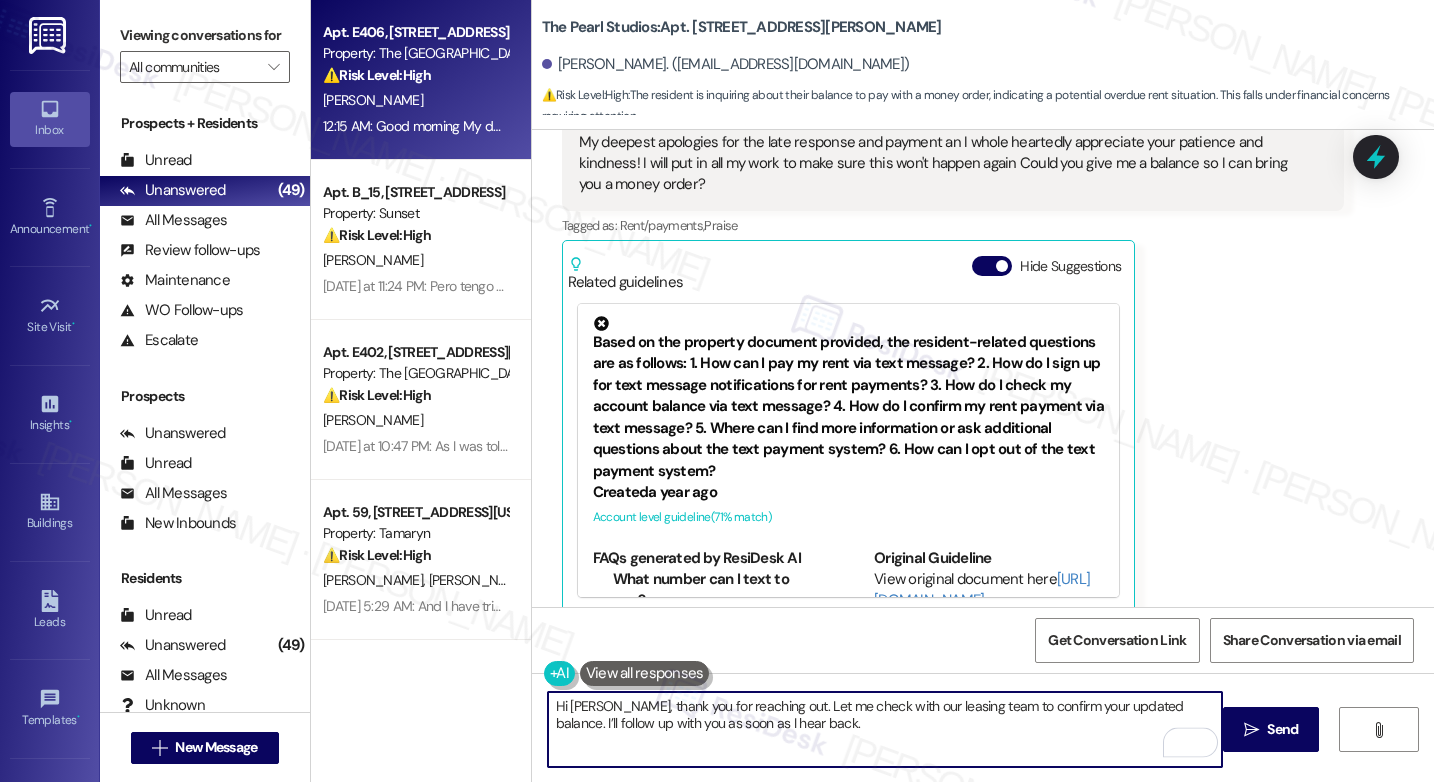 click on "Hi [PERSON_NAME], thank you for reaching out. Let me check with our leasing team to confirm your updated balance. I’ll follow up with you as soon as I hear back." at bounding box center (885, 729) 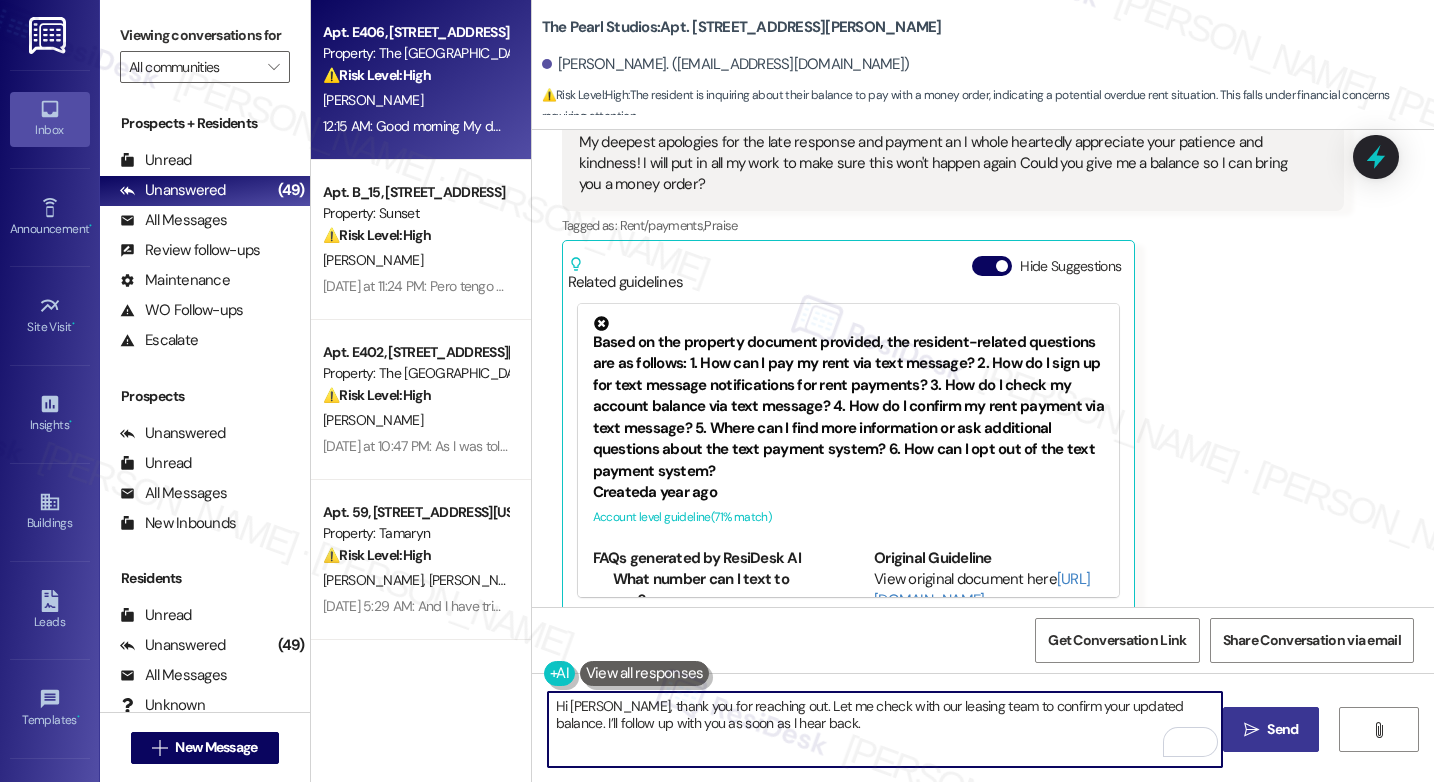 type on "Hi [PERSON_NAME], thank you for reaching out. Let me check with our leasing team to confirm your updated balance. I’ll follow up with you as soon as I hear back." 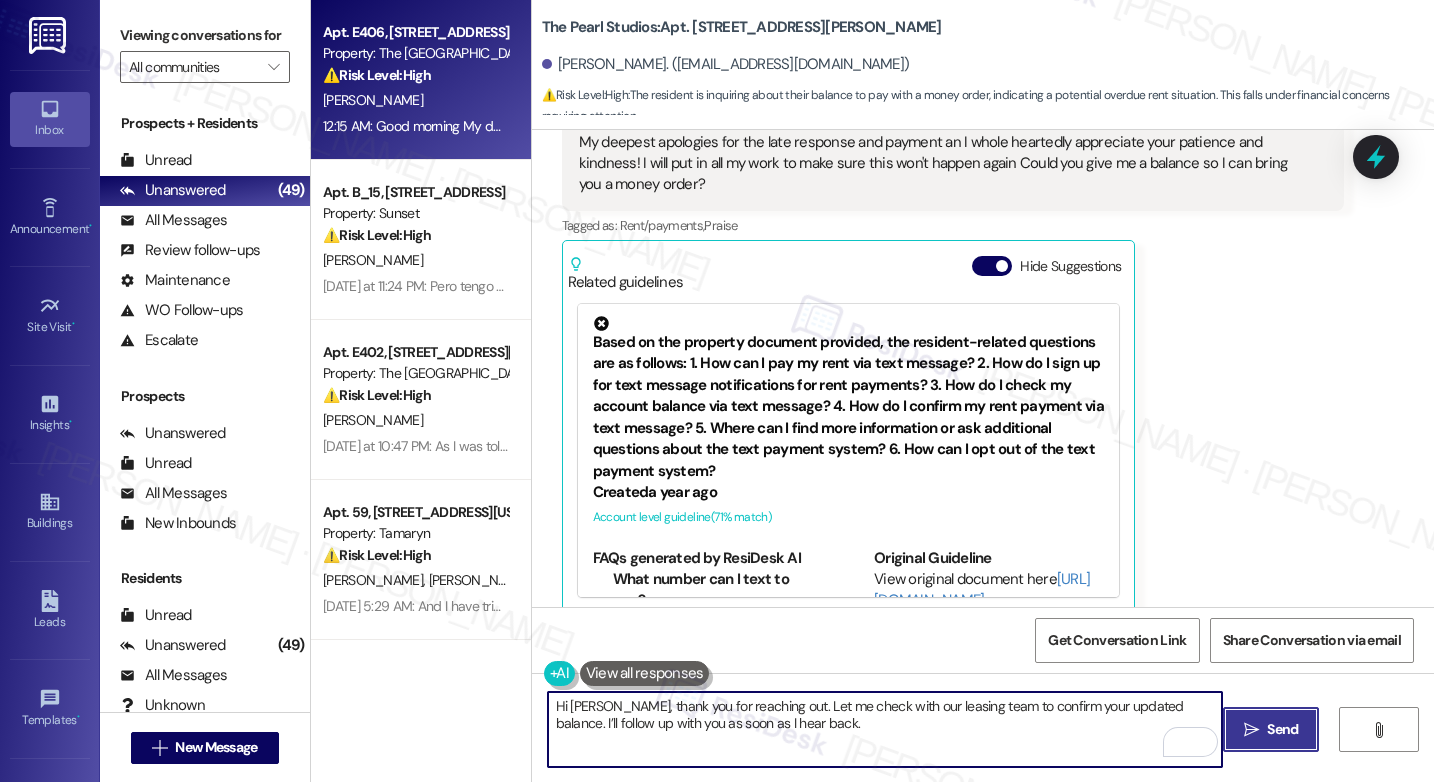click on " Send" at bounding box center [1271, 729] 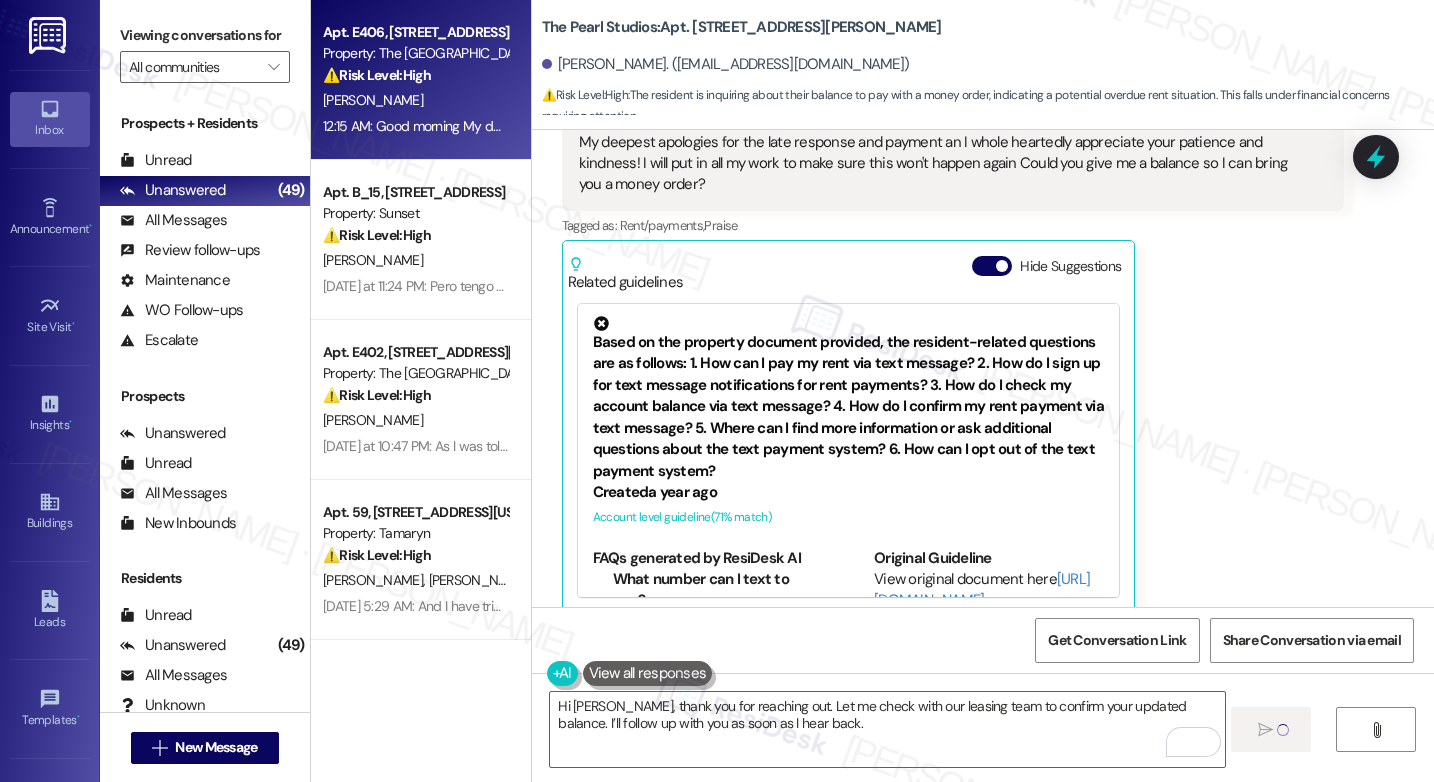 type 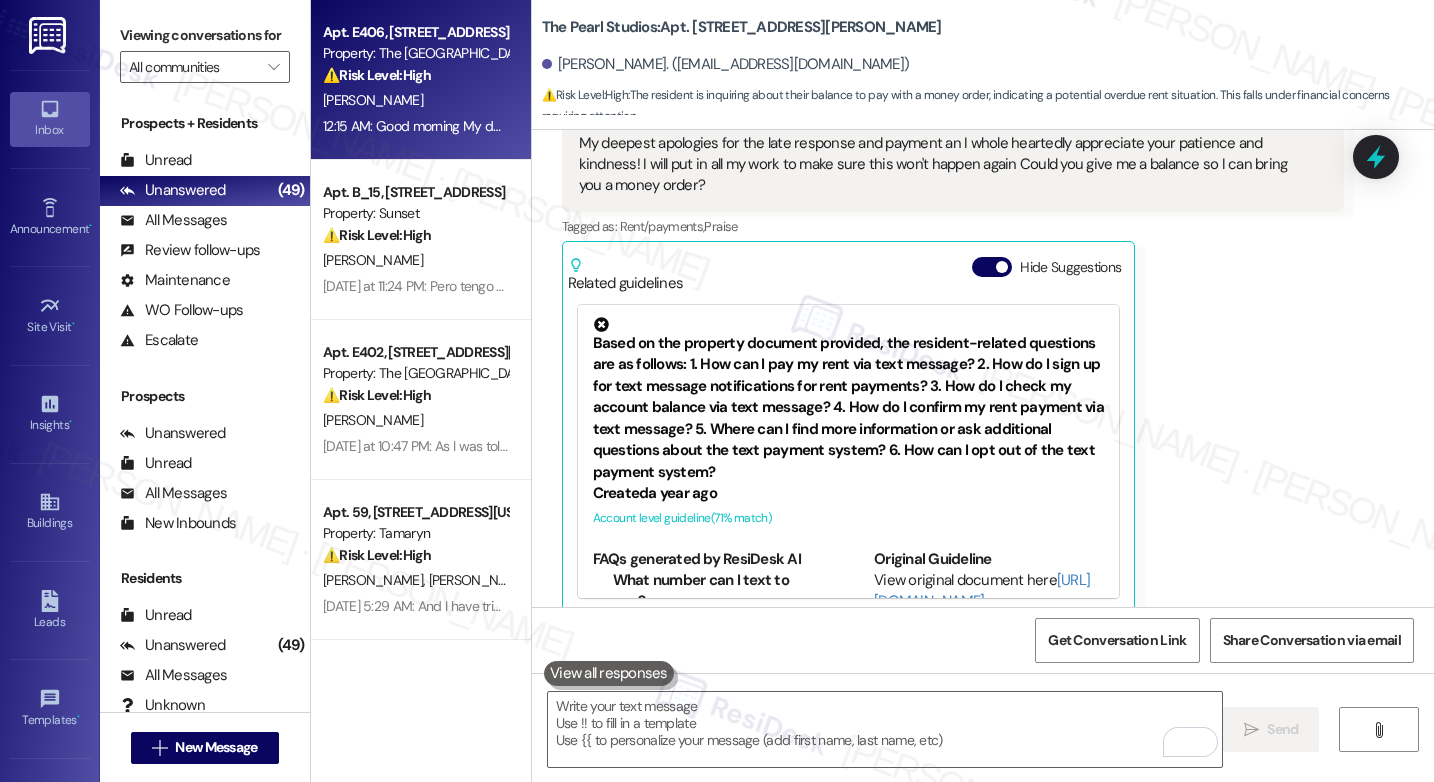 scroll, scrollTop: 3950, scrollLeft: 0, axis: vertical 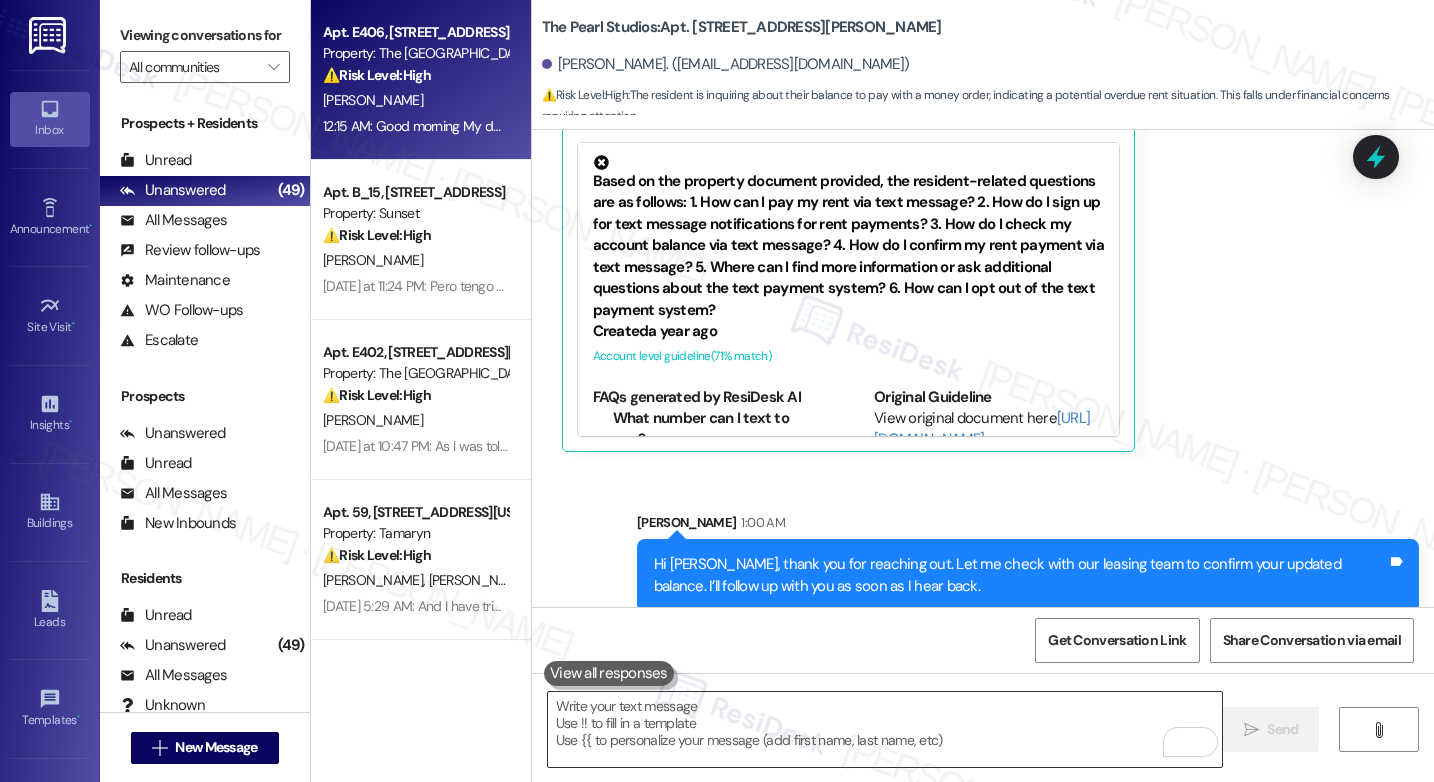 click at bounding box center (885, 729) 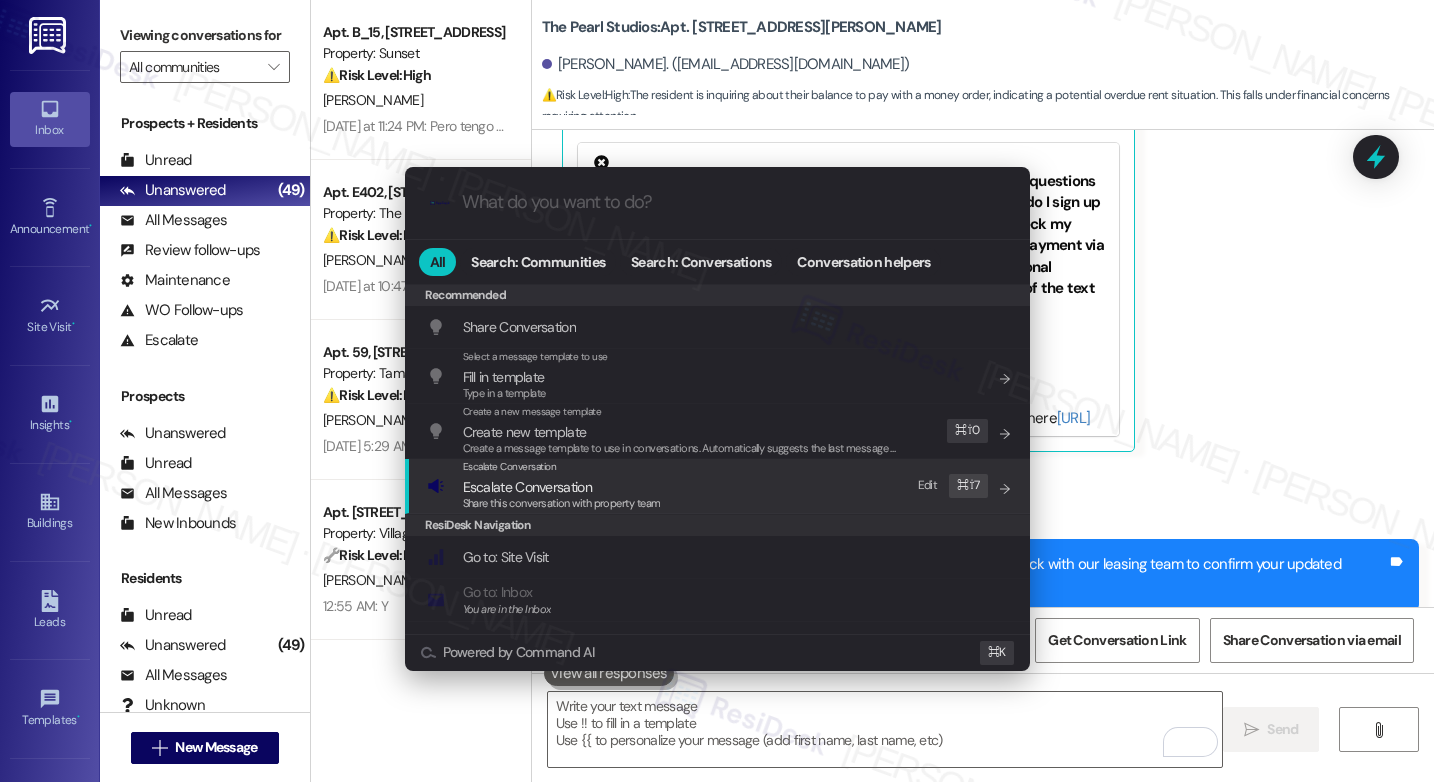 click on "Escalate Conversation Escalate Conversation Share this conversation with property team Edit ⌘ ⇧ 7" at bounding box center (719, 486) 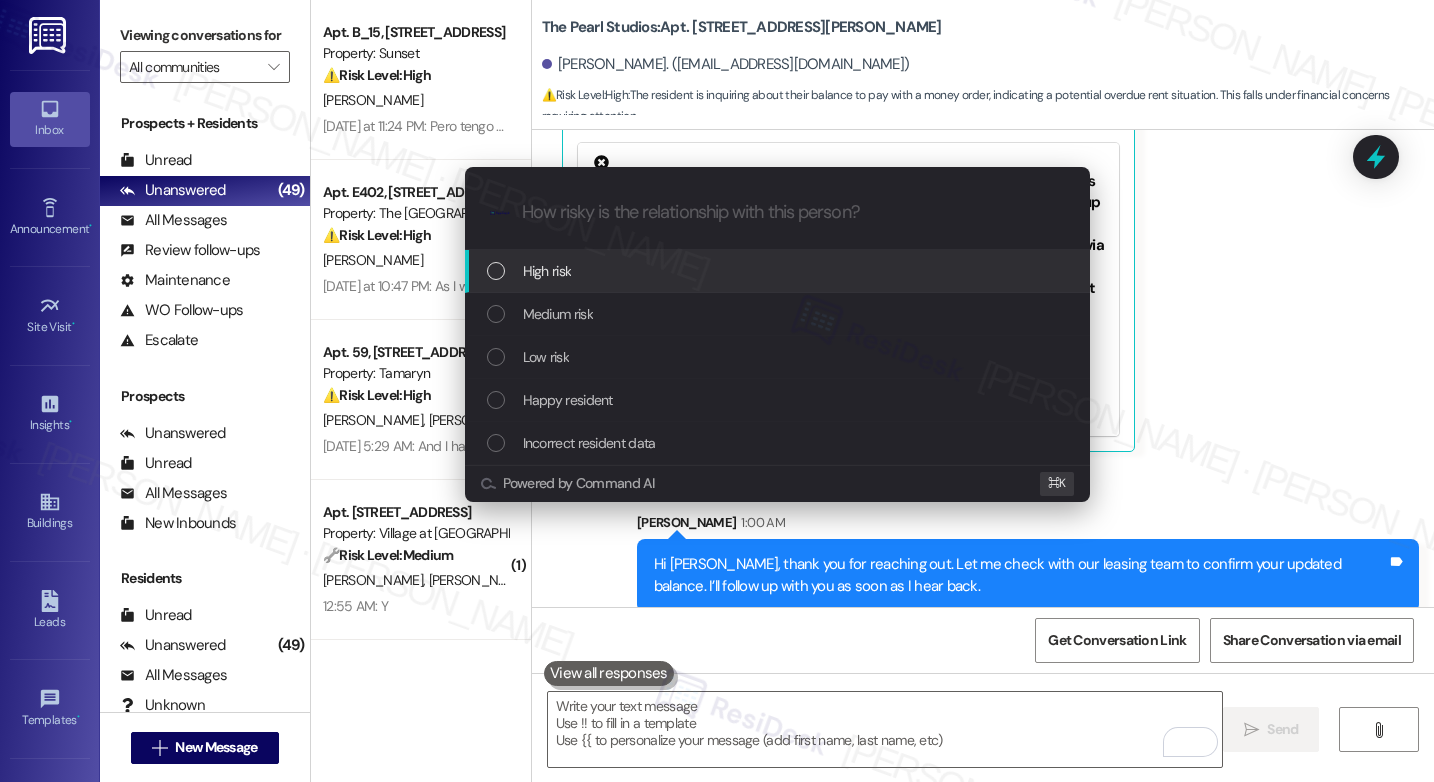 click on "High risk" at bounding box center [779, 271] 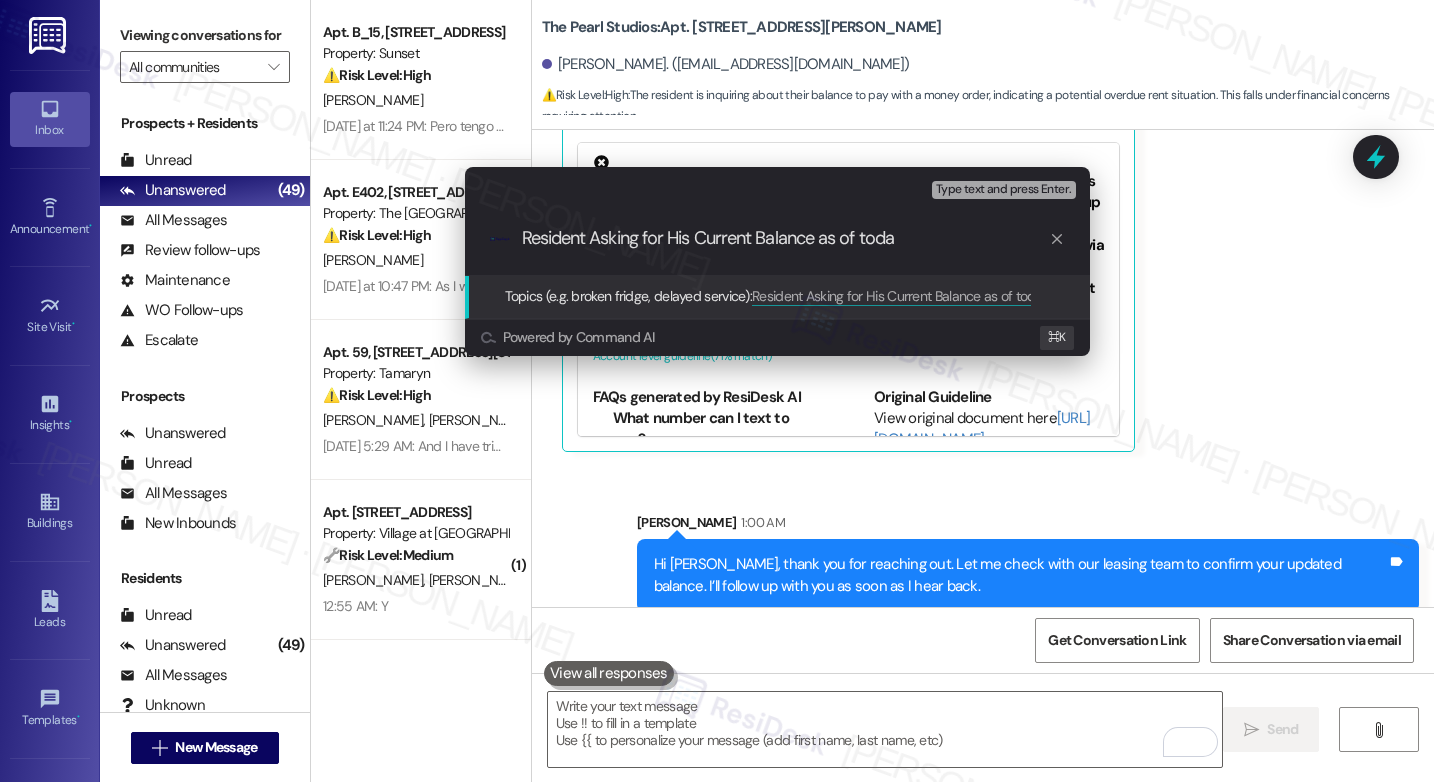 type on "Resident Asking for His Current Balance as of [DATE]" 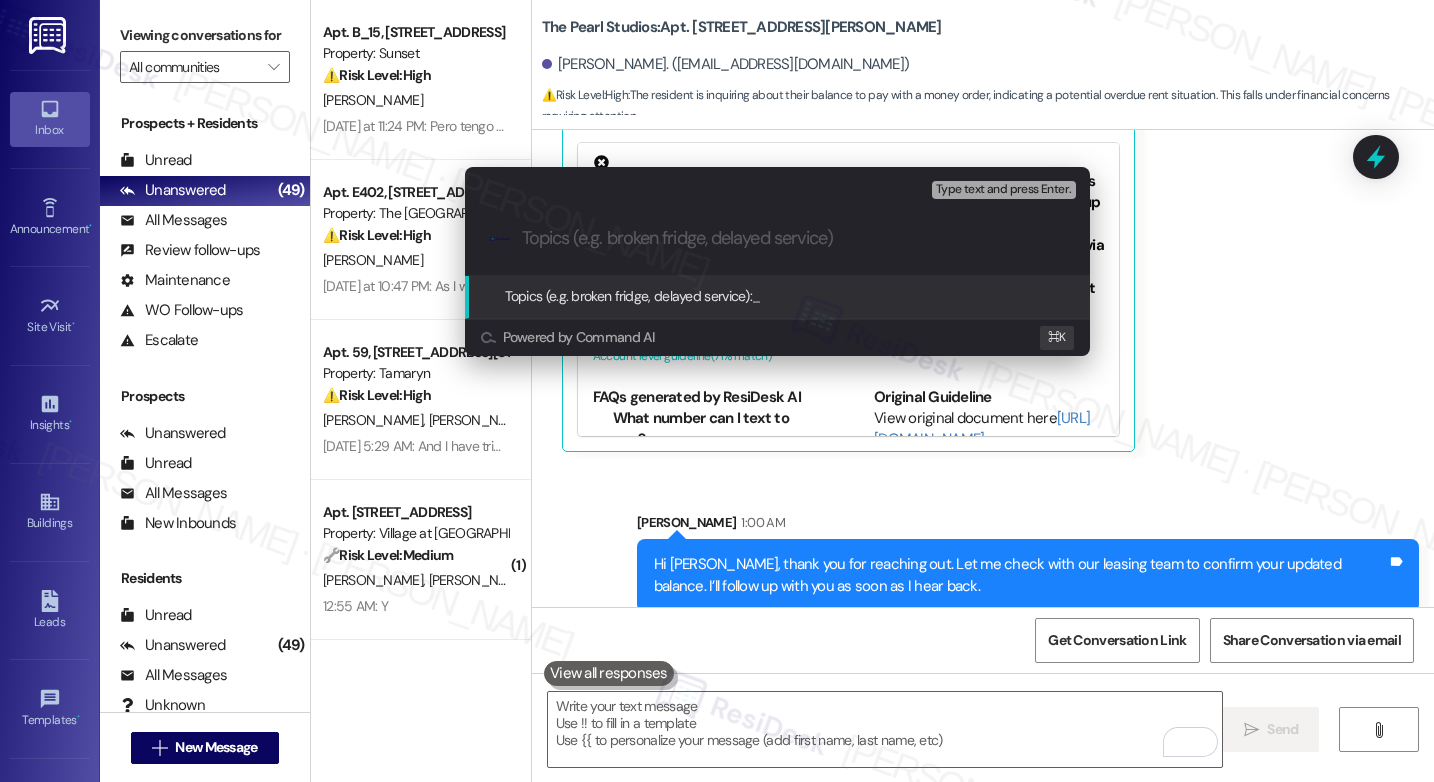 paste on "Resident Requesting Current Balance as of [DATE]" 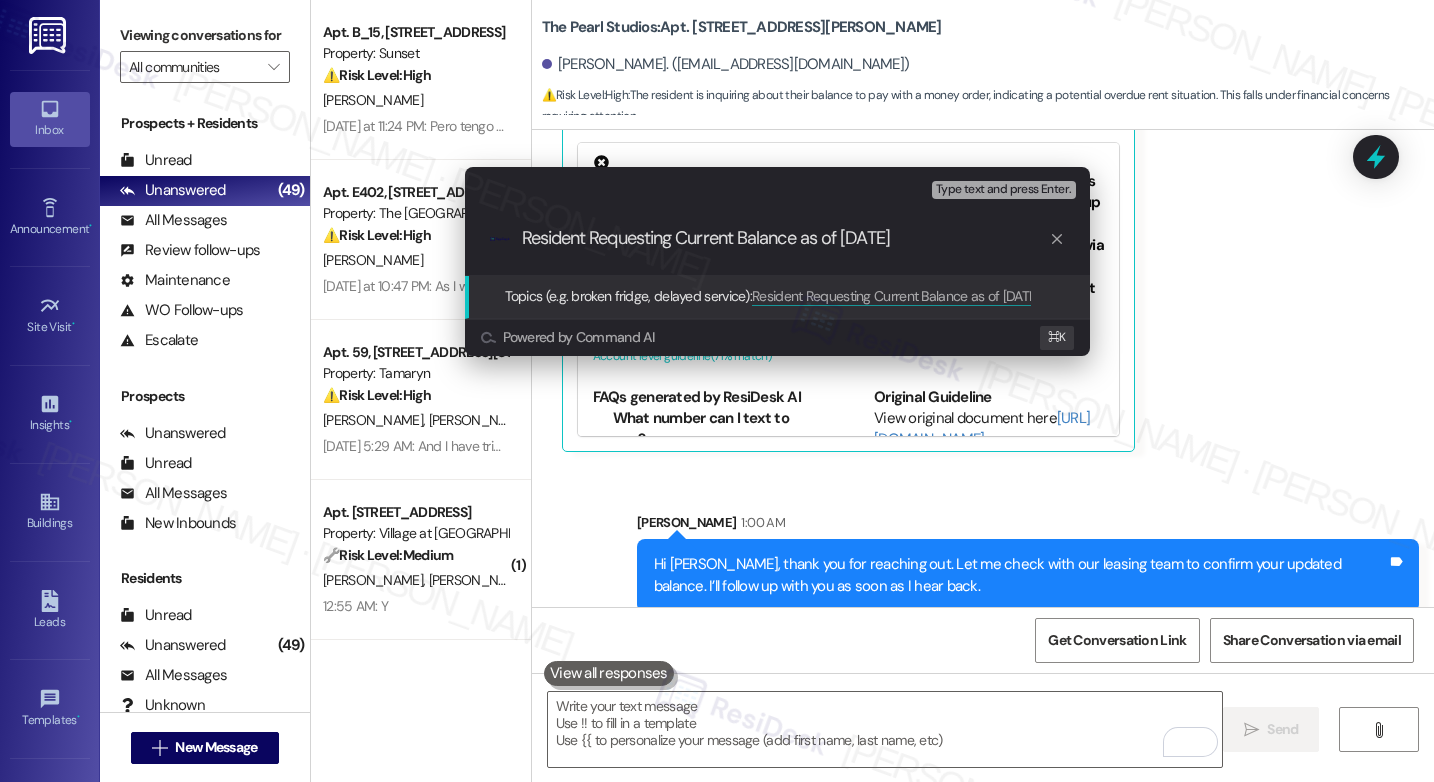 type 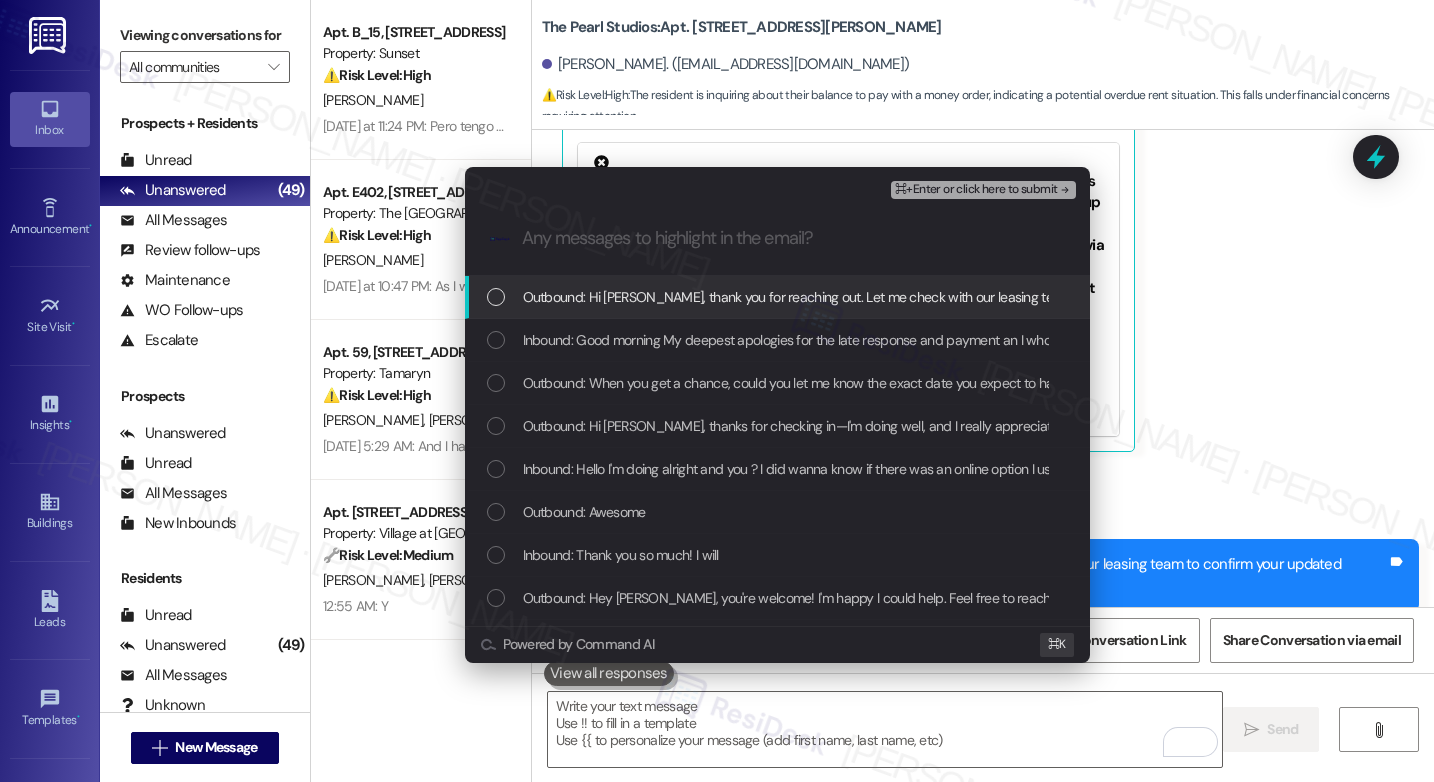 click on "Outbound: Hi [PERSON_NAME], thank you for reaching out. Let me check with our leasing team to confirm your updated balance. I’ll follow up with you as soon as I hear back." at bounding box center (1024, 297) 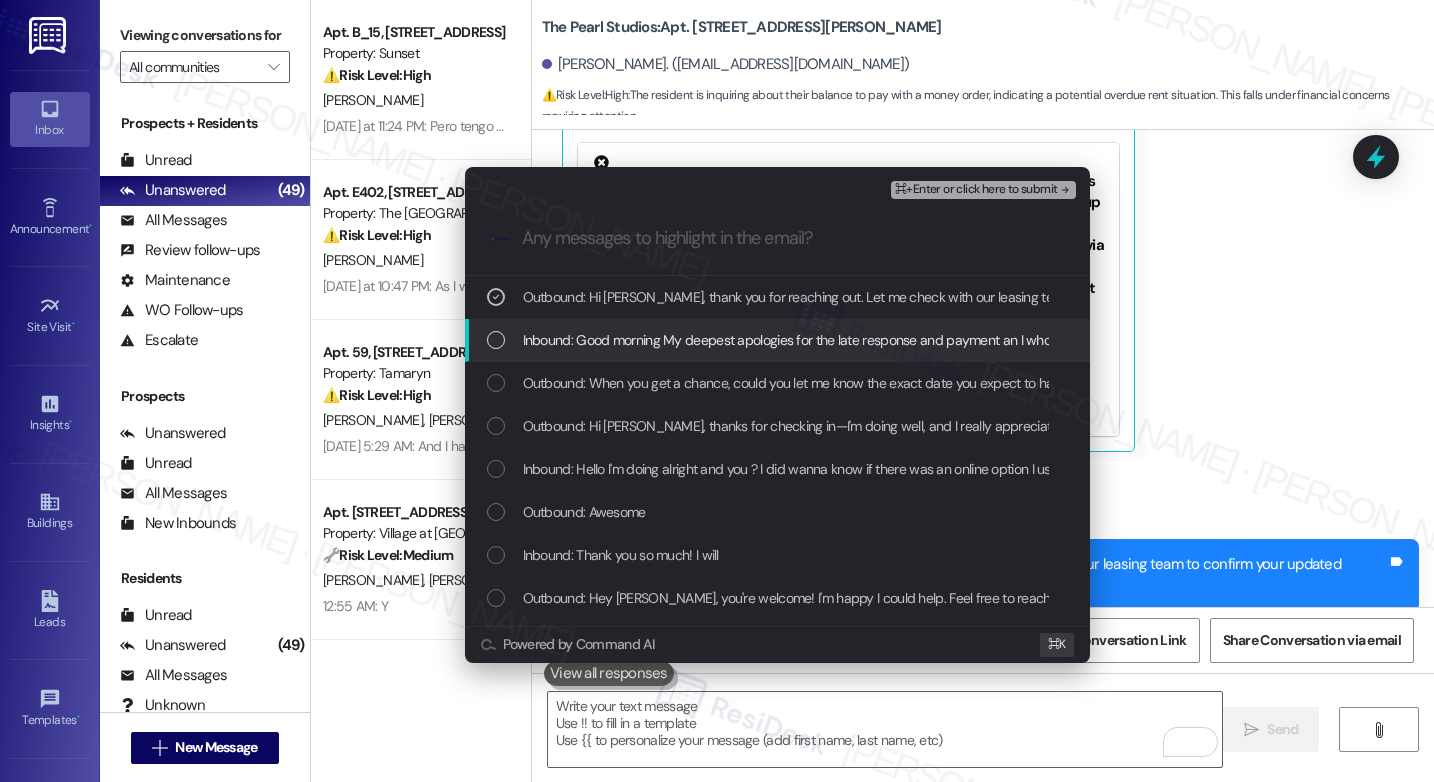 click on "Inbound: Good morning
My deepest apologies for the late response and payment an I whole heartedly appreciate your patience and kindness! I will put in all my work to make sure this won't happen again Could you give me a balance so I can bring you a money order?" at bounding box center [1299, 340] 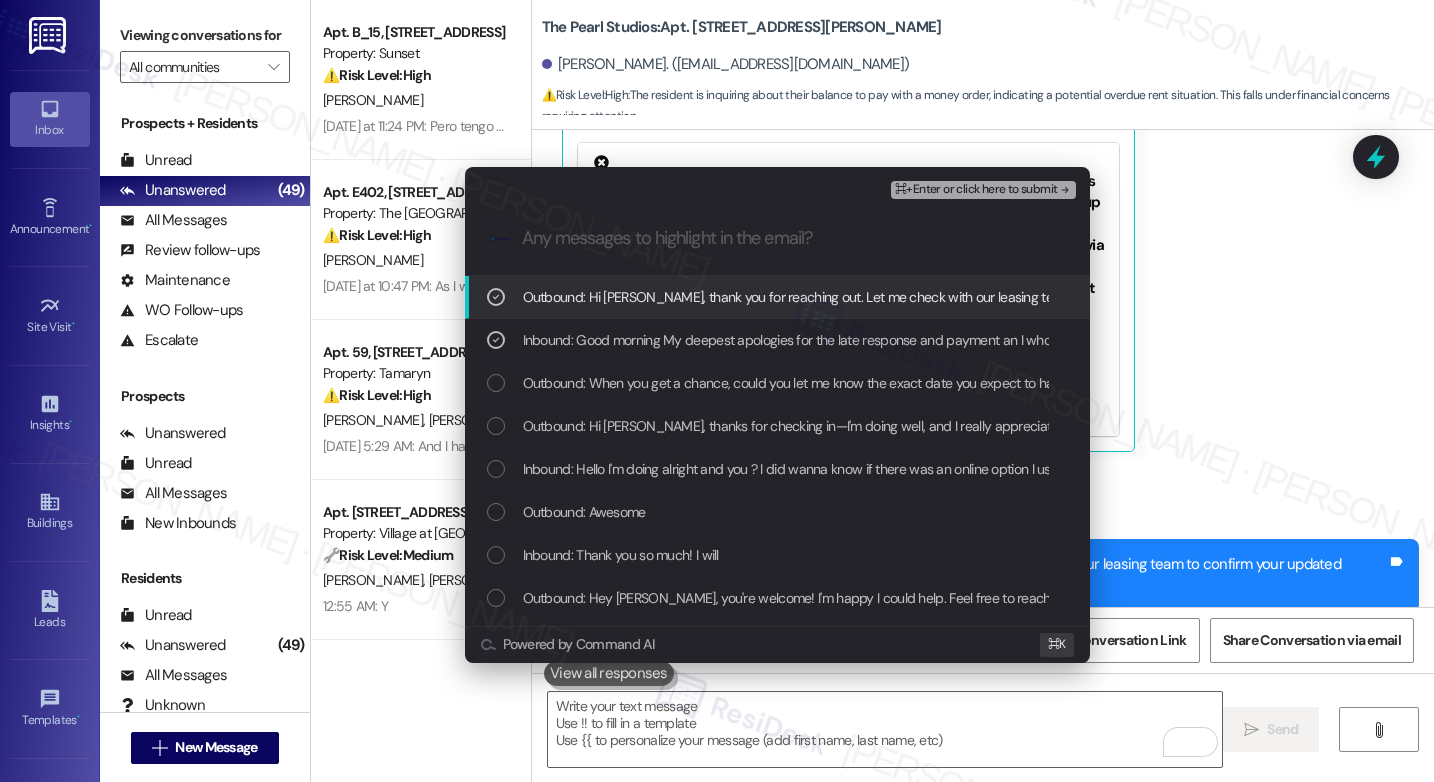 click on "⌘+Enter or click here to submit" at bounding box center (976, 190) 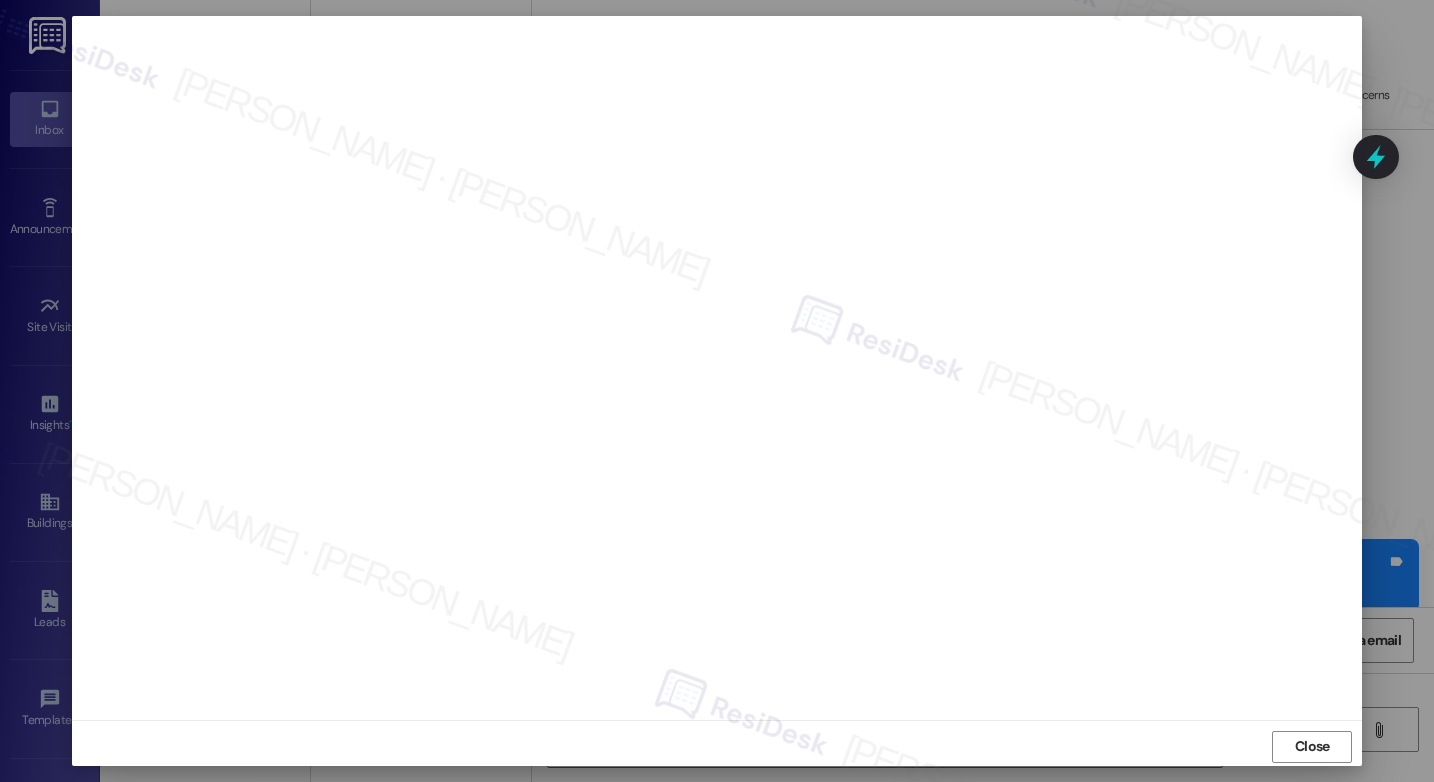 scroll, scrollTop: 7, scrollLeft: 0, axis: vertical 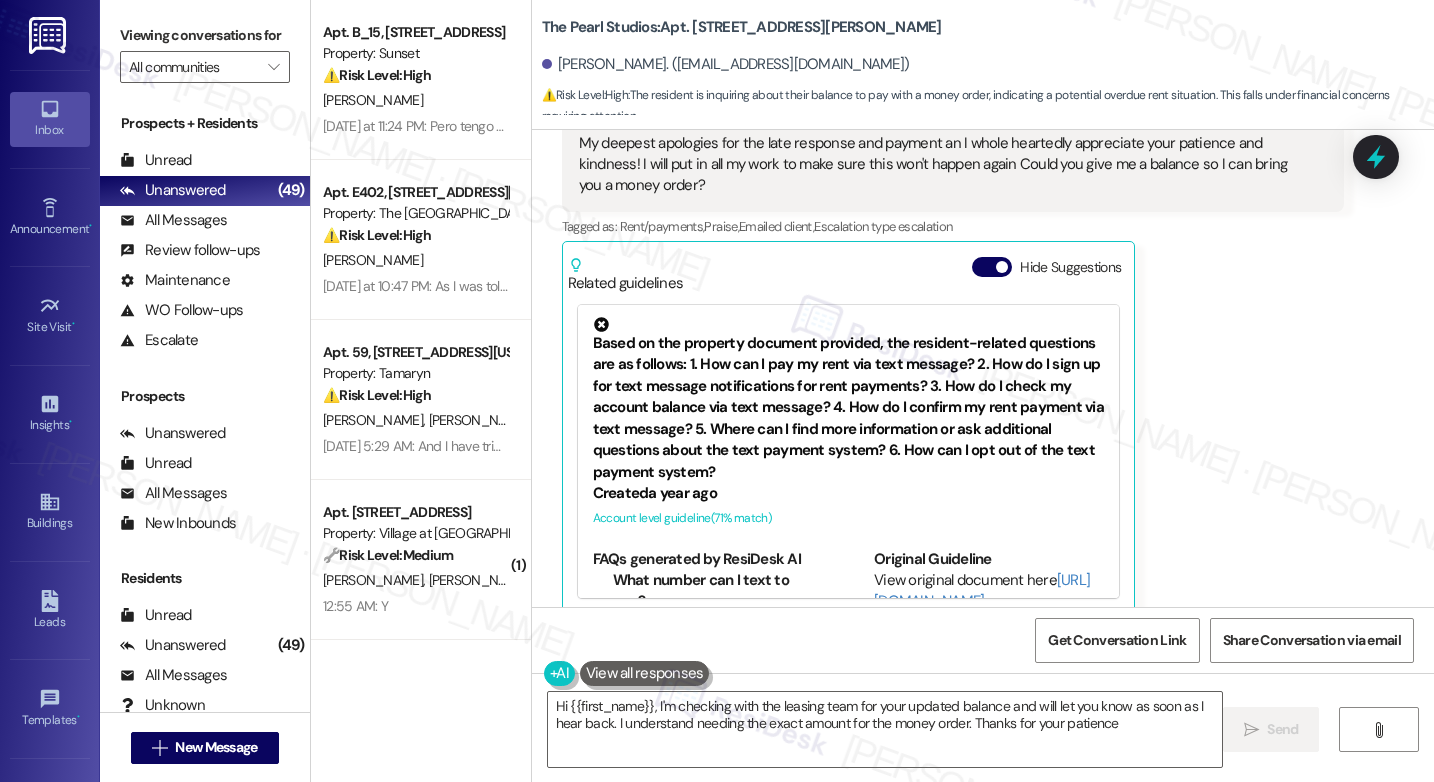 type on "Hi {{first_name}}, I'm checking with the leasing team for your updated balance and will let you know as soon as I hear back. I understand needing the exact amount for the money order. Thanks for your patience!" 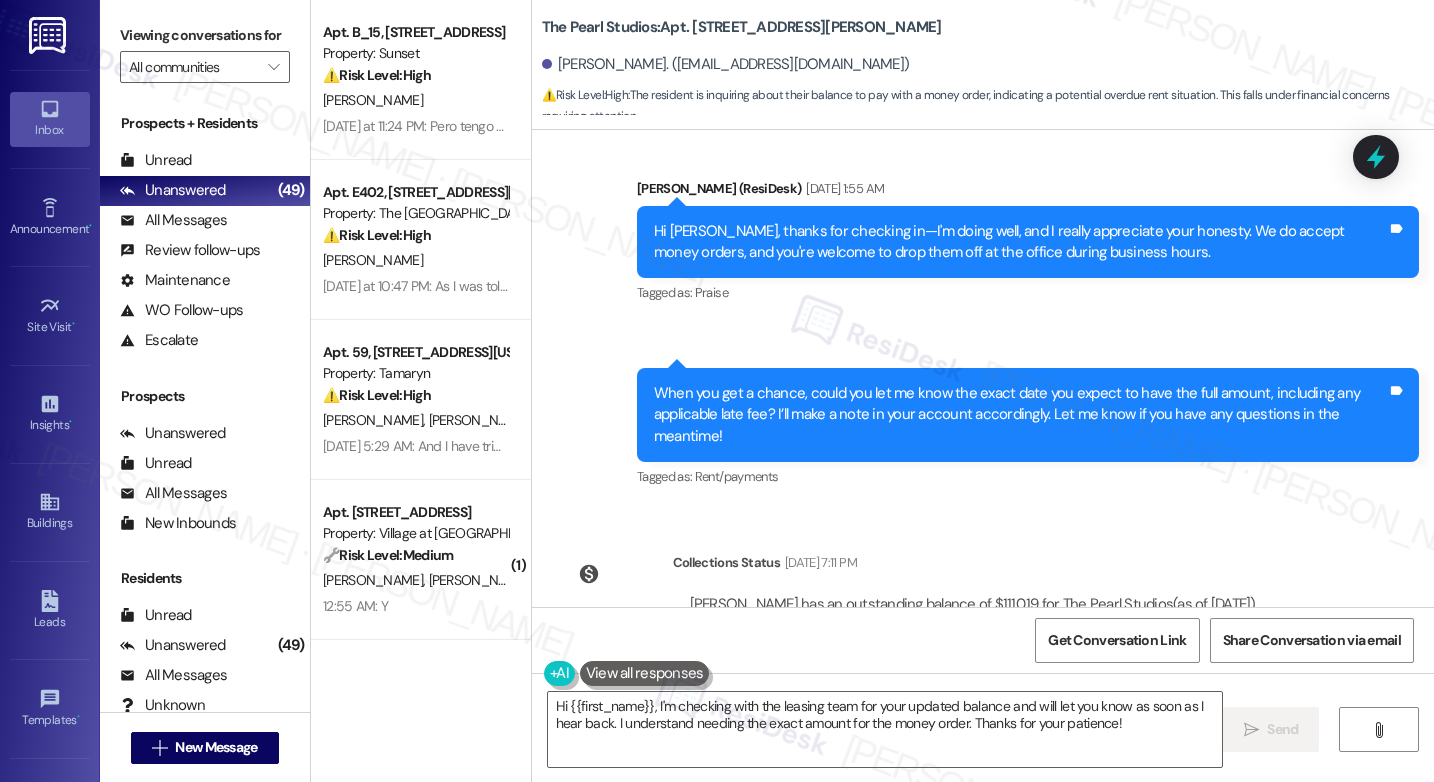 scroll, scrollTop: 2790, scrollLeft: 0, axis: vertical 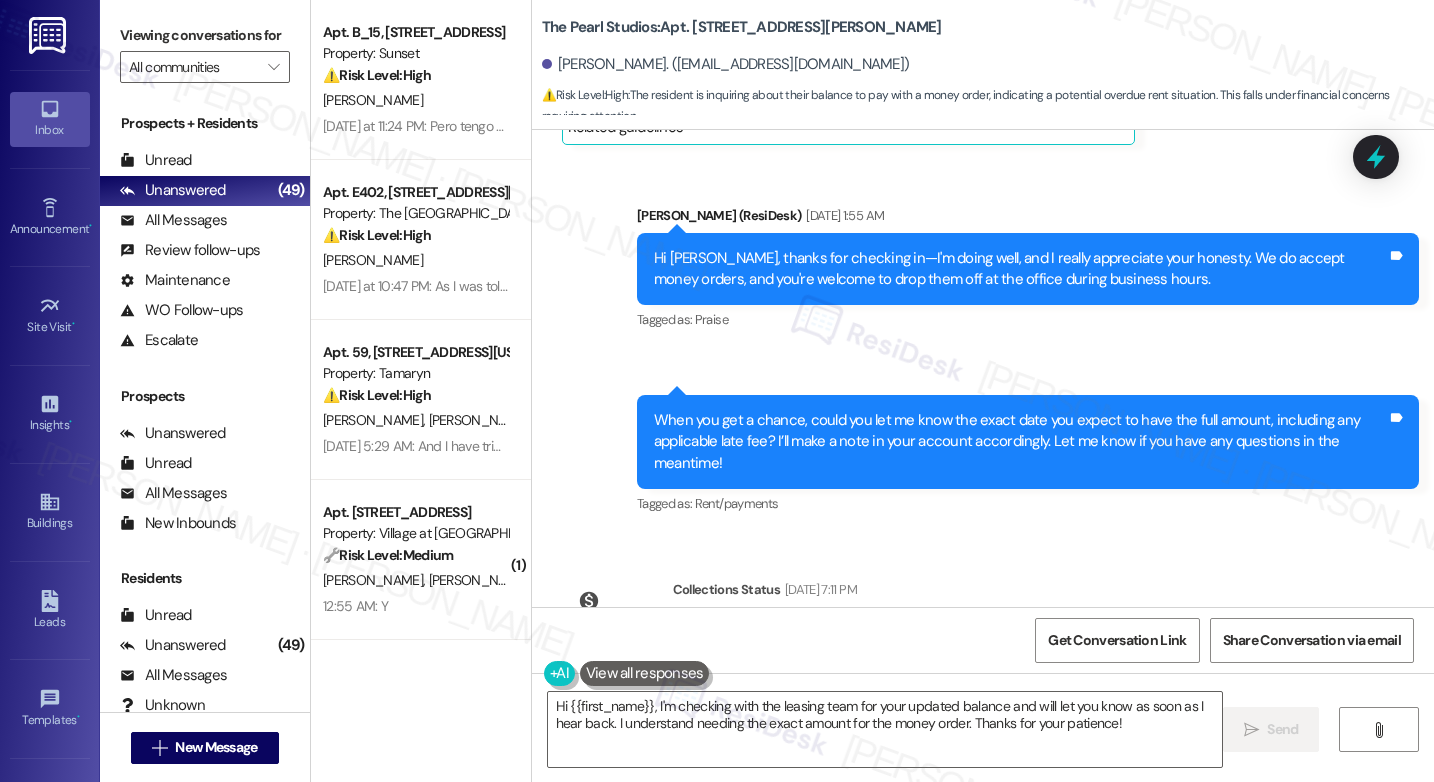 click on "When you get a chance, could you let me know the exact date you expect to have the full amount, including any applicable late fee? I’ll make a note in your account accordingly. Let me know if you have any questions in the meantime!" at bounding box center [1020, 442] 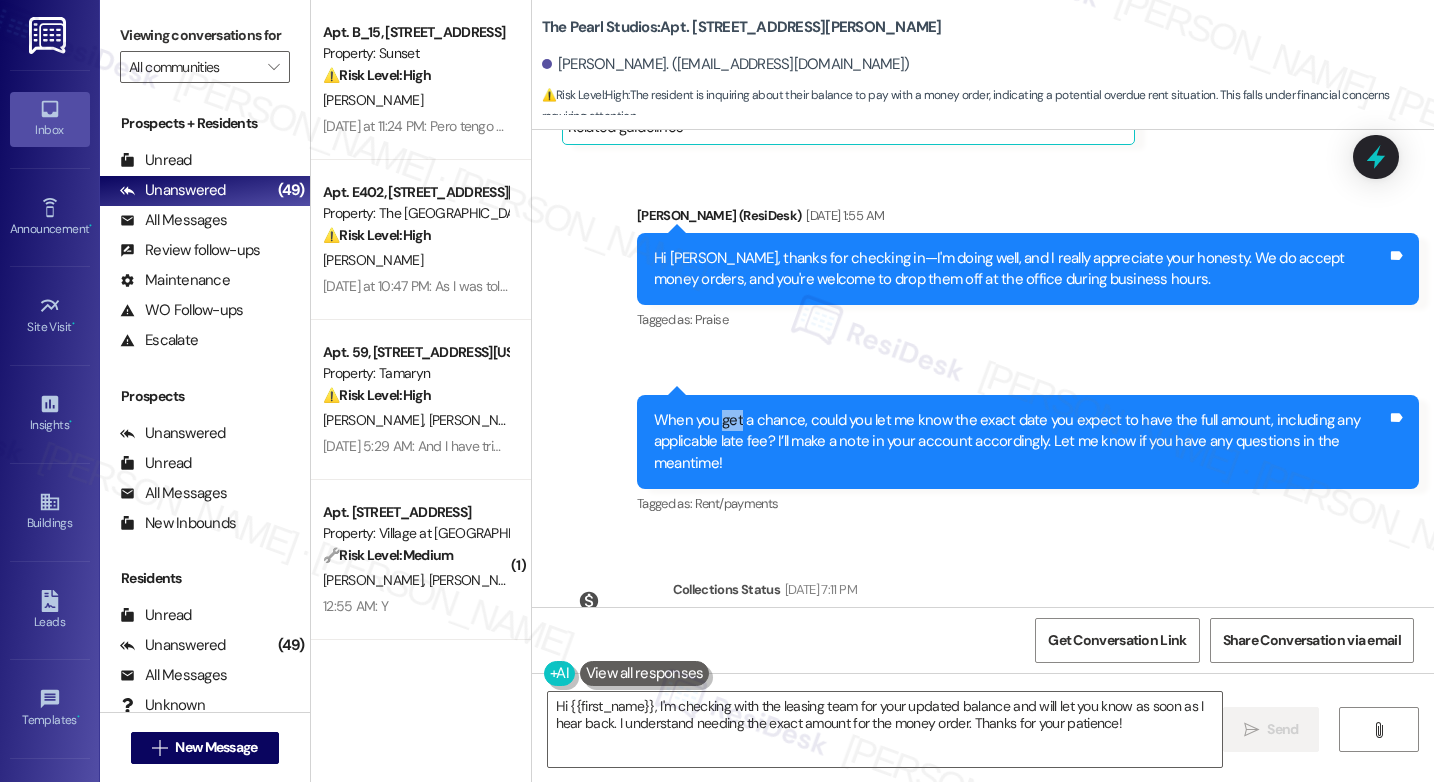 click on "When you get a chance, could you let me know the exact date you expect to have the full amount, including any applicable late fee? I’ll make a note in your account accordingly. Let me know if you have any questions in the meantime!" at bounding box center [1020, 442] 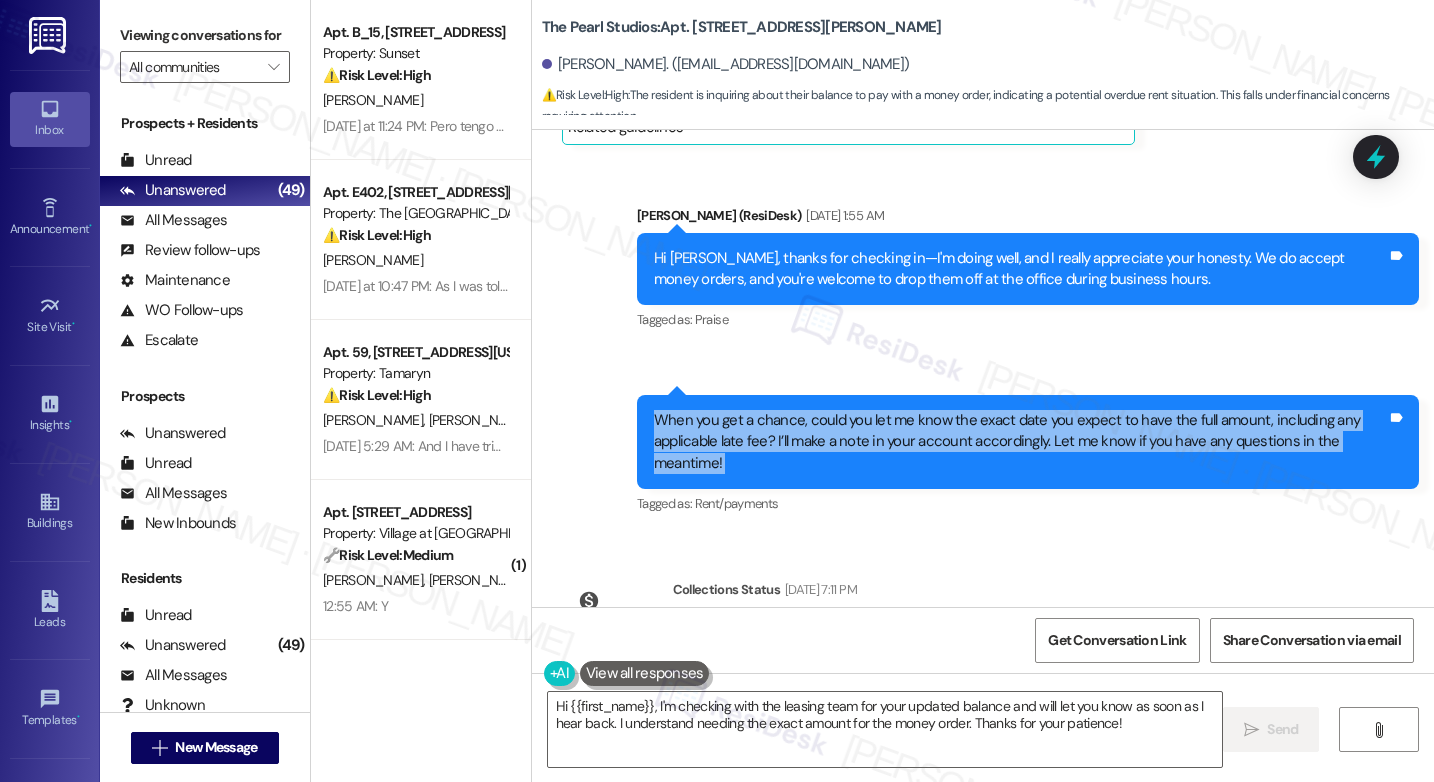 click on "When you get a chance, could you let me know the exact date you expect to have the full amount, including any applicable late fee? I’ll make a note in your account accordingly. Let me know if you have any questions in the meantime! Tags and notes" at bounding box center (1028, 442) 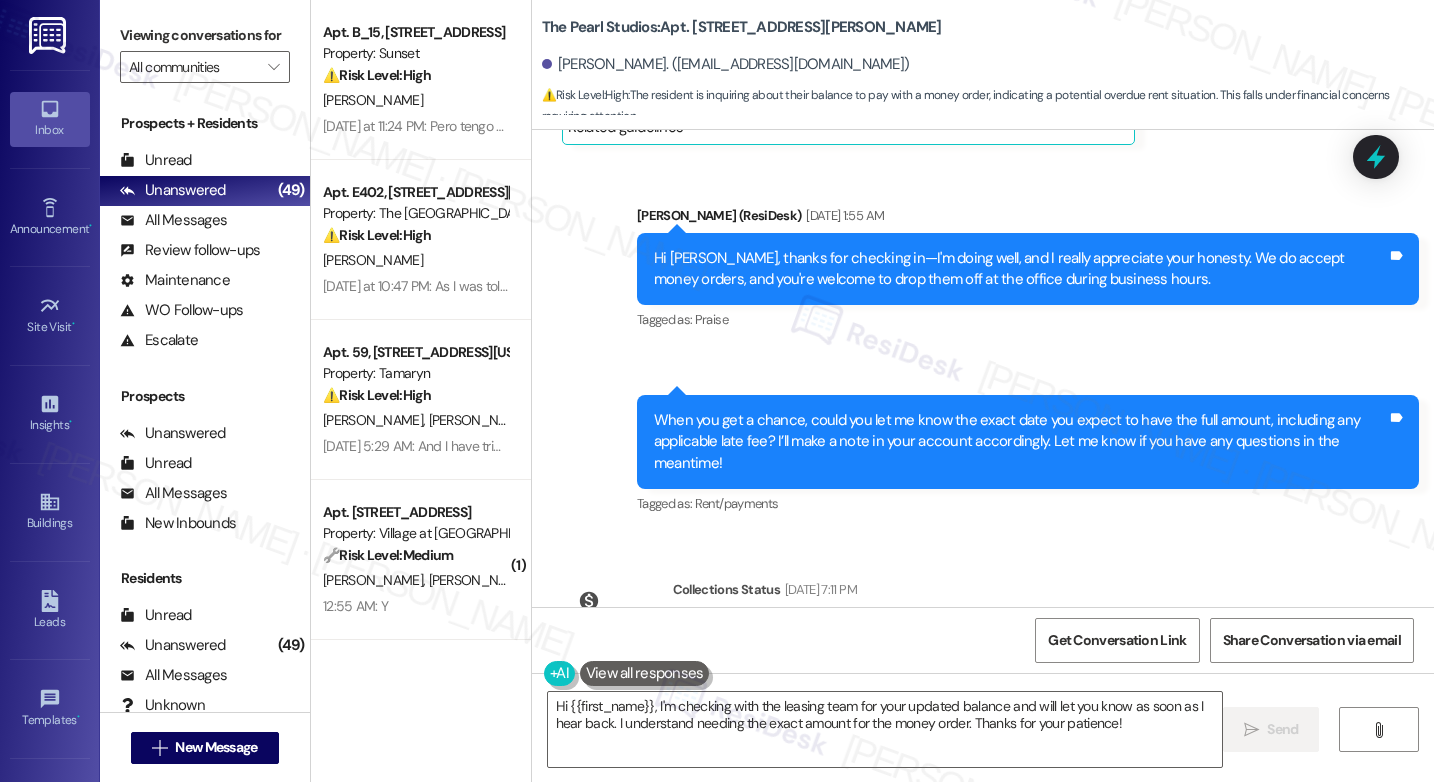 click on "When you get a chance, could you let me know the exact date you expect to have the full amount, including any applicable late fee? I’ll make a note in your account accordingly. Let me know if you have any questions in the meantime!" at bounding box center (1020, 442) 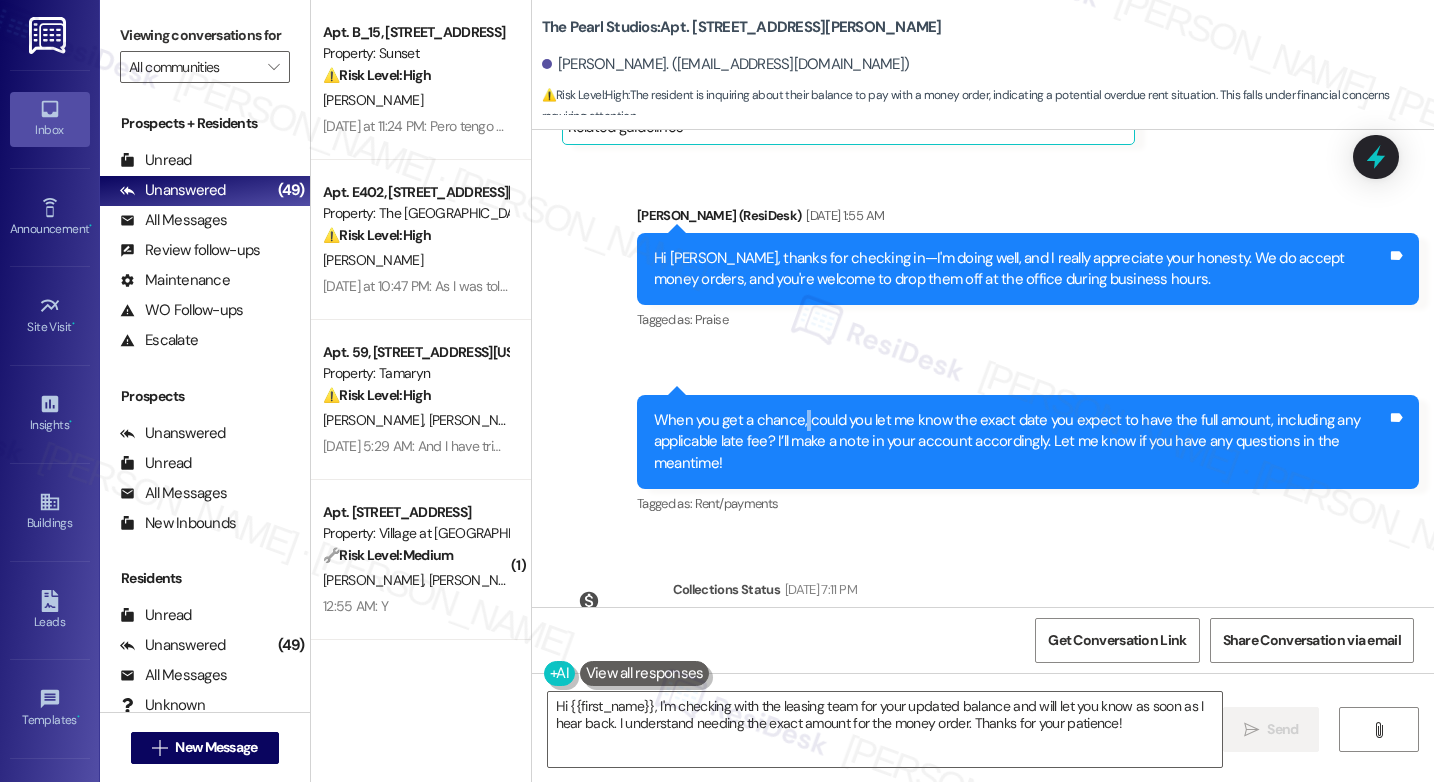 click on "When you get a chance, could you let me know the exact date you expect to have the full amount, including any applicable late fee? I’ll make a note in your account accordingly. Let me know if you have any questions in the meantime!" at bounding box center [1020, 442] 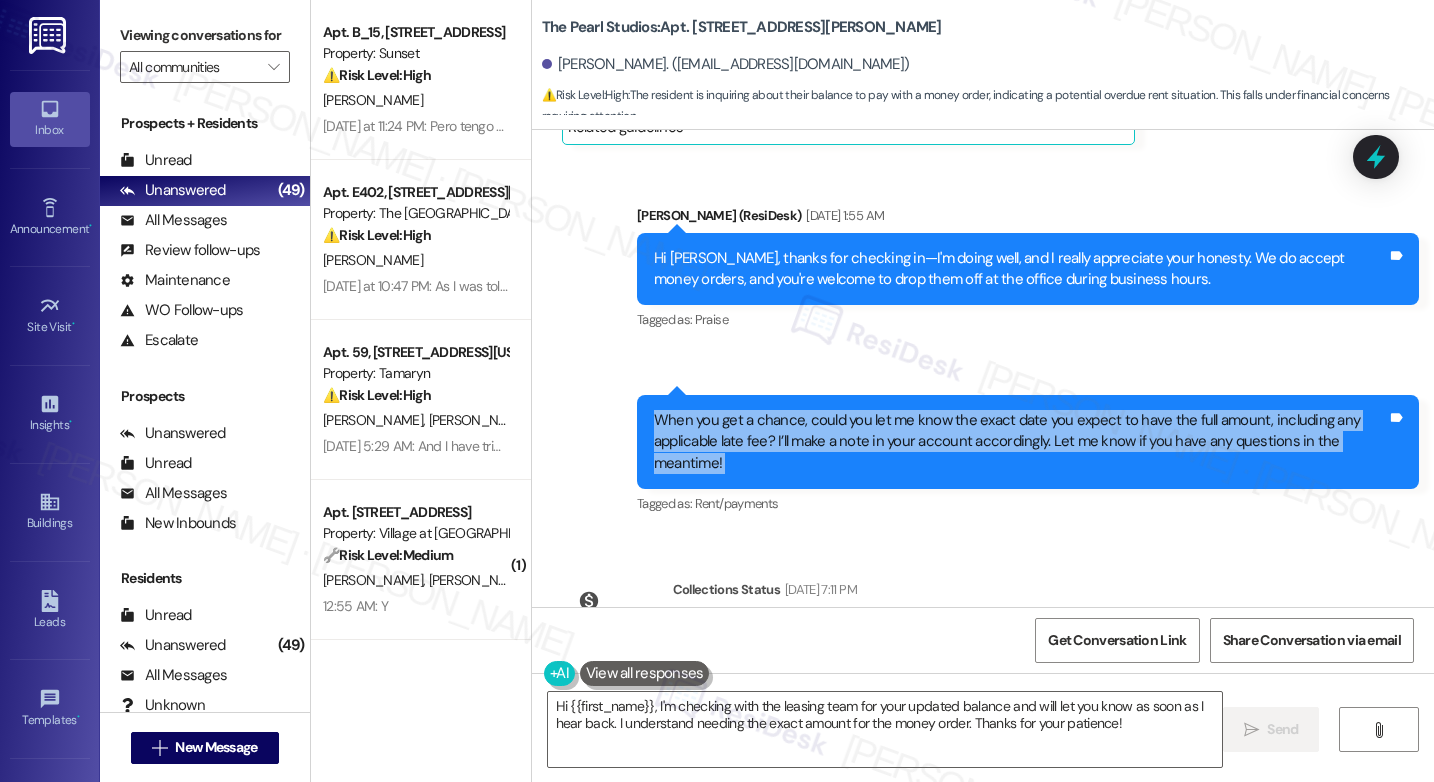 click on "When you get a chance, could you let me know the exact date you expect to have the full amount, including any applicable late fee? I’ll make a note in your account accordingly. Let me know if you have any questions in the meantime!" at bounding box center [1020, 442] 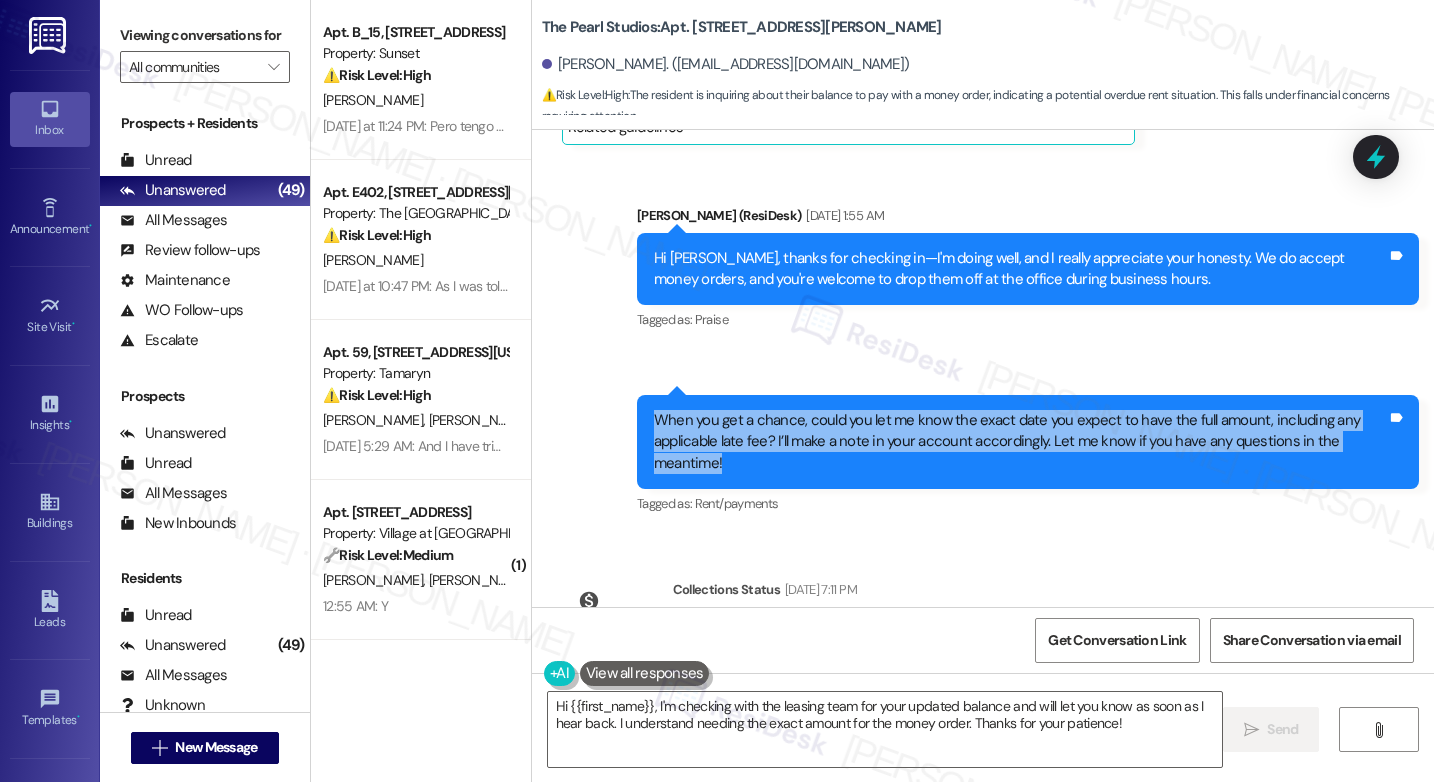 drag, startPoint x: 647, startPoint y: 401, endPoint x: 735, endPoint y: 437, distance: 95.07891 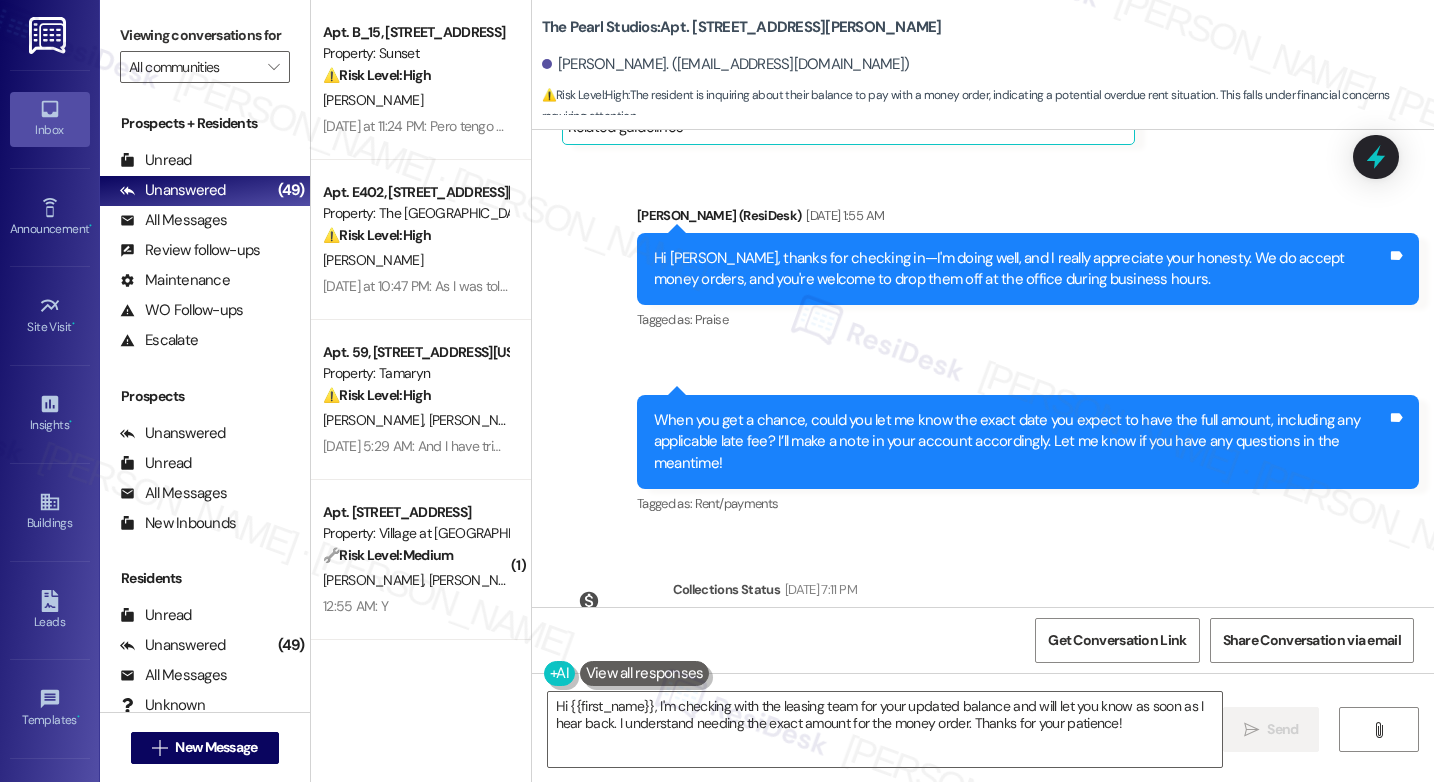 click on "When you get a chance, could you let me know the exact date you expect to have the full amount, including any applicable late fee? I’ll make a note in your account accordingly. Let me know if you have any questions in the meantime!" at bounding box center [1020, 442] 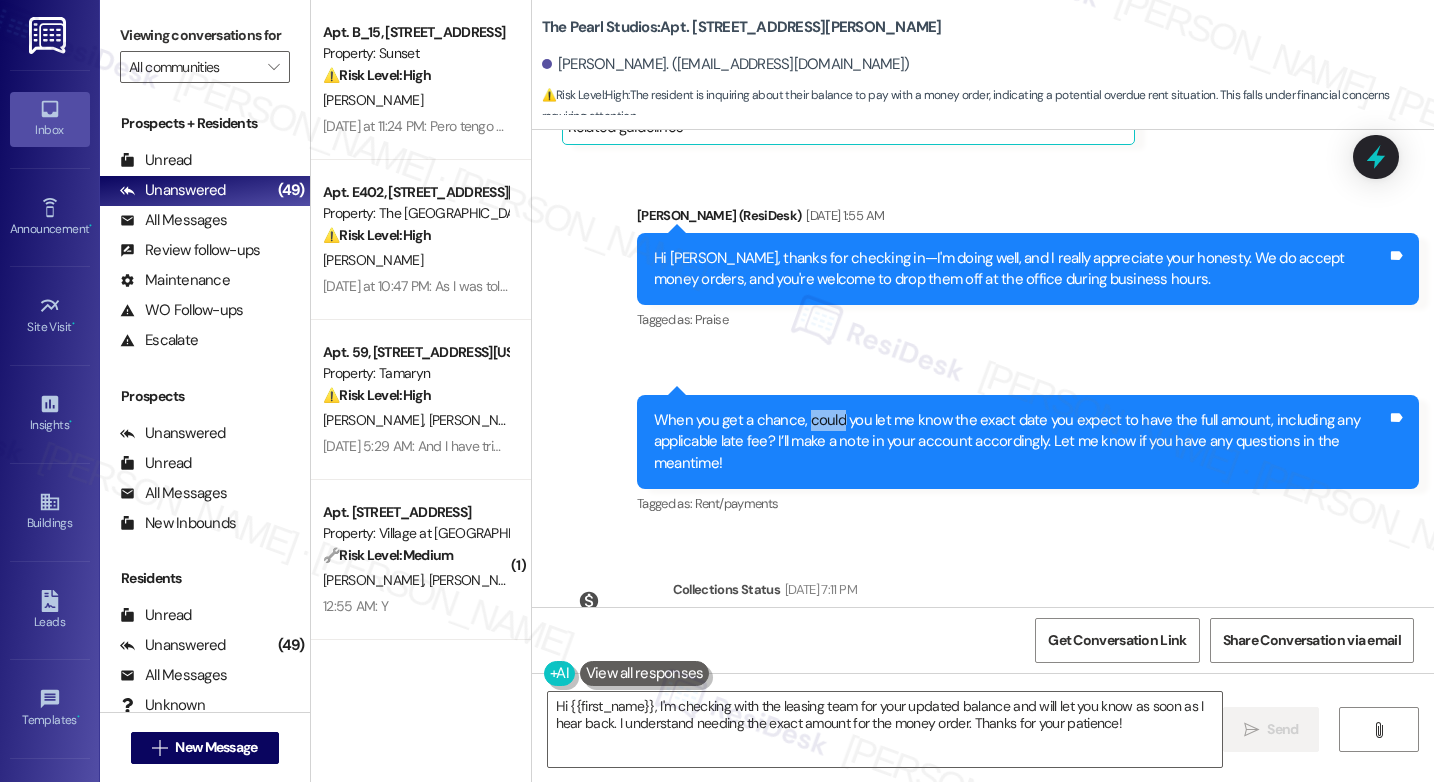 click on "When you get a chance, could you let me know the exact date you expect to have the full amount, including any applicable late fee? I’ll make a note in your account accordingly. Let me know if you have any questions in the meantime!" at bounding box center [1020, 442] 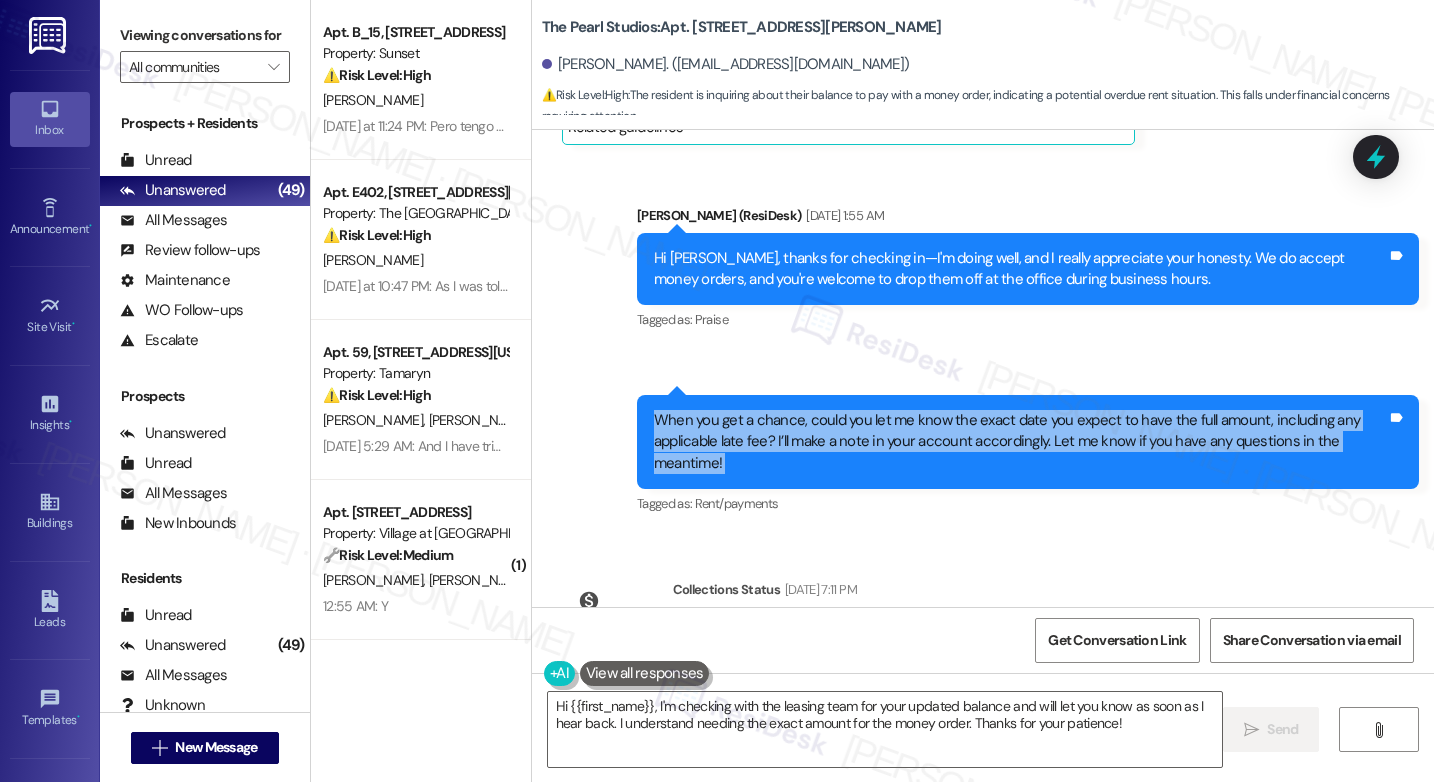 click on "When you get a chance, could you let me know the exact date you expect to have the full amount, including any applicable late fee? I’ll make a note in your account accordingly. Let me know if you have any questions in the meantime!" at bounding box center (1020, 442) 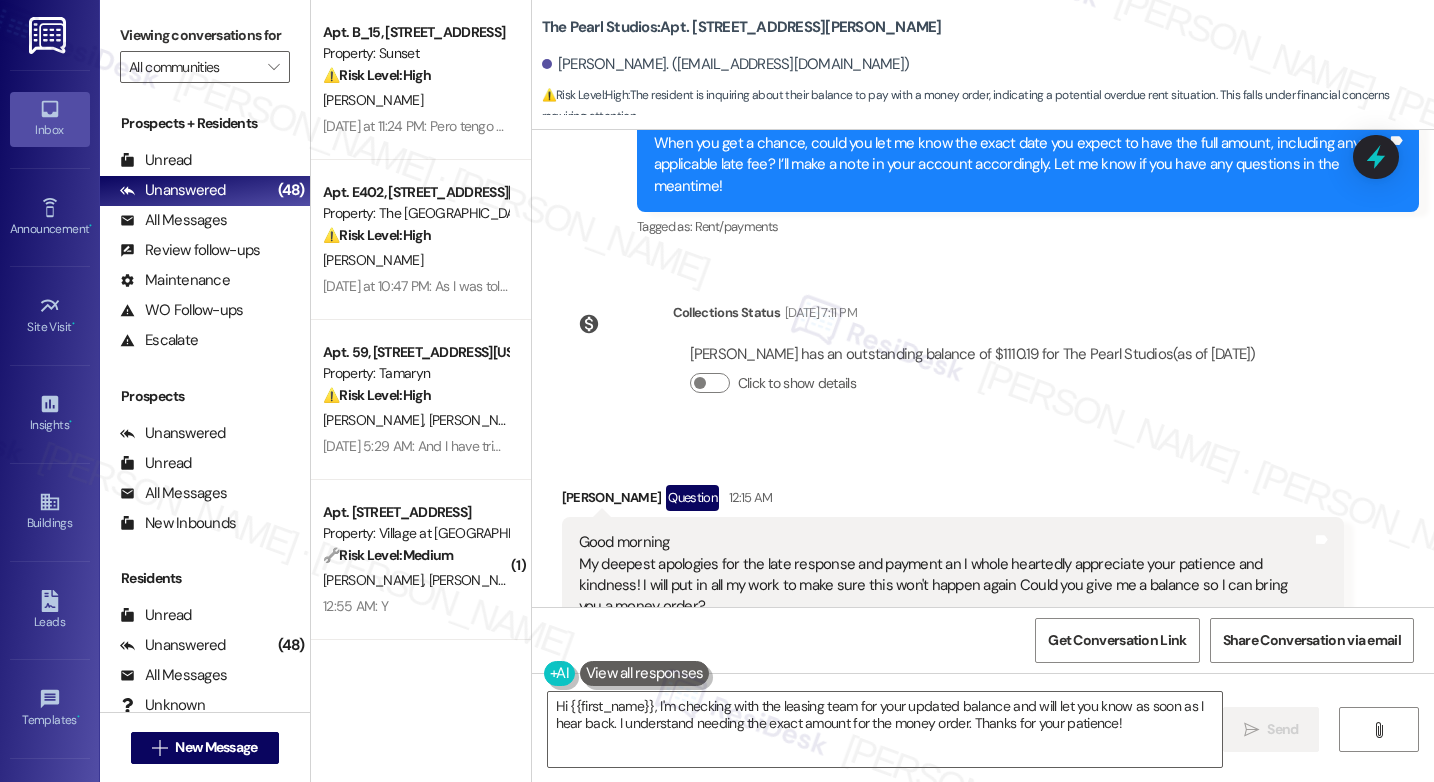 scroll, scrollTop: 3243, scrollLeft: 0, axis: vertical 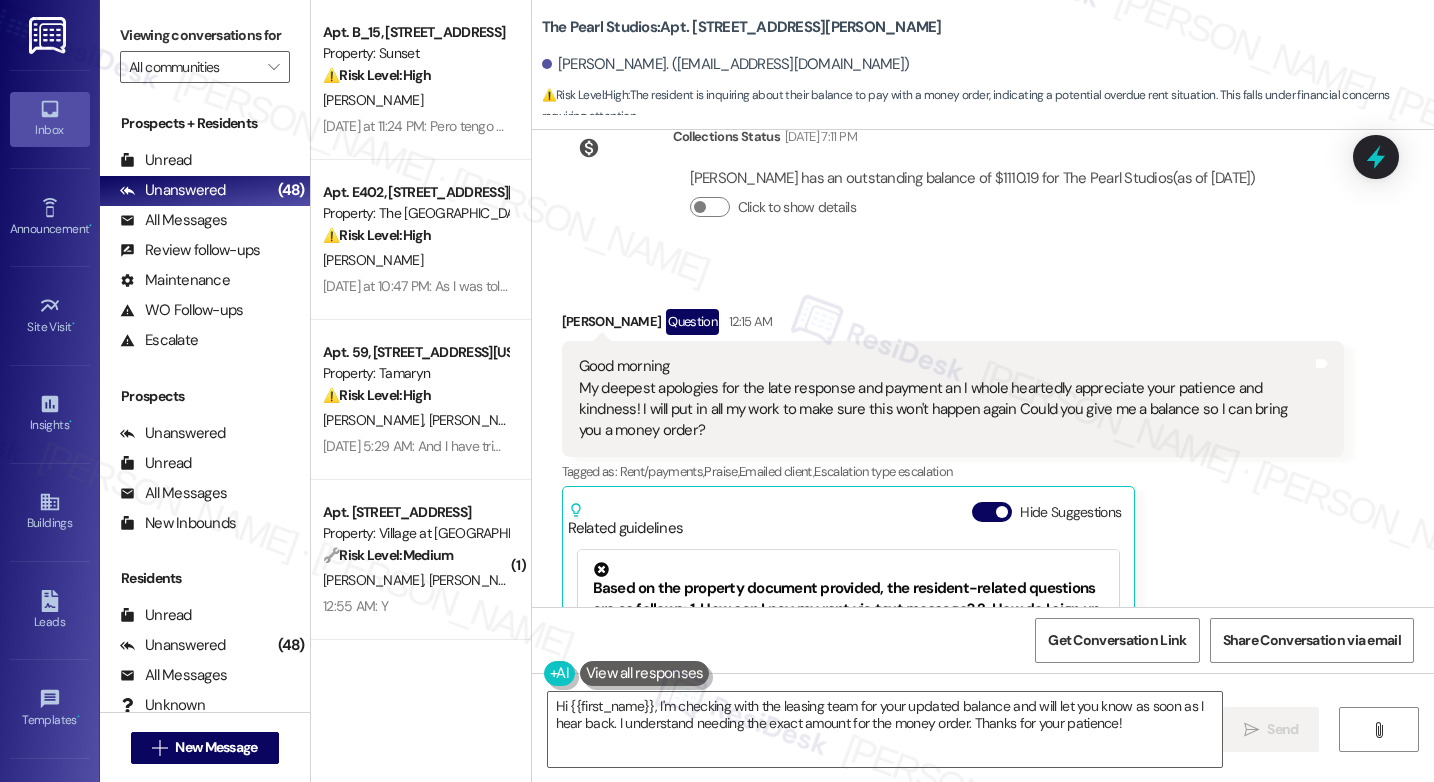 click on "Good morning
My deepest apologies for the late response and payment an I whole heartedly appreciate your patience and kindness! I will put in all my work to make sure this won't happen again Could you give me a balance so I can bring you a money order?" at bounding box center [945, 399] 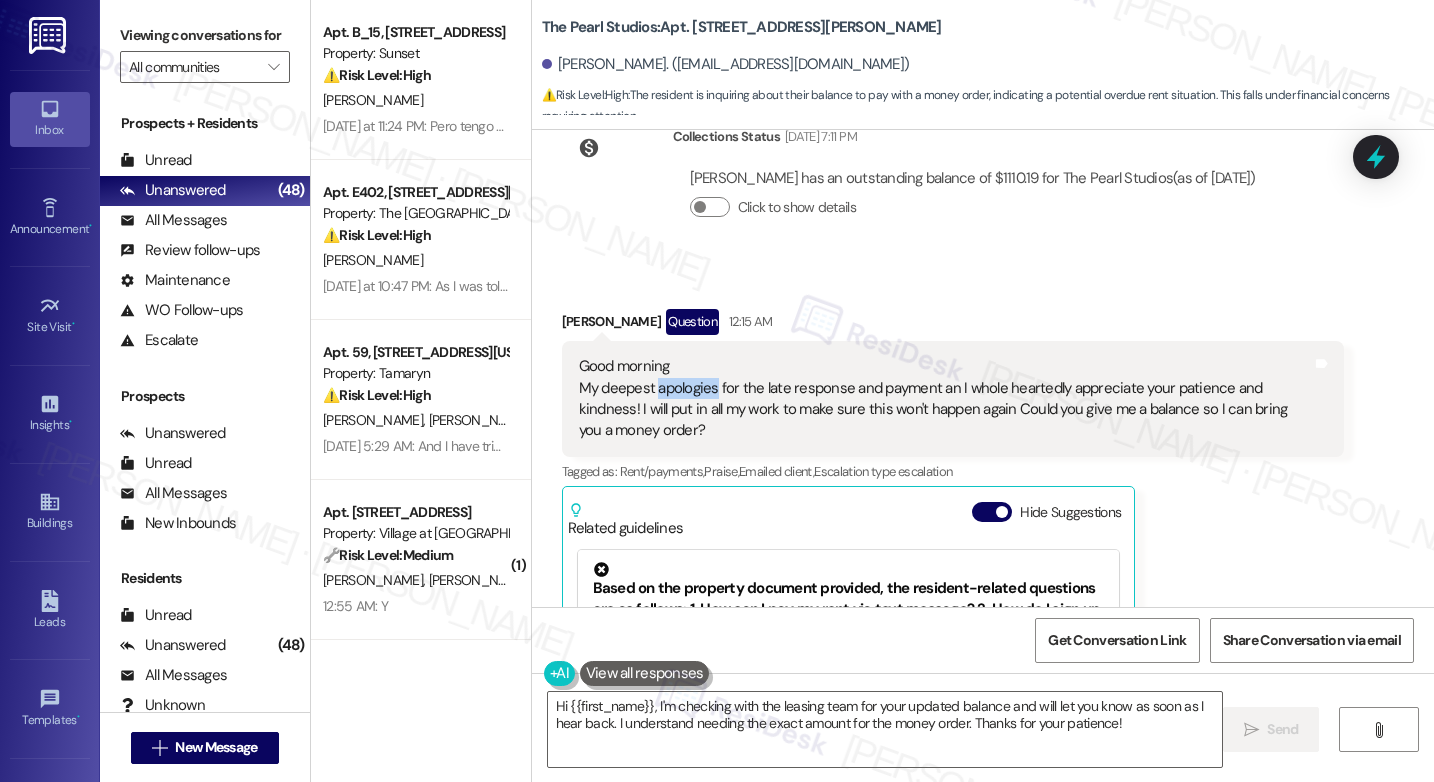 click on "Good morning
My deepest apologies for the late response and payment an I whole heartedly appreciate your patience and kindness! I will put in all my work to make sure this won't happen again Could you give me a balance so I can bring you a money order?" at bounding box center [945, 399] 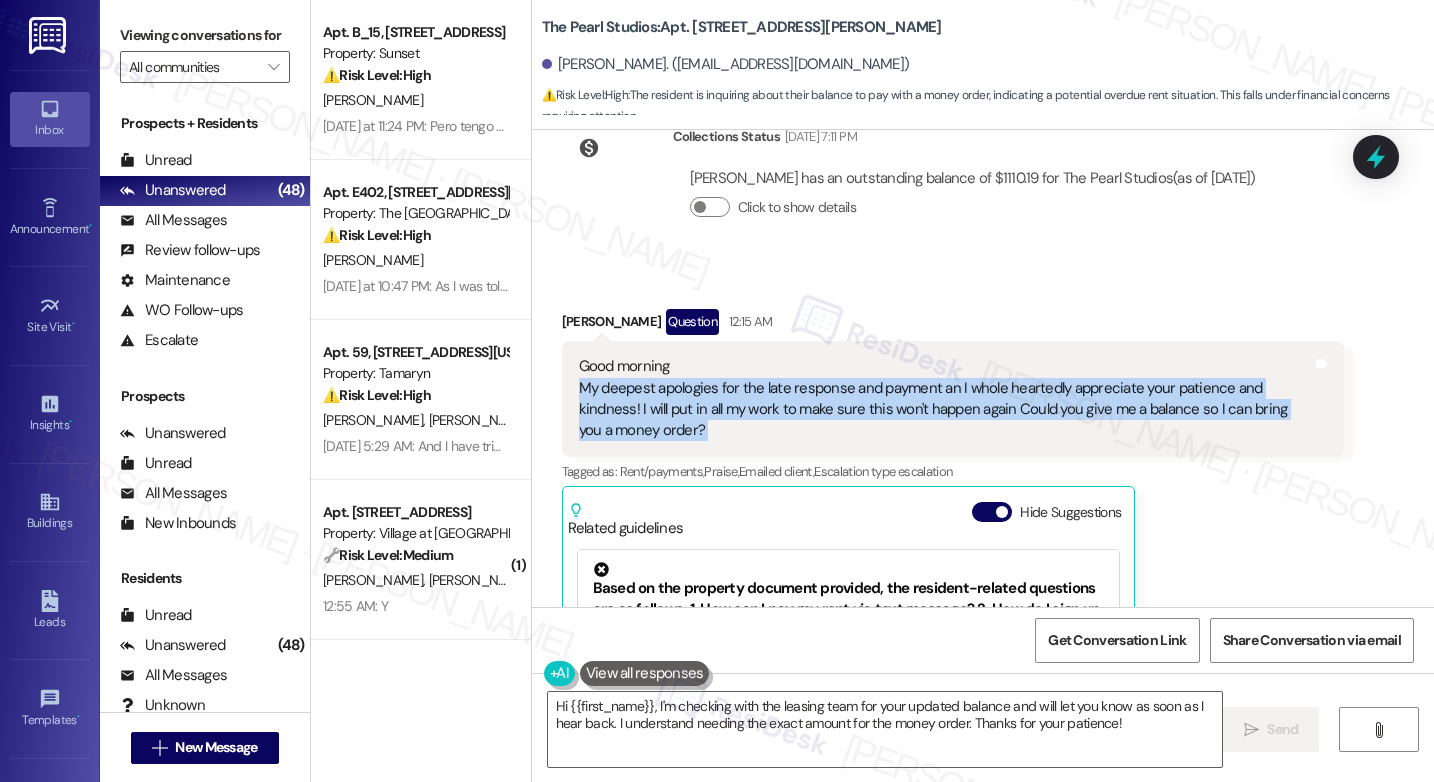 click on "Good morning
My deepest apologies for the late response and payment an I whole heartedly appreciate your patience and kindness! I will put in all my work to make sure this won't happen again Could you give me a balance so I can bring you a money order?" at bounding box center (945, 399) 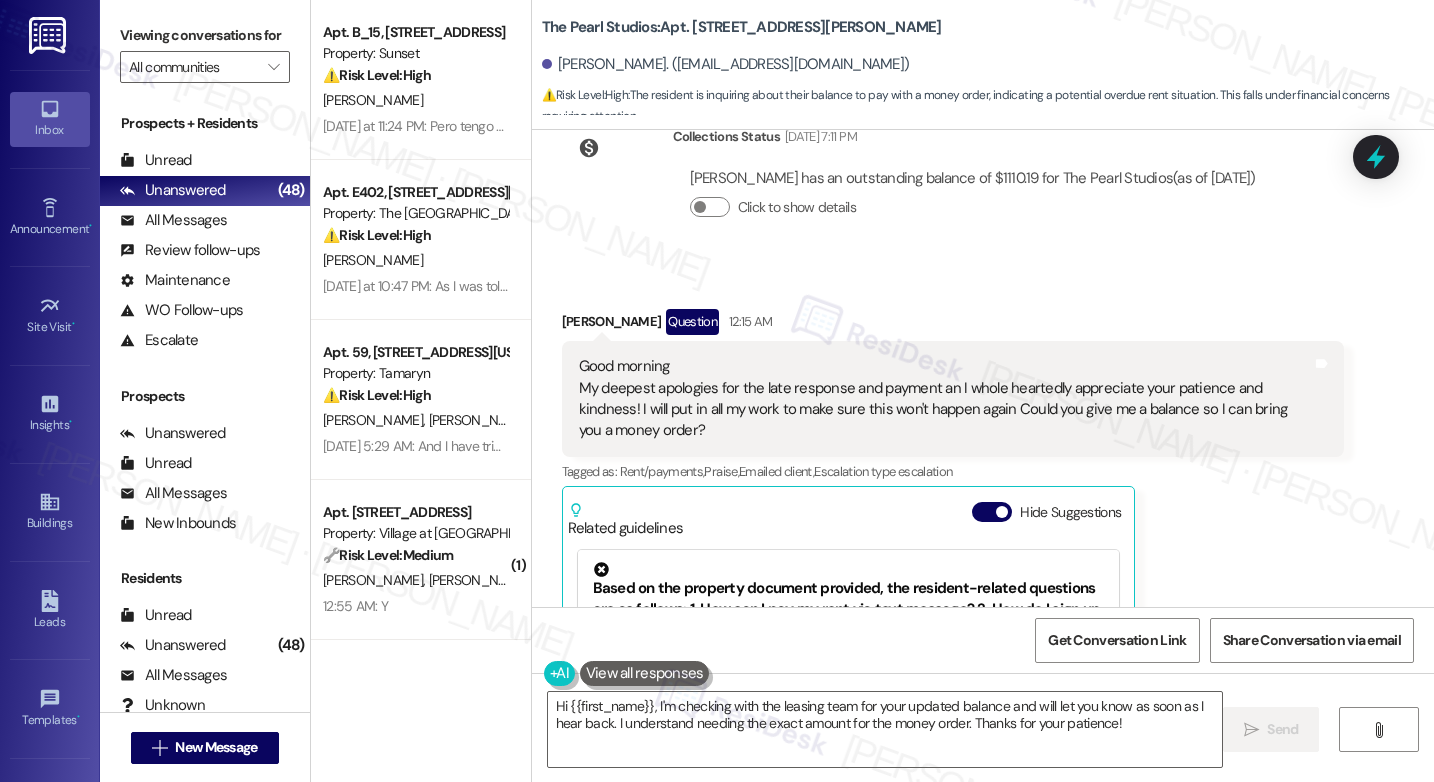 click on "Good morning
My deepest apologies for the late response and payment an I whole heartedly appreciate your patience and kindness! I will put in all my work to make sure this won't happen again Could you give me a balance so I can bring you a money order?" at bounding box center [945, 399] 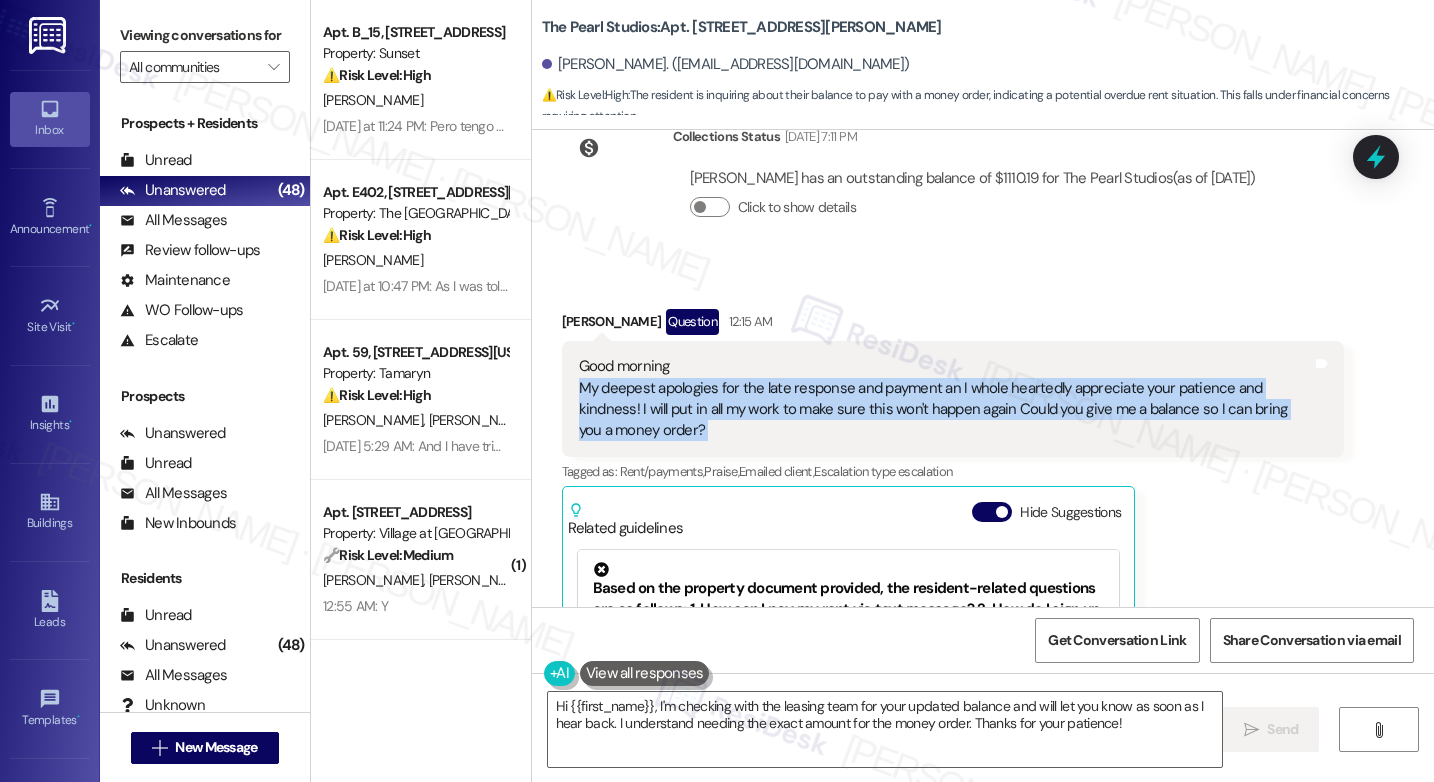 click on "Good morning
My deepest apologies for the late response and payment an I whole heartedly appreciate your patience and kindness! I will put in all my work to make sure this won't happen again Could you give me a balance so I can bring you a money order?" at bounding box center [945, 399] 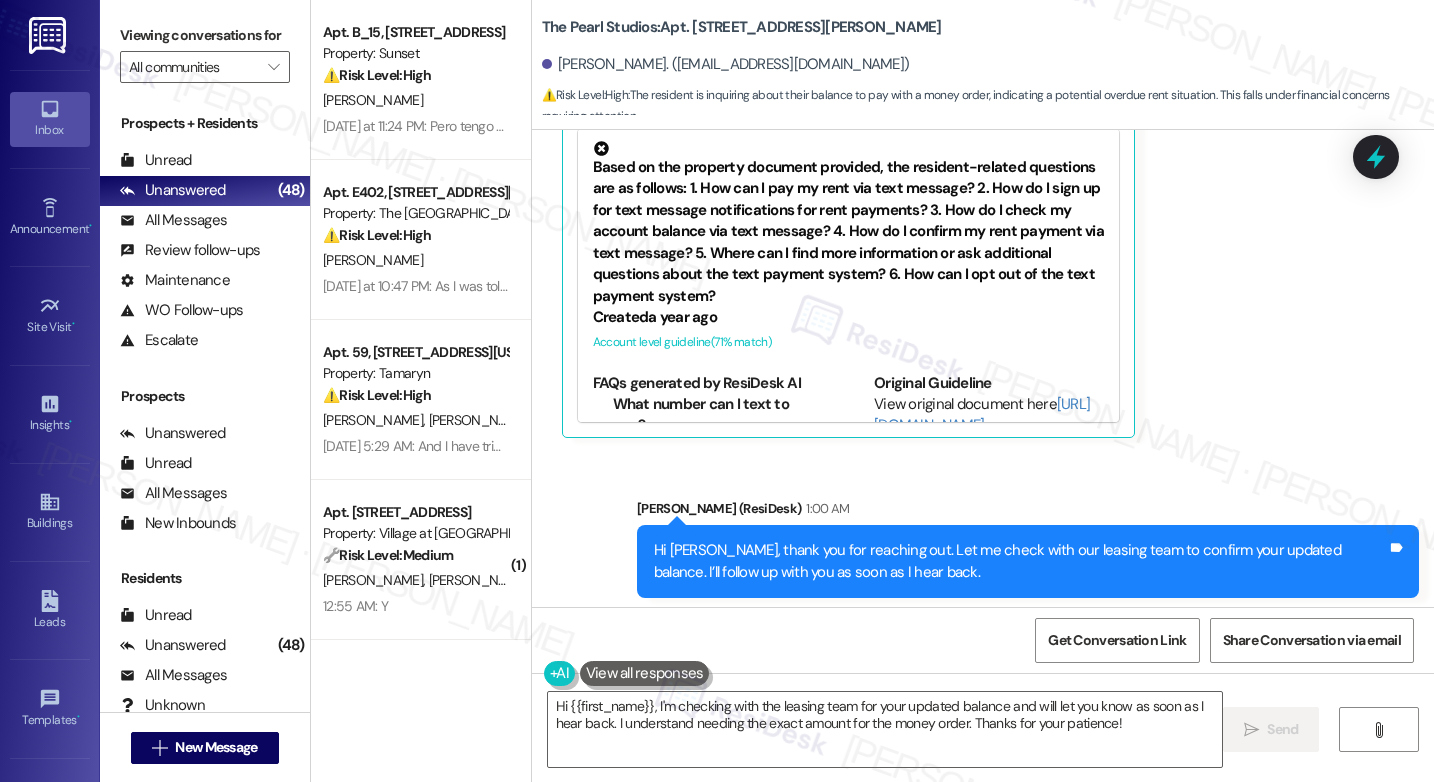scroll, scrollTop: 3680, scrollLeft: 0, axis: vertical 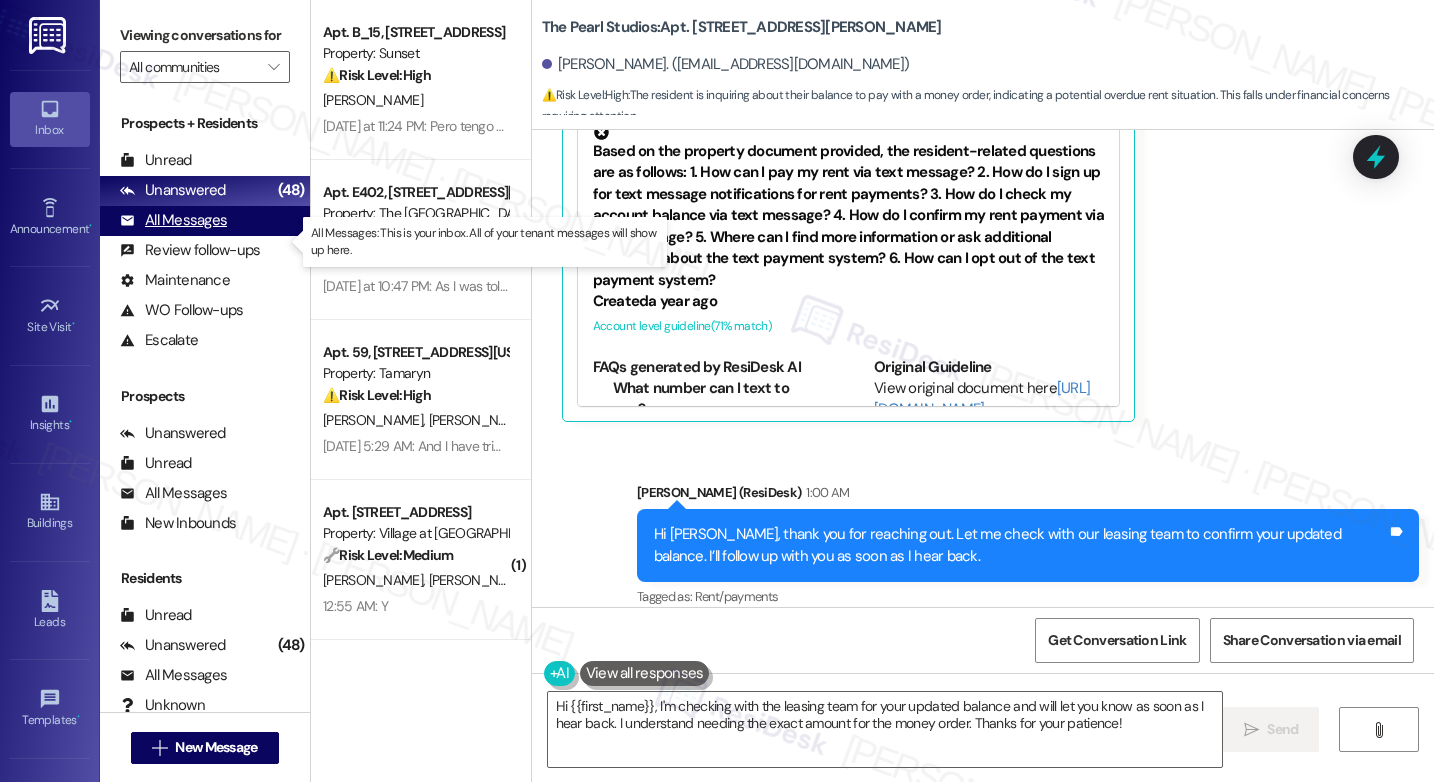 click on "All Messages" at bounding box center [173, 220] 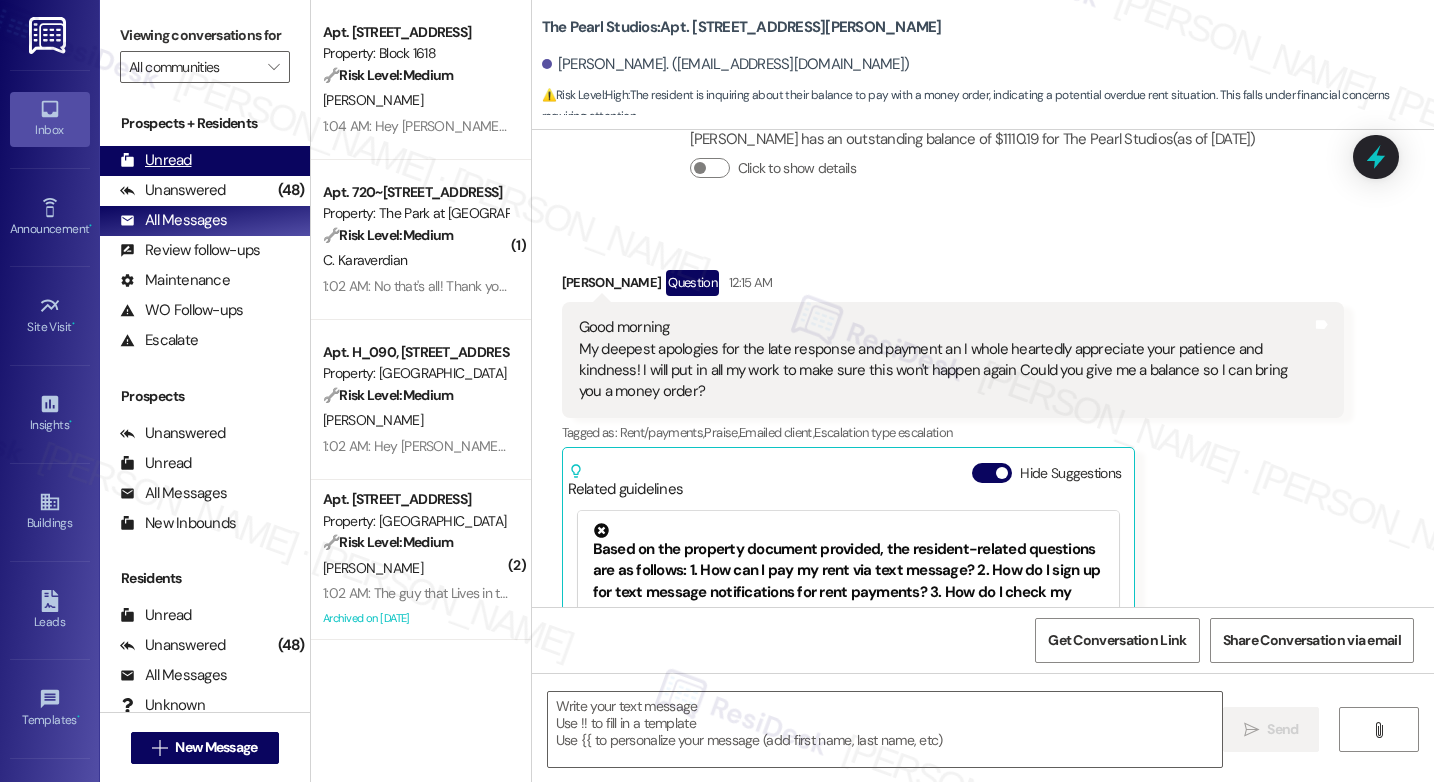 type on "Fetching suggested responses. Please feel free to read through the conversation in the meantime." 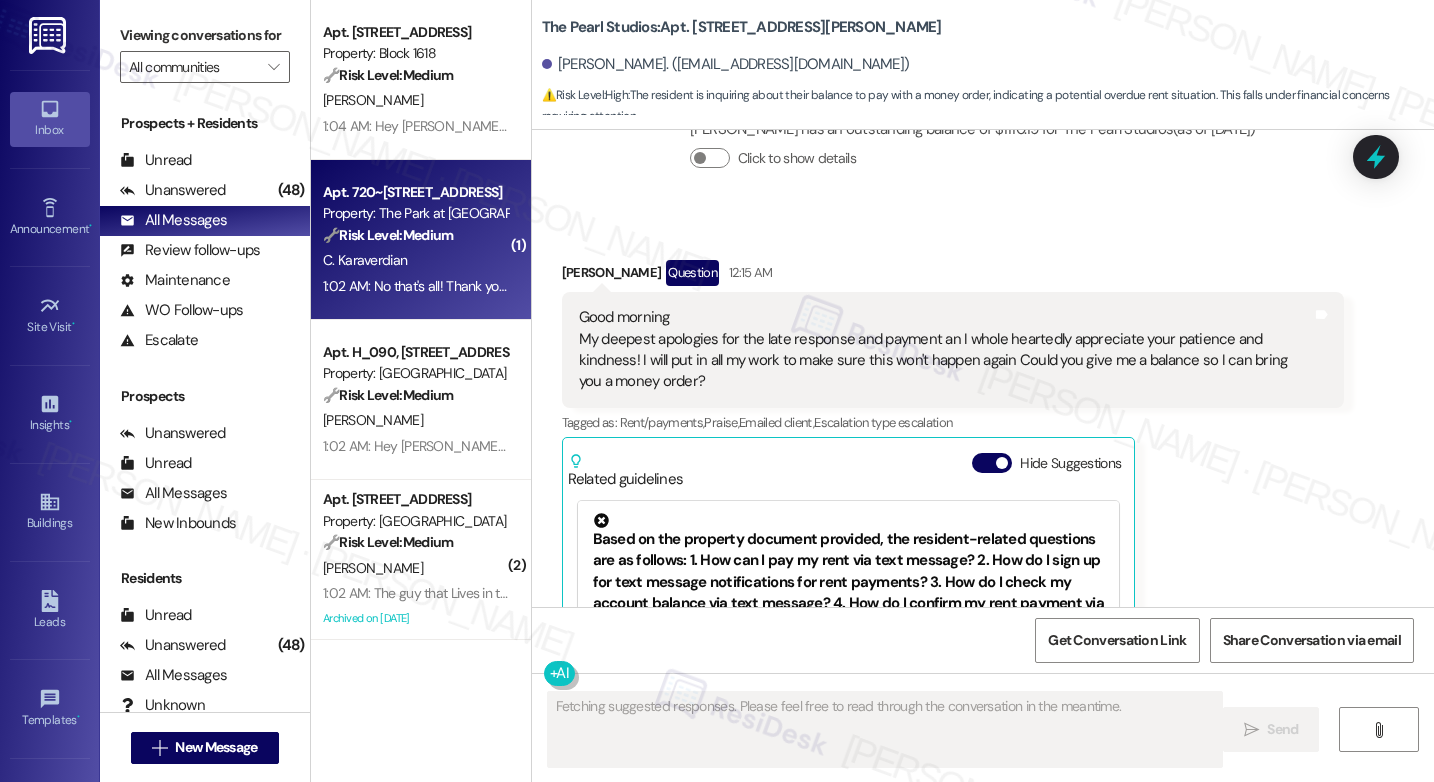 scroll, scrollTop: 3488, scrollLeft: 0, axis: vertical 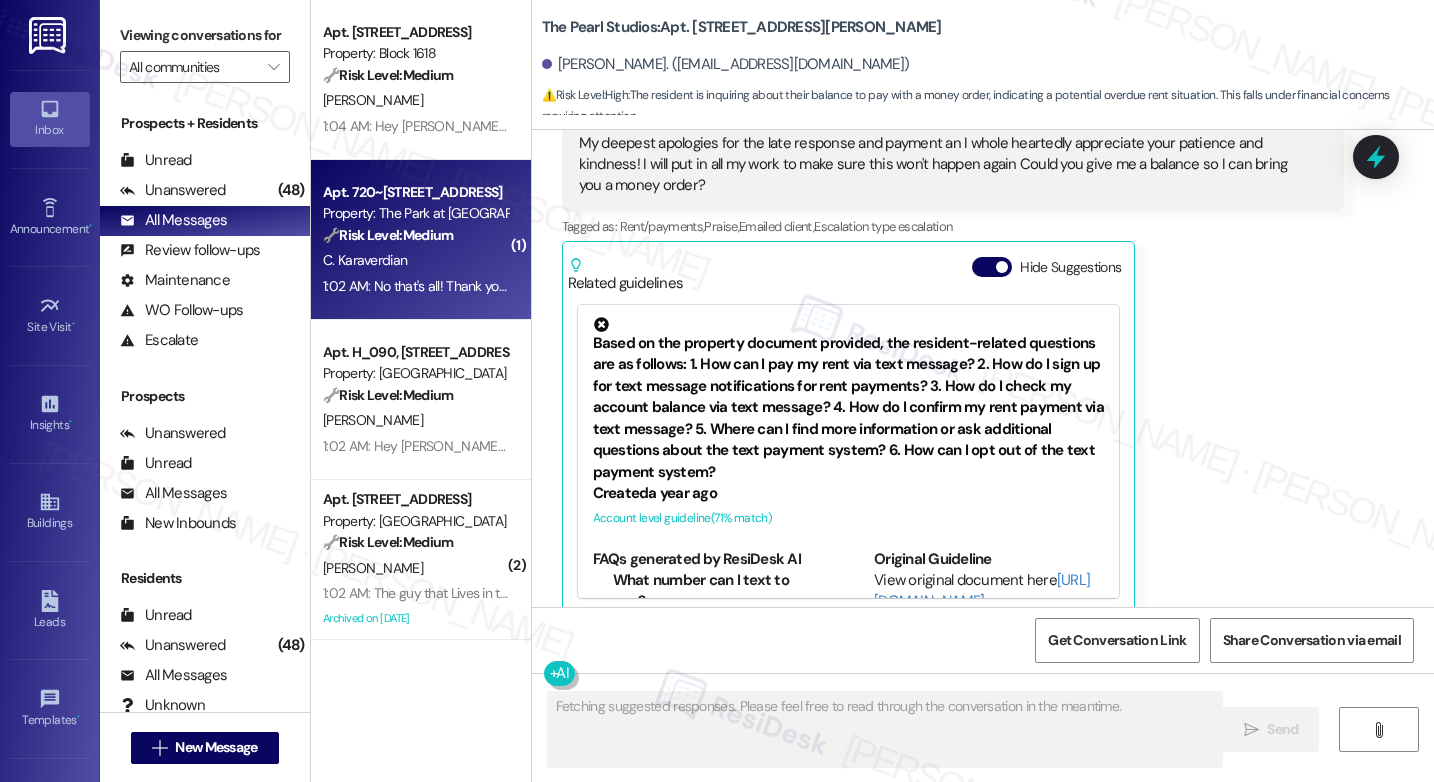 click on "C. Karaverdian" at bounding box center [415, 260] 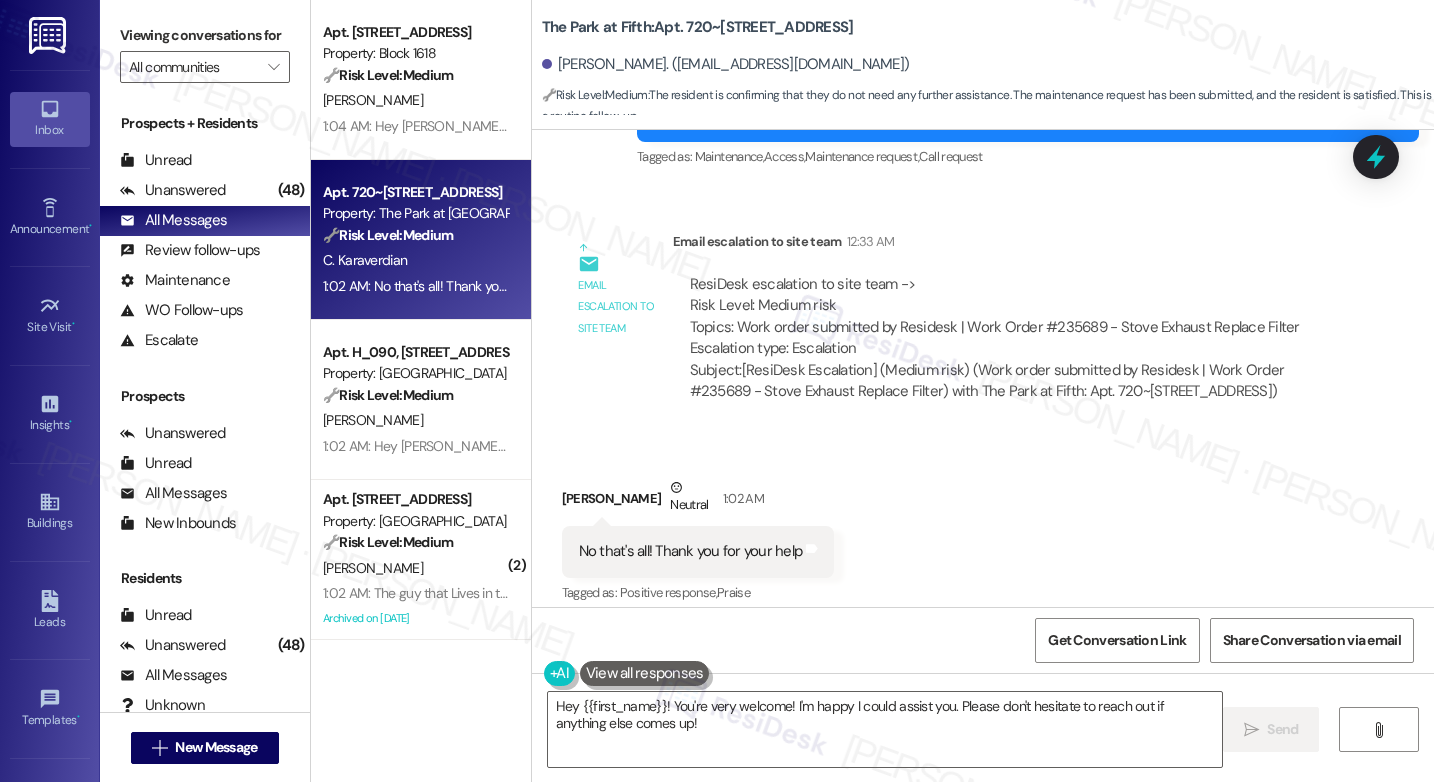 scroll, scrollTop: 3422, scrollLeft: 0, axis: vertical 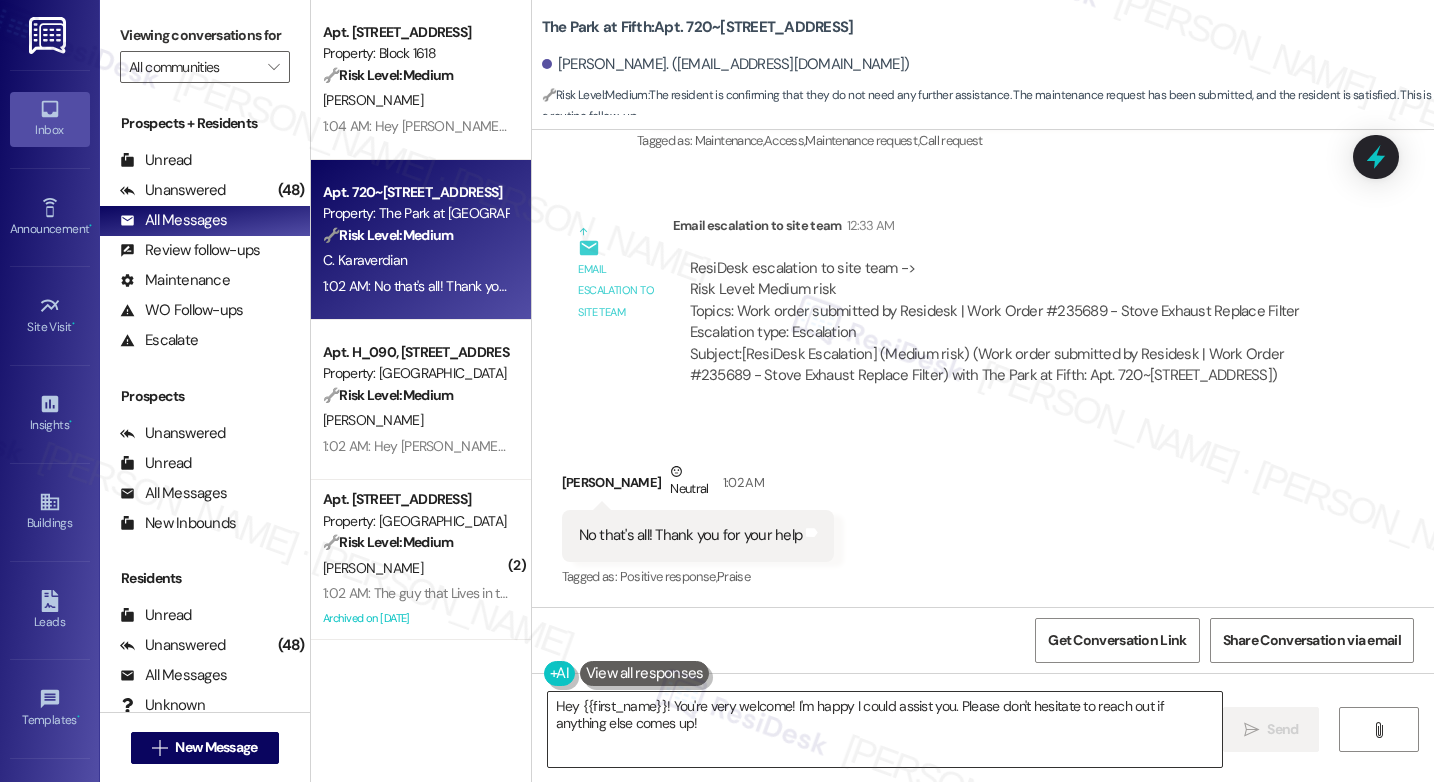 click on "Hey {{first_name}}! You're very welcome! I'm happy I could assist you. Please don't hesitate to reach out if anything else comes up!" at bounding box center [885, 729] 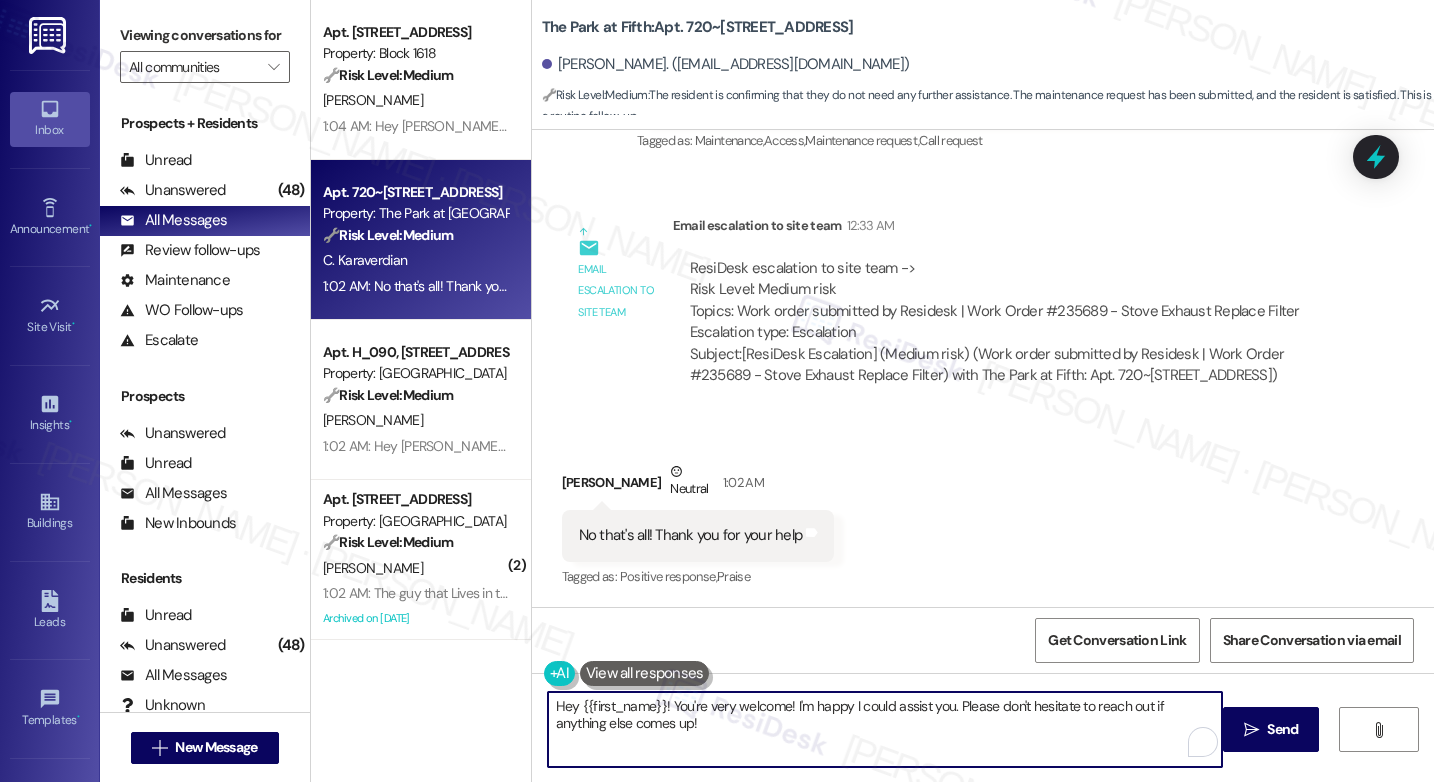 click on "Hey {{first_name}}! You're very welcome! I'm happy I could assist you. Please don't hesitate to reach out if anything else comes up!" at bounding box center (885, 729) 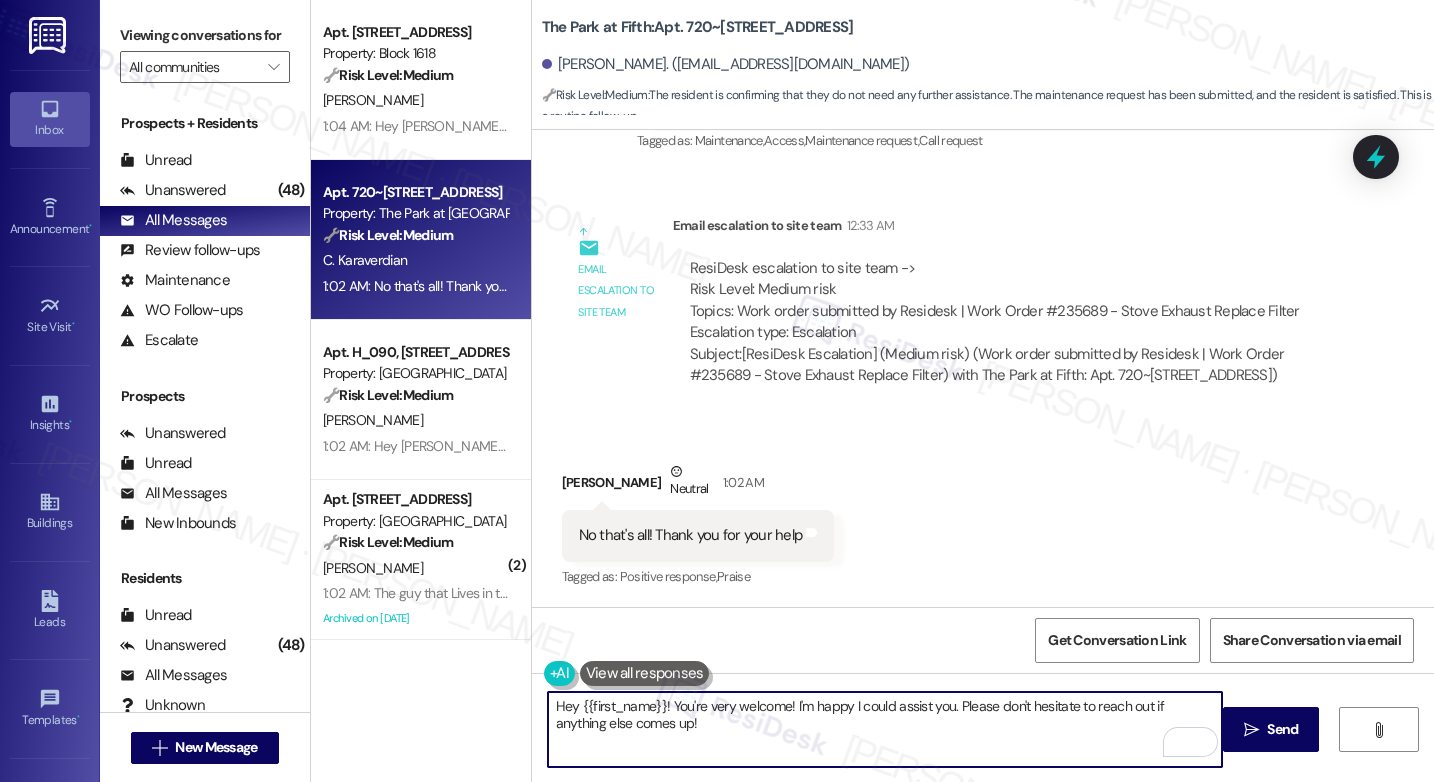 click on "Hey {{first_name}}! You're very welcome! I'm happy I could assist you. Please don't hesitate to reach out if anything else comes up!" at bounding box center (885, 729) 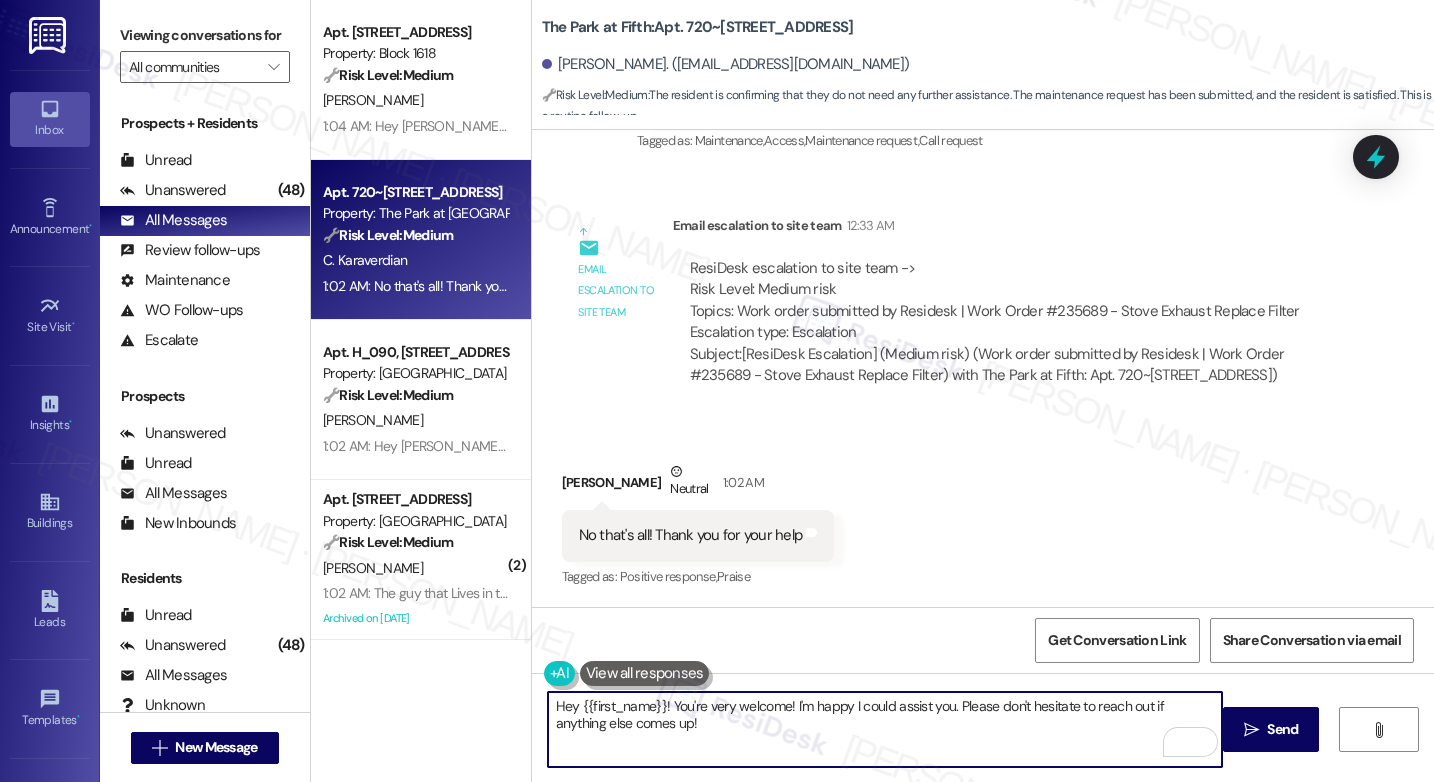 click on "Hey {{first_name}}! You're very welcome! I'm happy I could assist you. Please don't hesitate to reach out if anything else comes up!" at bounding box center (885, 729) 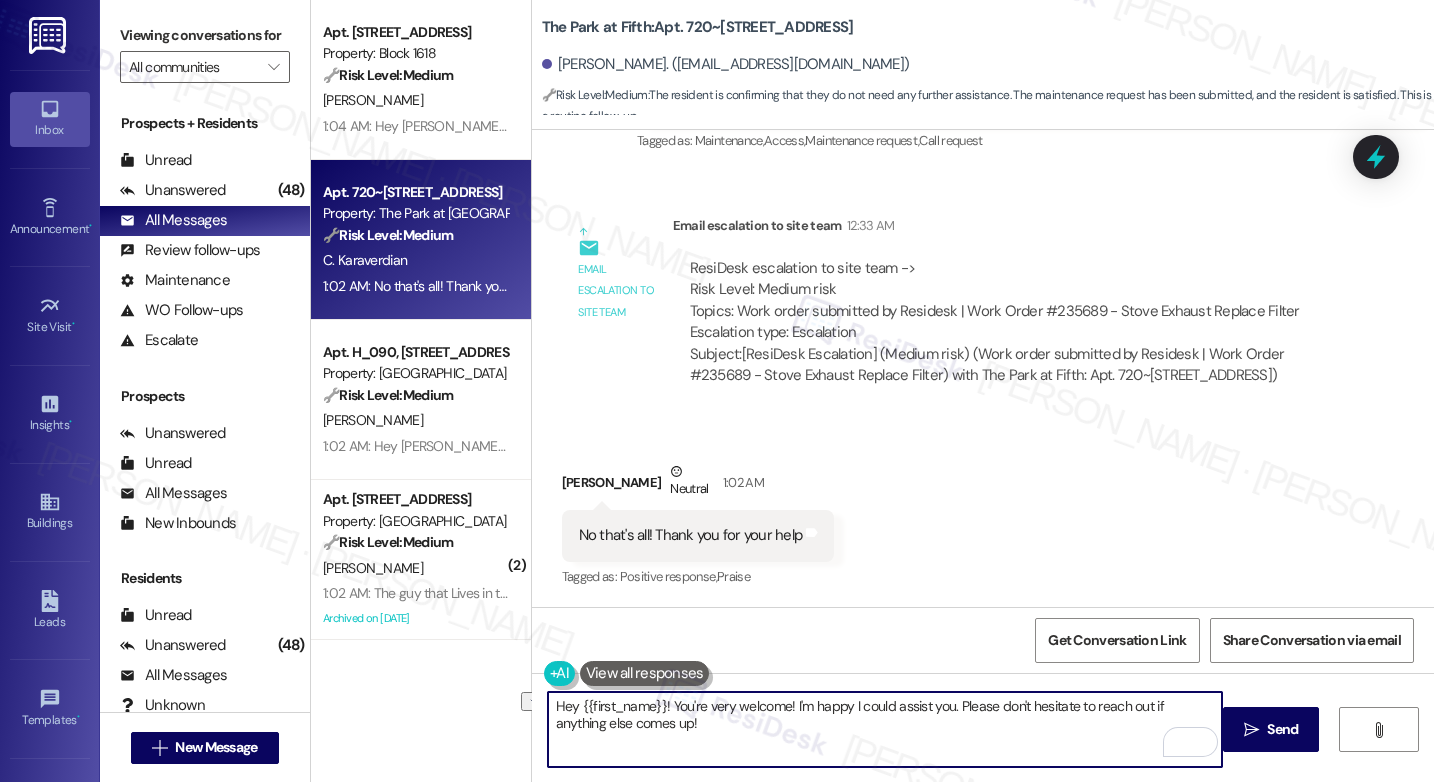 drag, startPoint x: 659, startPoint y: 706, endPoint x: 444, endPoint y: 700, distance: 215.08371 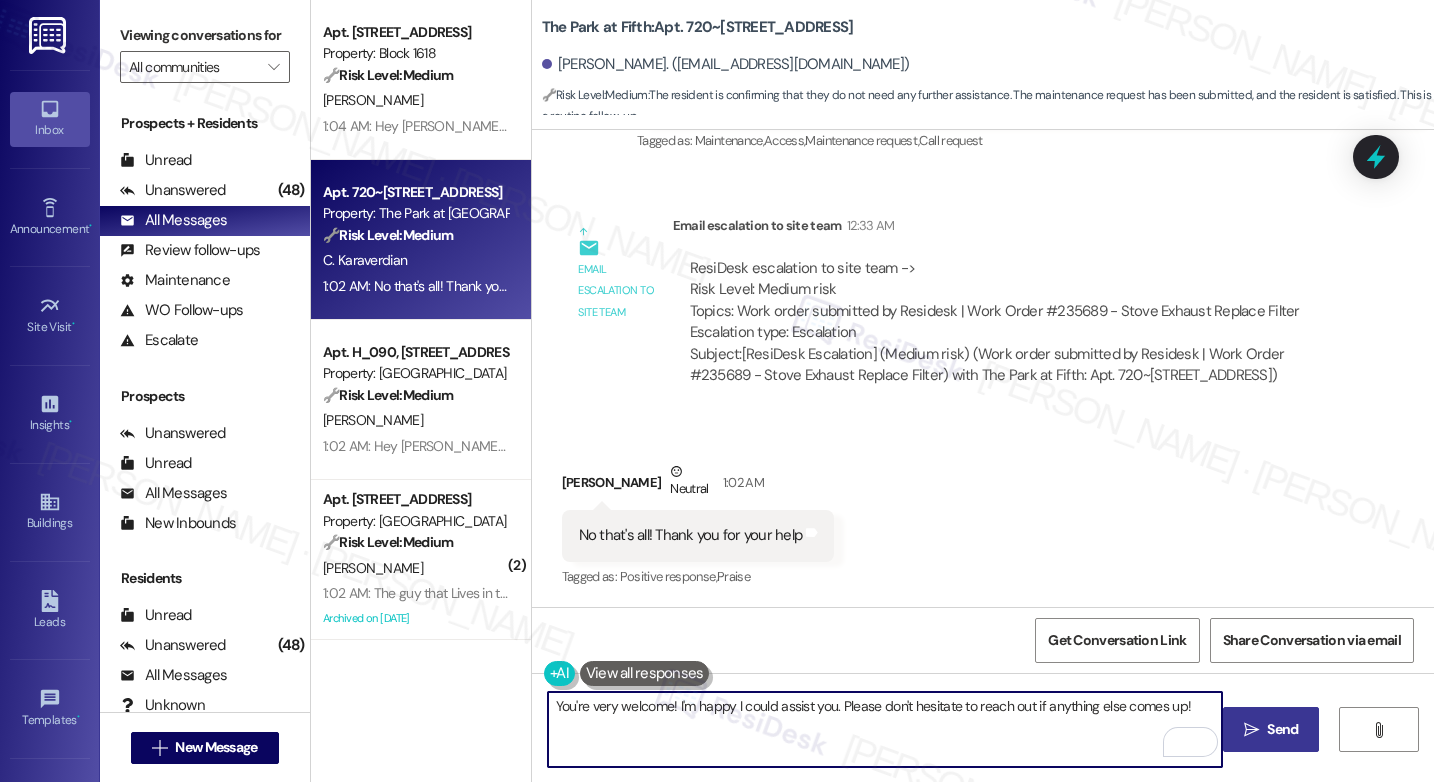 type on "You're very welcome! I'm happy I could assist you. Please don't hesitate to reach out if anything else comes up!" 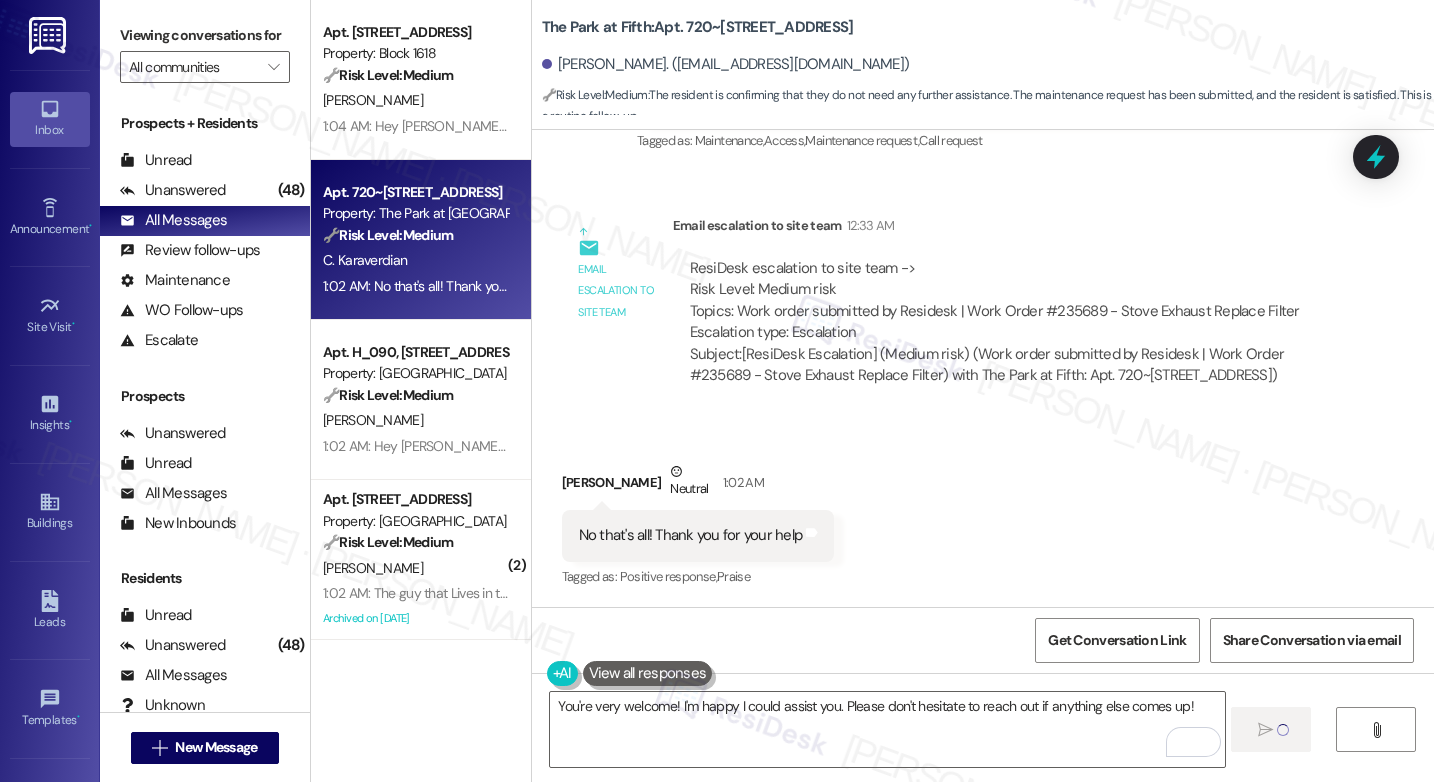 type 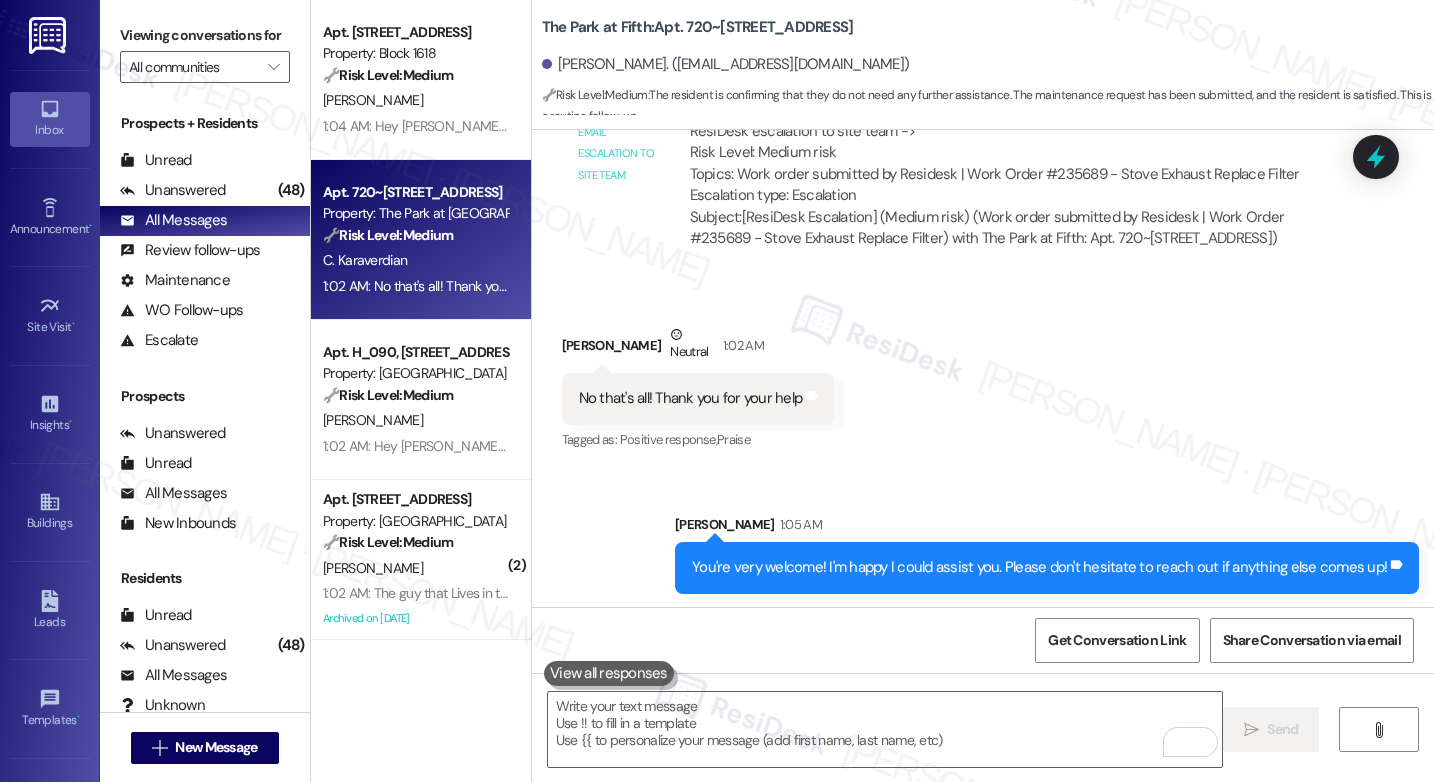scroll, scrollTop: 3561, scrollLeft: 0, axis: vertical 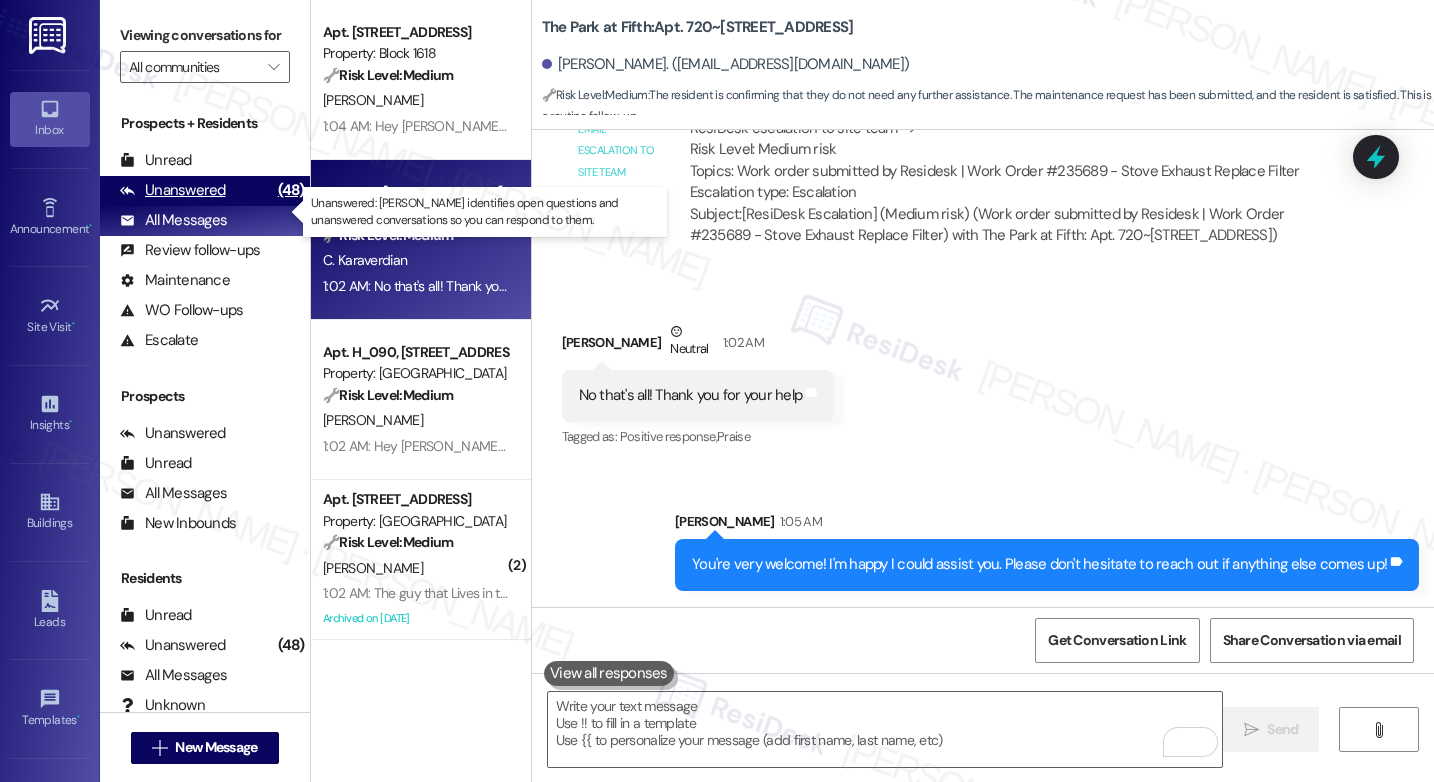 click on "Unanswered" at bounding box center (173, 190) 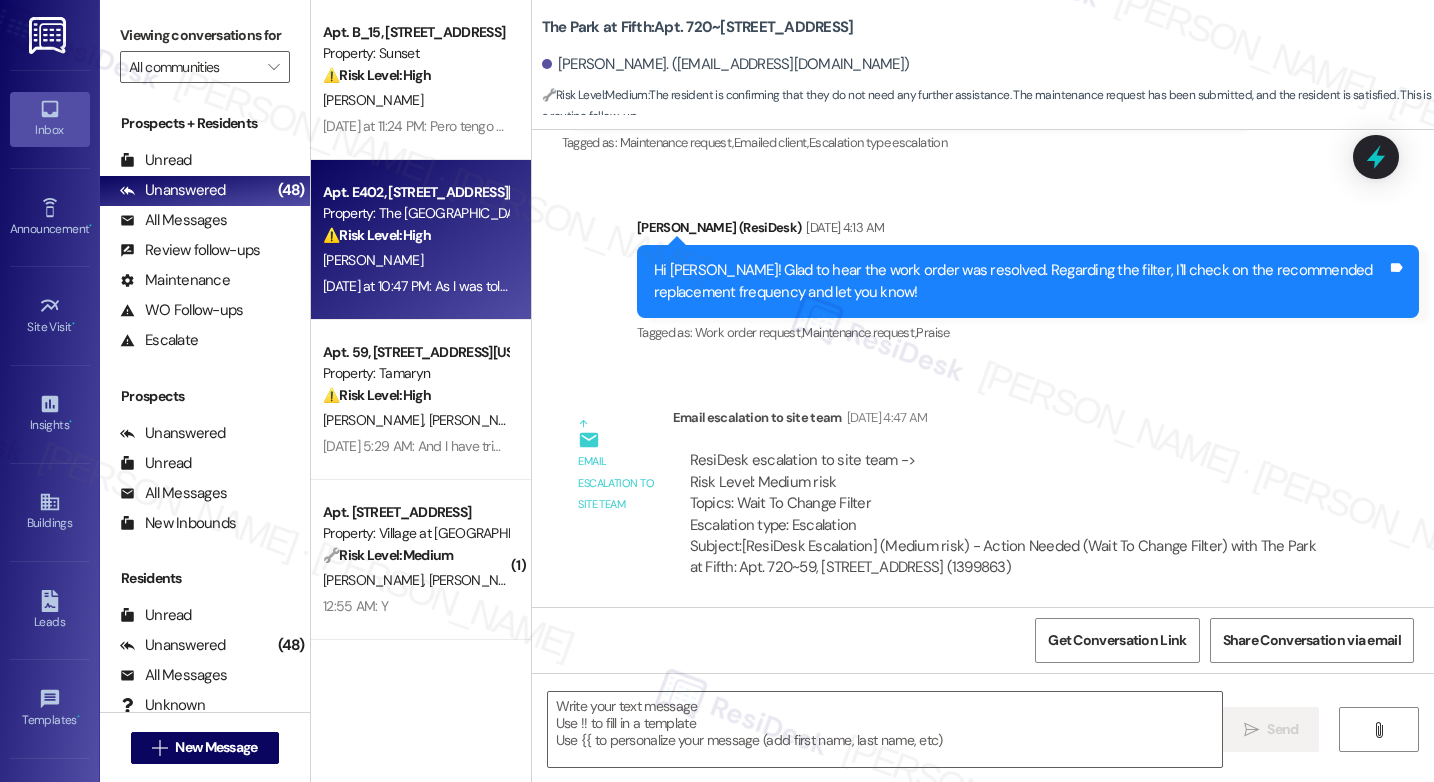 type on "Fetching suggested responses. Please feel free to read through the conversation in the meantime." 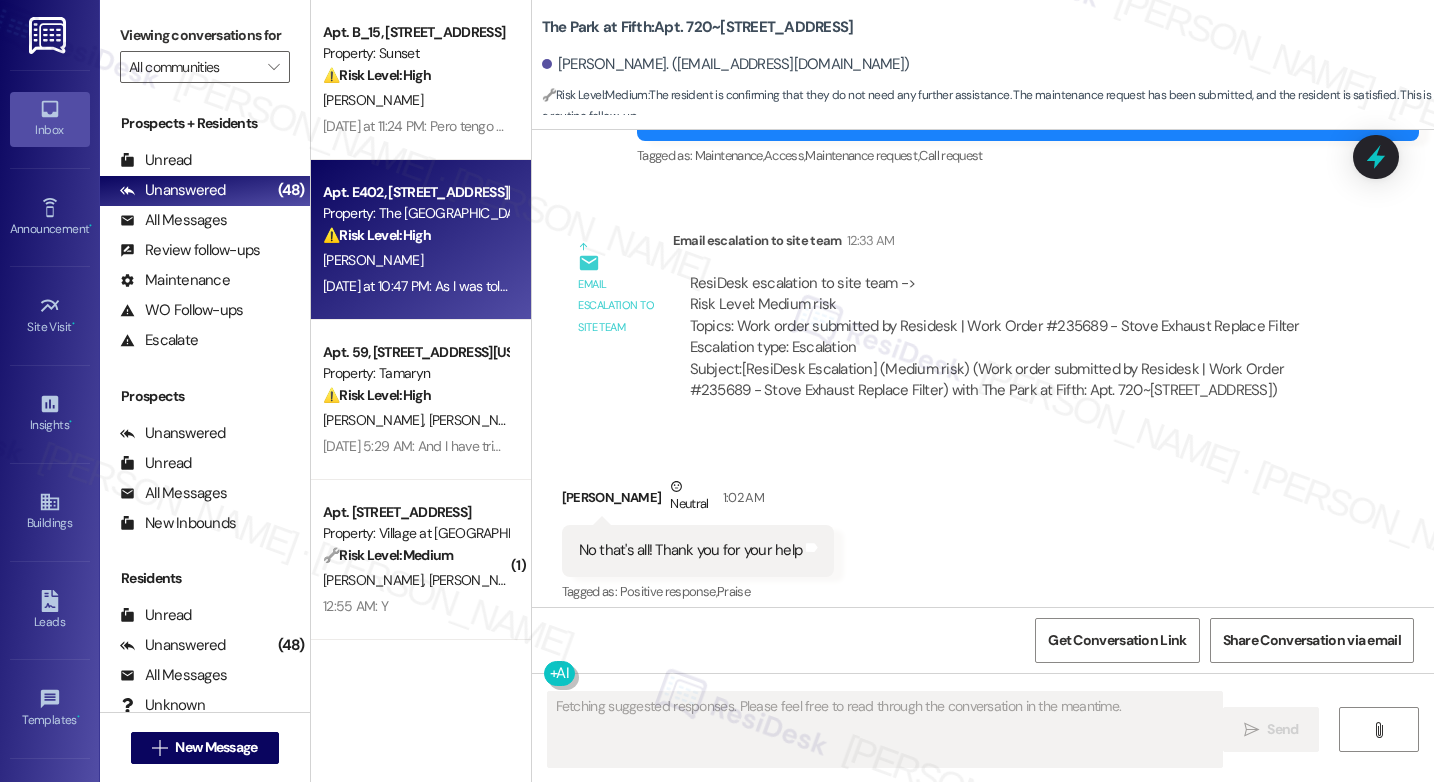 scroll, scrollTop: 3421, scrollLeft: 0, axis: vertical 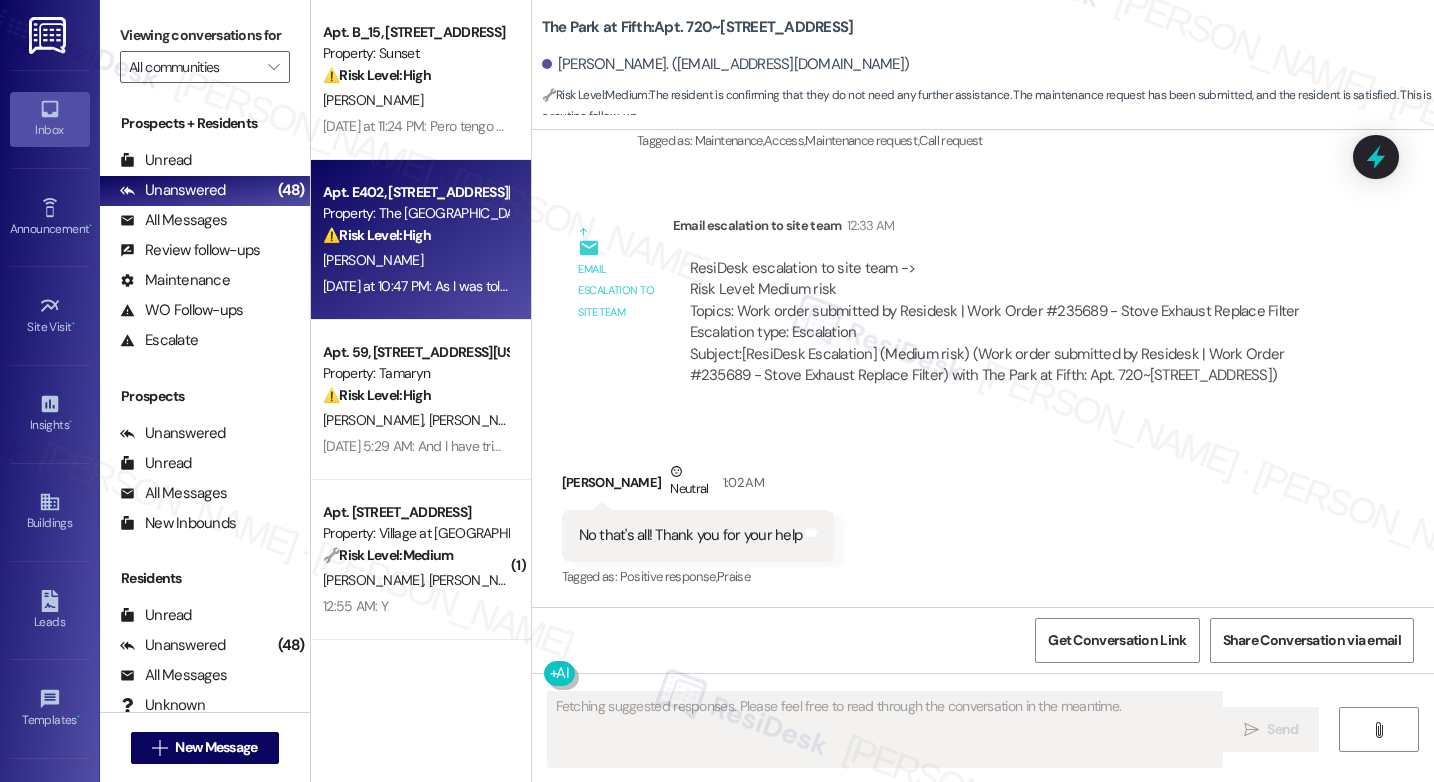 click on "[DATE] at 10:47 PM: As I was told by [PERSON_NAME] Familia they were sending the check back. I'm going to reach out to them to da. [DATE] at 10:47 PM: As I was told by [PERSON_NAME] Familia they were sending the check back. I'm going to reach out to them to da." at bounding box center (706, 286) 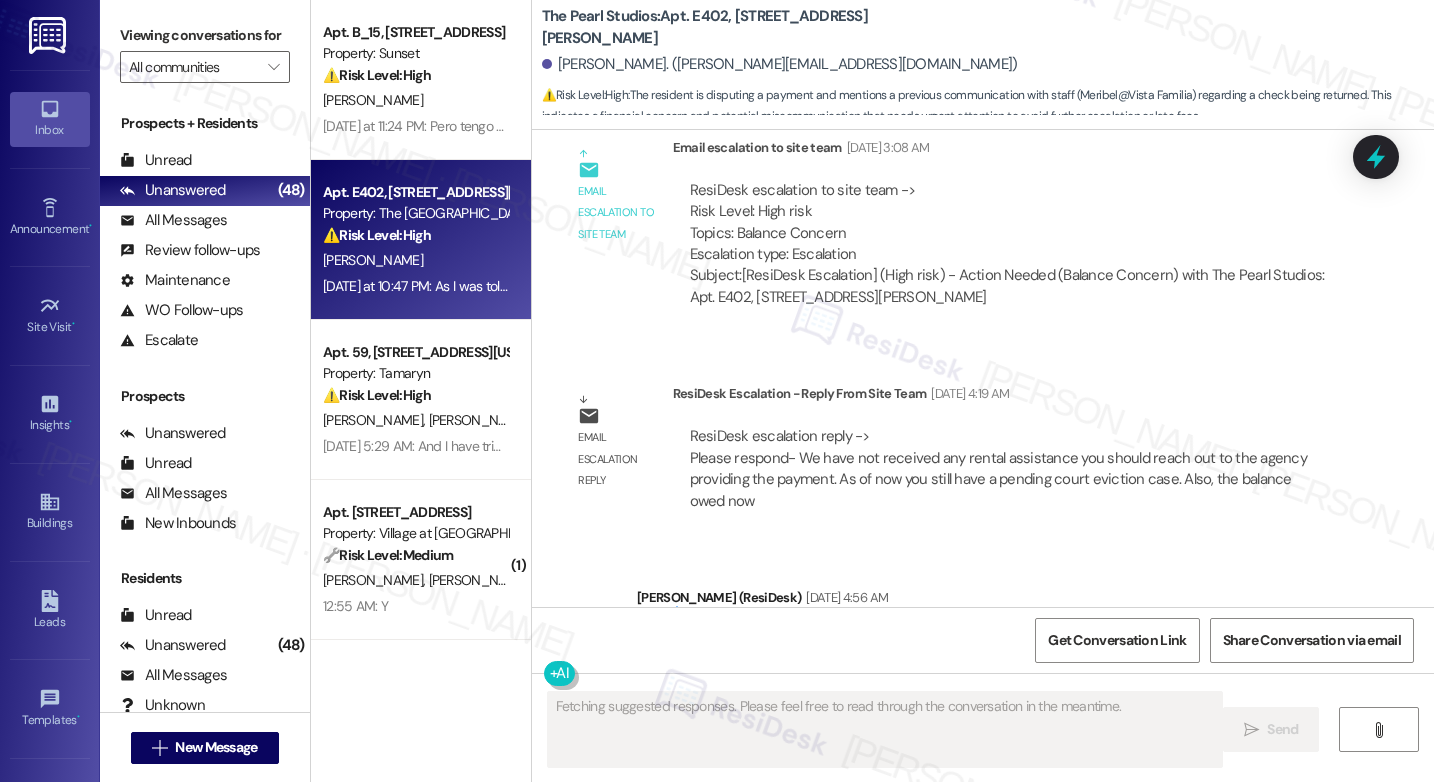 scroll, scrollTop: 12724, scrollLeft: 0, axis: vertical 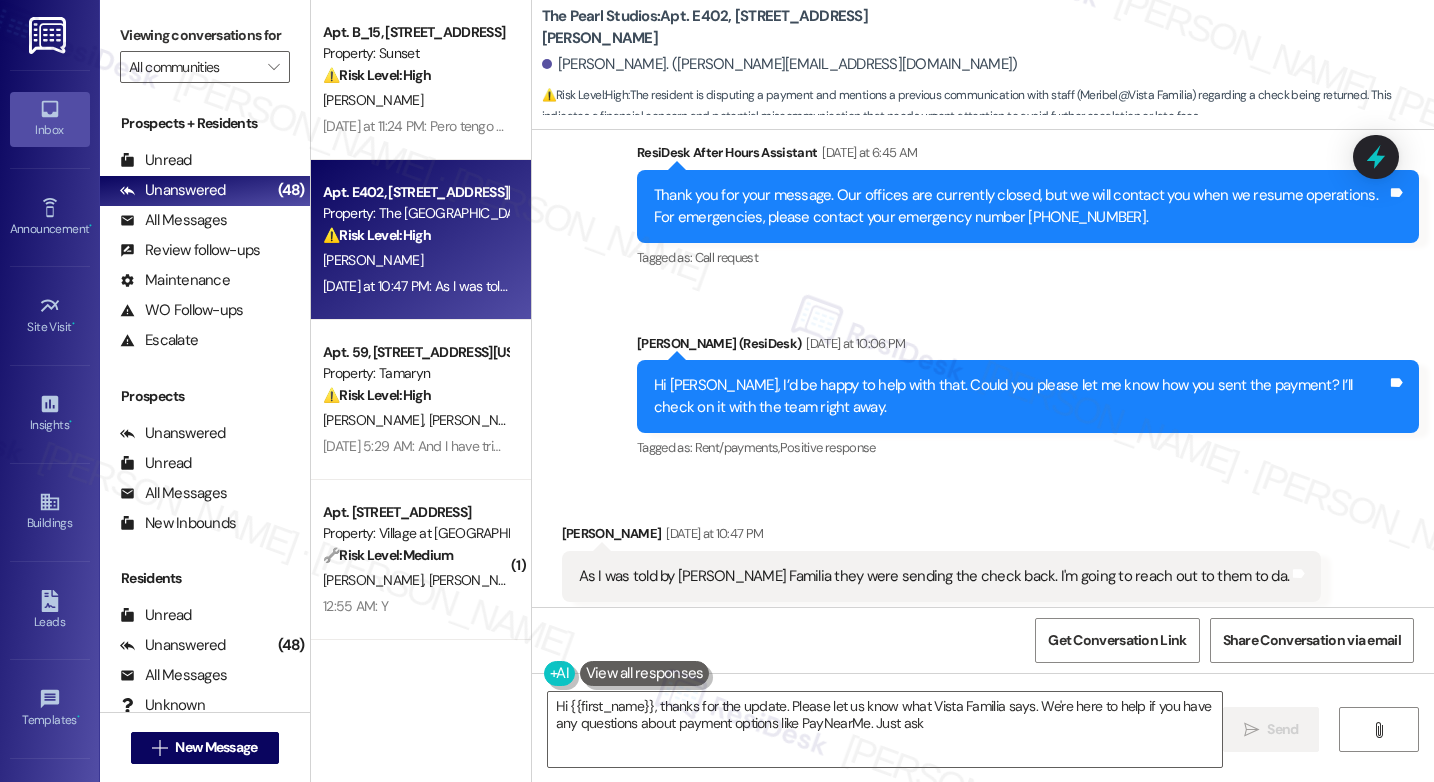 type on "Hi {{first_name}}, thanks for the update. Please let us know what Vista Familia says. We're here to help if you have any questions about payment options like PayNearMe. Just ask!" 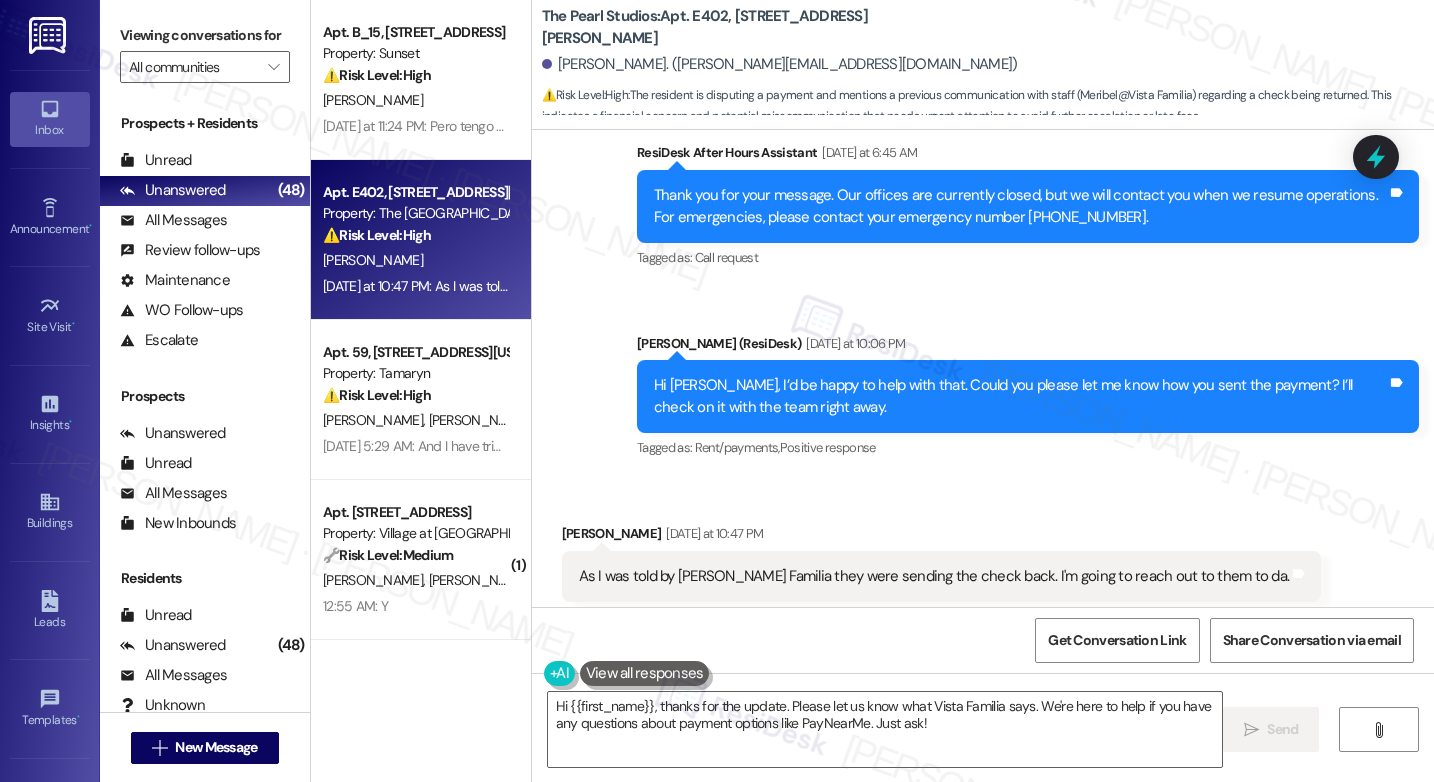 click on "⚠️  Risk Level:  High The resident is disputing a payment and mentions a previous communication with staff (Meribel@Vista Familia) regarding a check being returned. This indicates a financial concern and potential miscommunication that needs urgent attention to avoid further escalation or late fees." at bounding box center (415, 235) 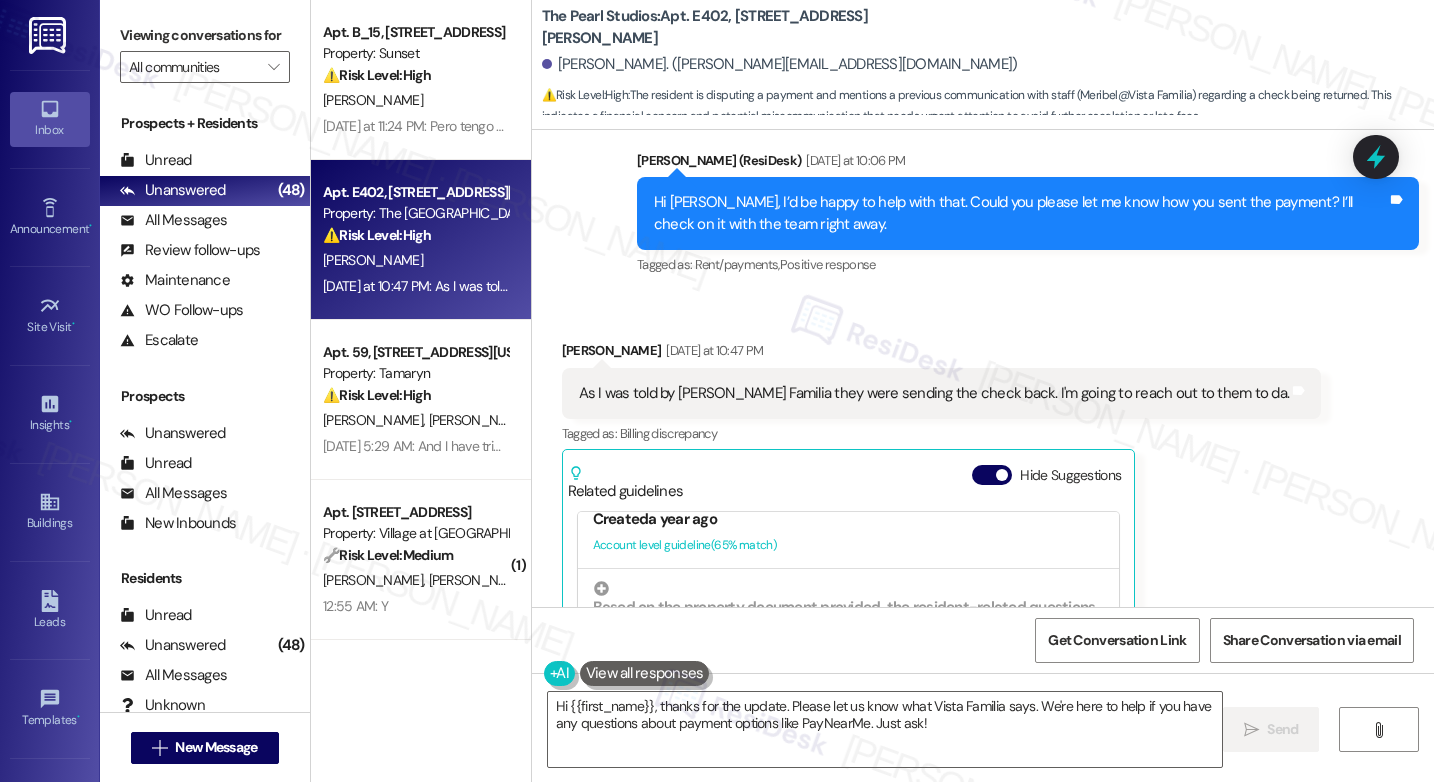 scroll, scrollTop: 12725, scrollLeft: 0, axis: vertical 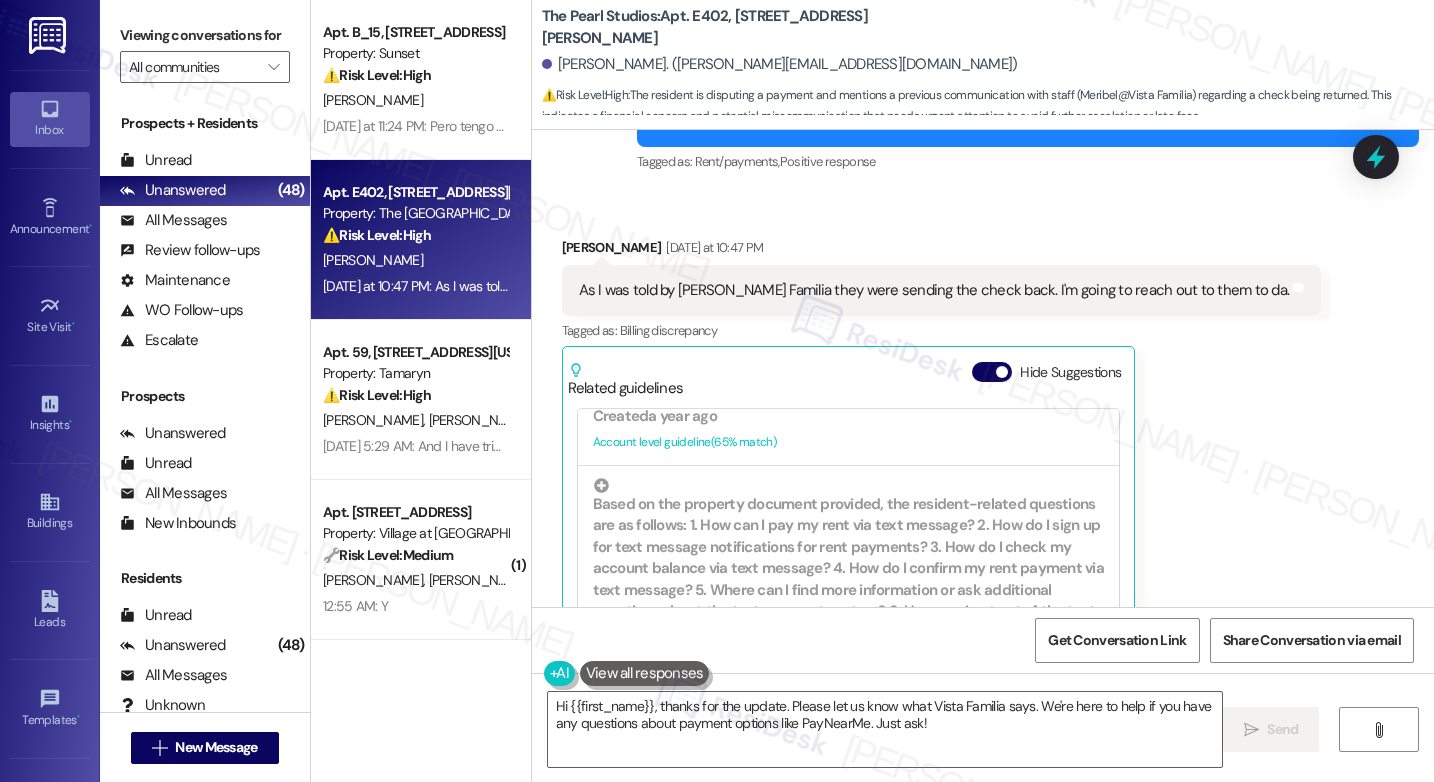 click on "As I was told by [PERSON_NAME] Familia they were sending the check back. I'm going to reach out to them to da." at bounding box center (934, 290) 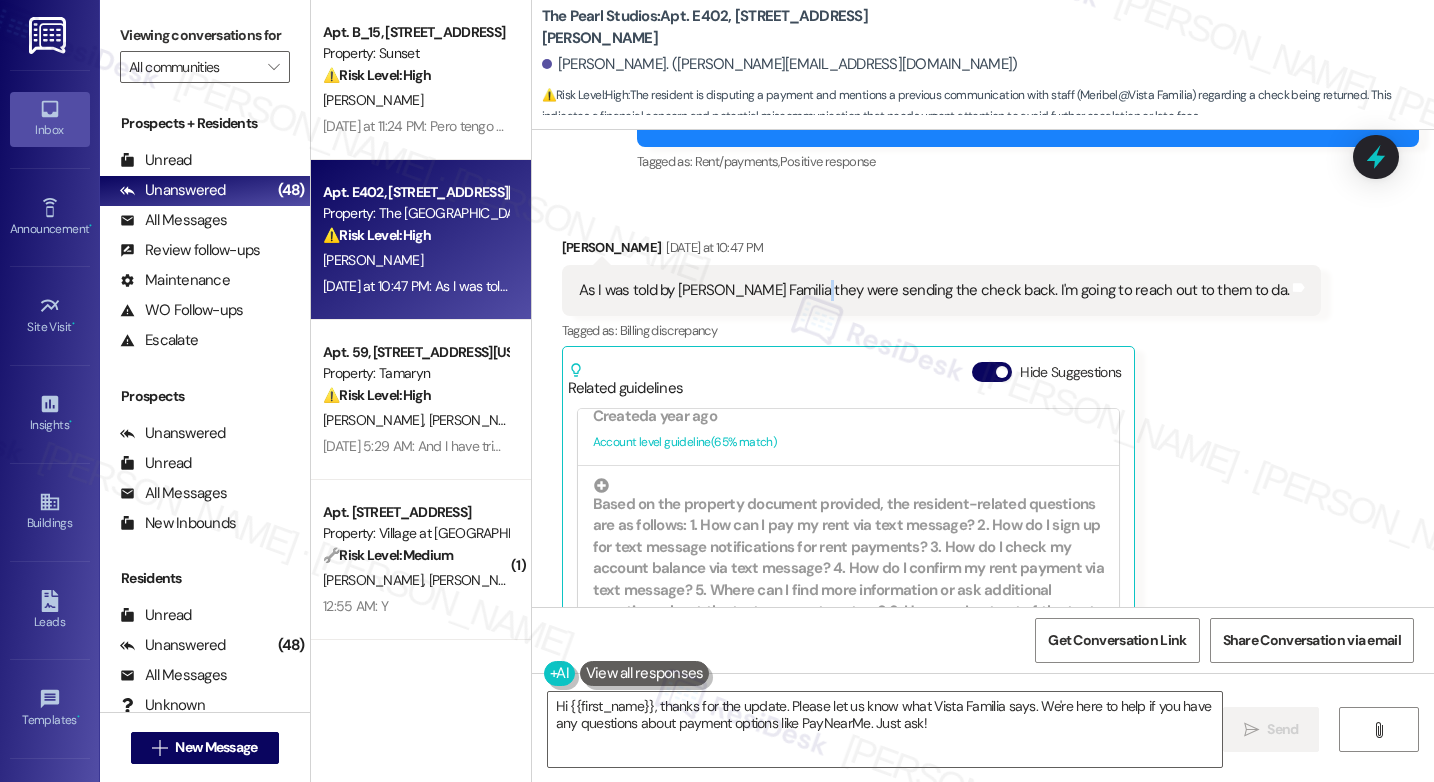click on "As I was told by [PERSON_NAME] Familia they were sending the check back. I'm going to reach out to them to da." at bounding box center [934, 290] 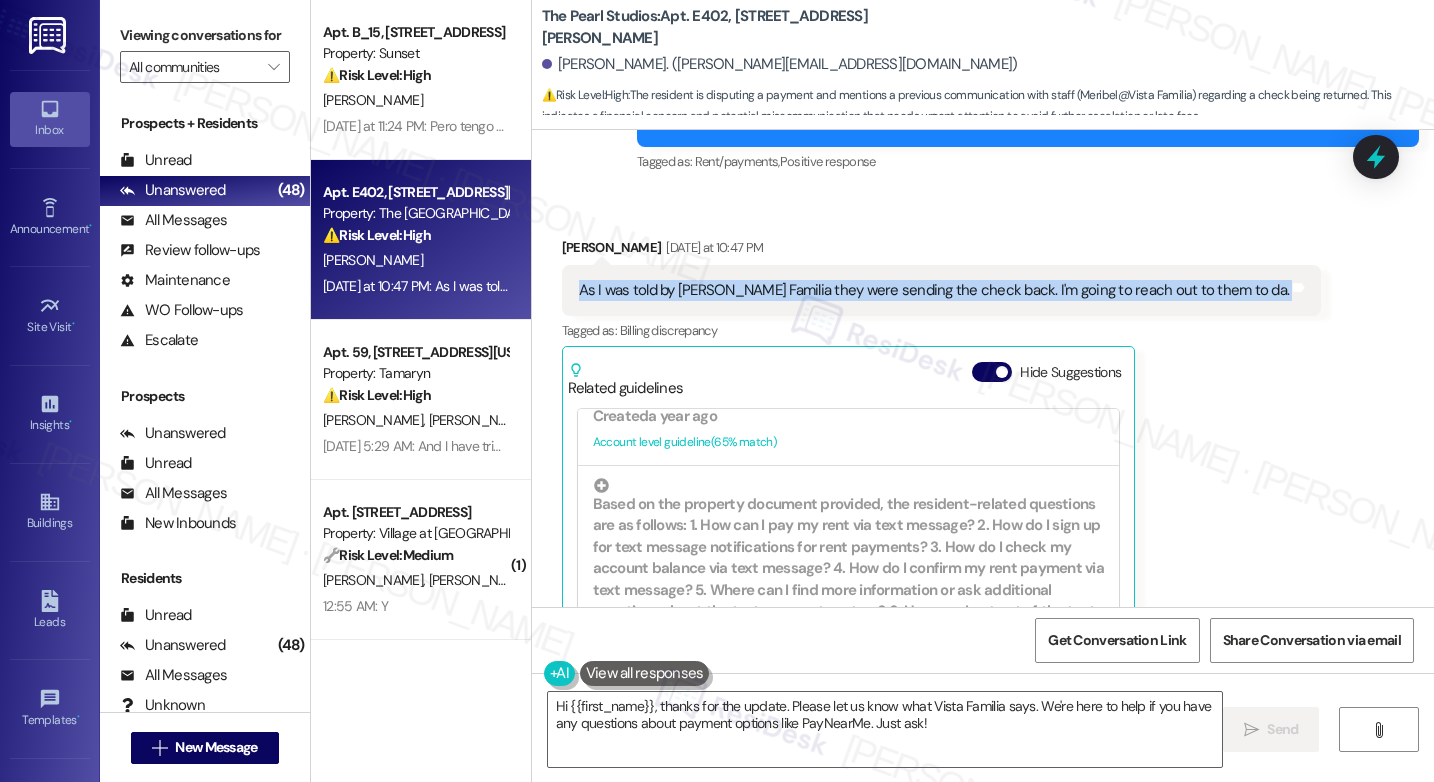 copy on "As I was told by [PERSON_NAME] Familia they were sending the check back. I'm going to reach out to them to da. Tags and notes" 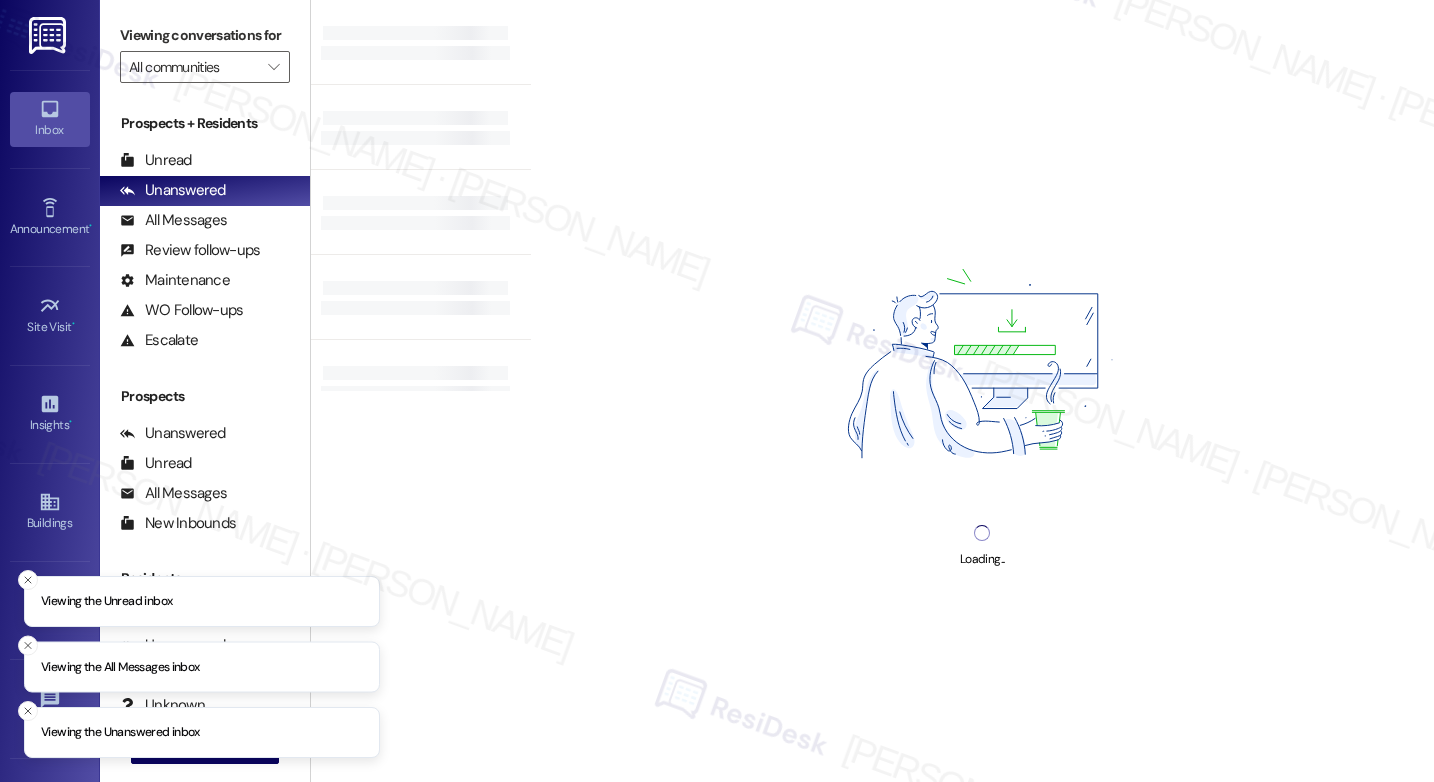 scroll, scrollTop: 0, scrollLeft: 0, axis: both 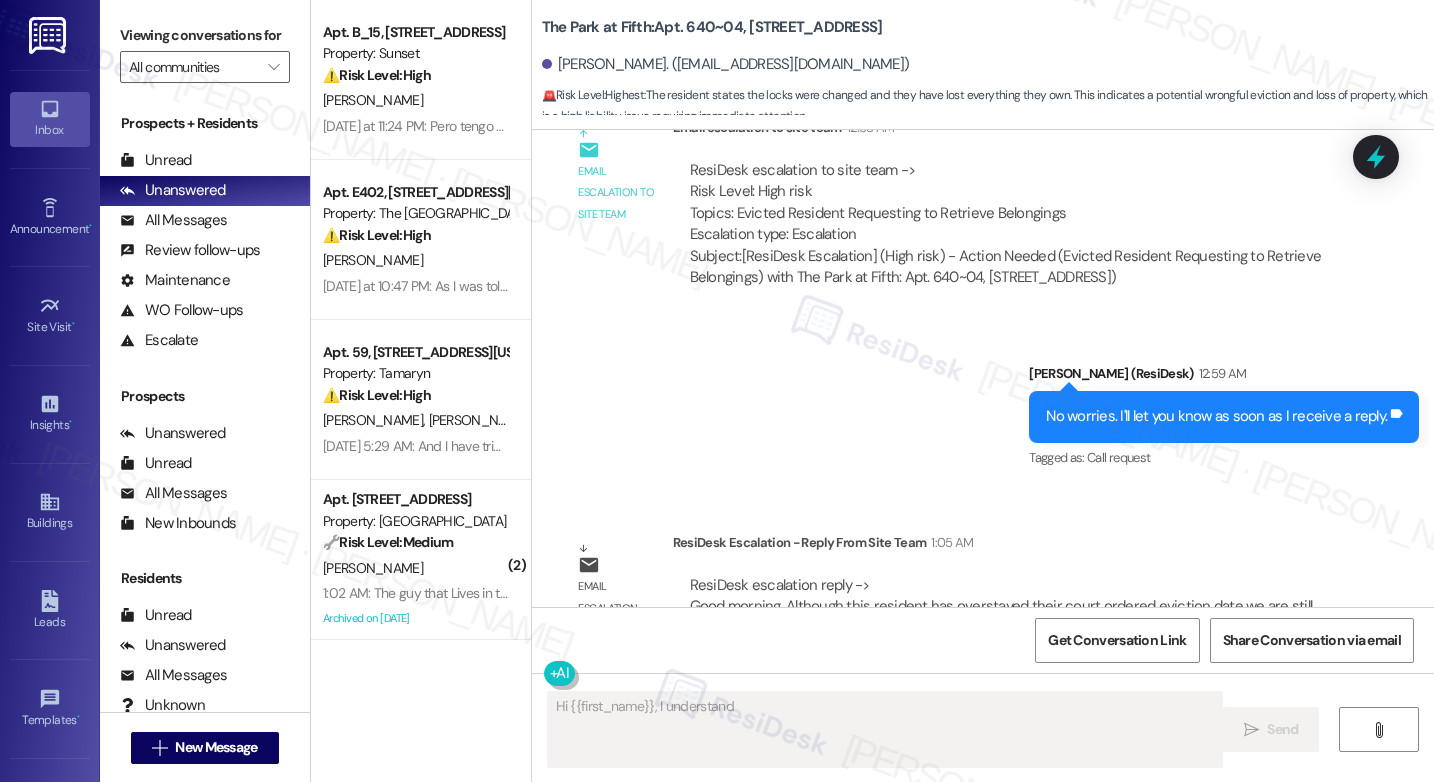 click on "Fetching suggested responses. Please feel free to read through the conversation in the meantime." at bounding box center (885, 729) 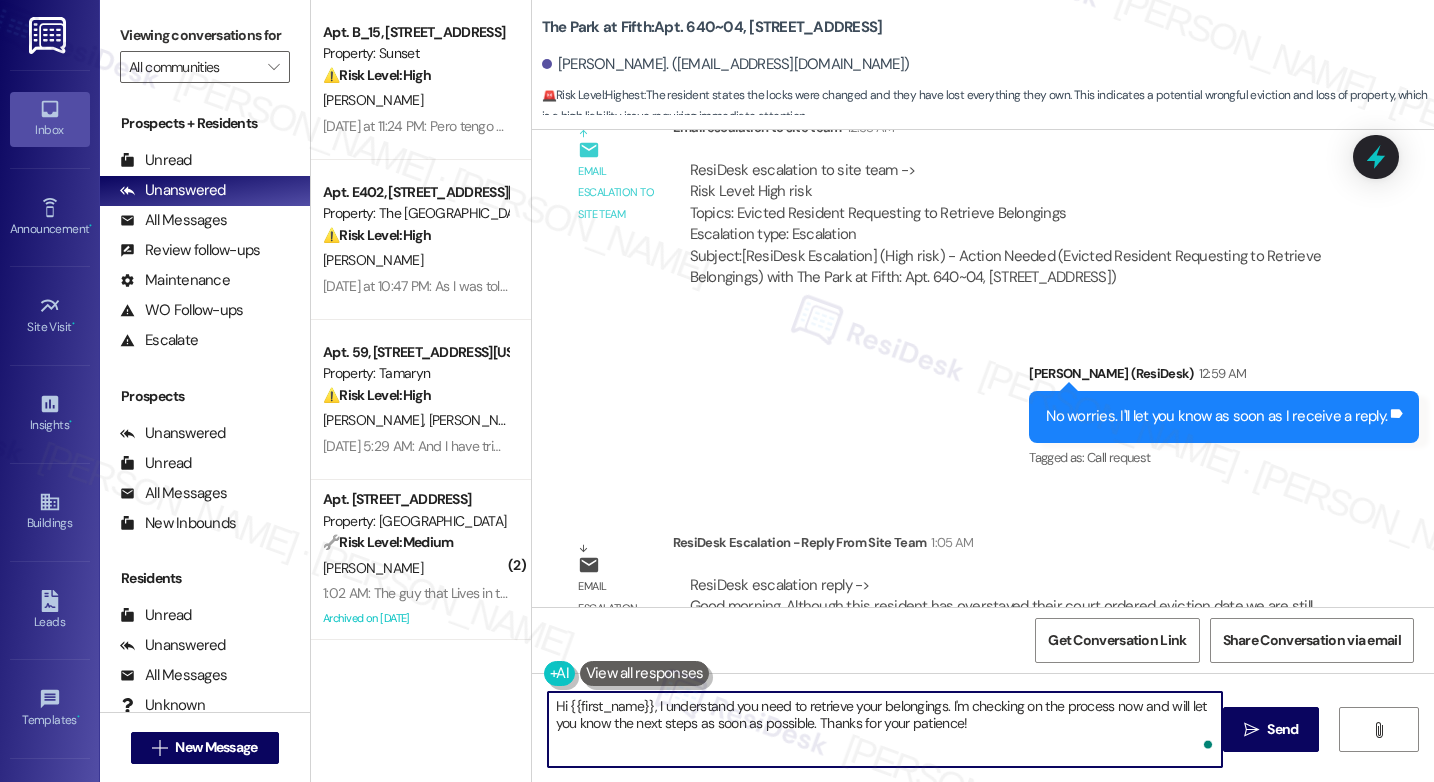 click on "Hi {{first_name}}, I understand you need to retrieve your belongings. I'm checking on the process now and will let you know the next steps as soon as possible. Thanks for your patience!" at bounding box center (885, 729) 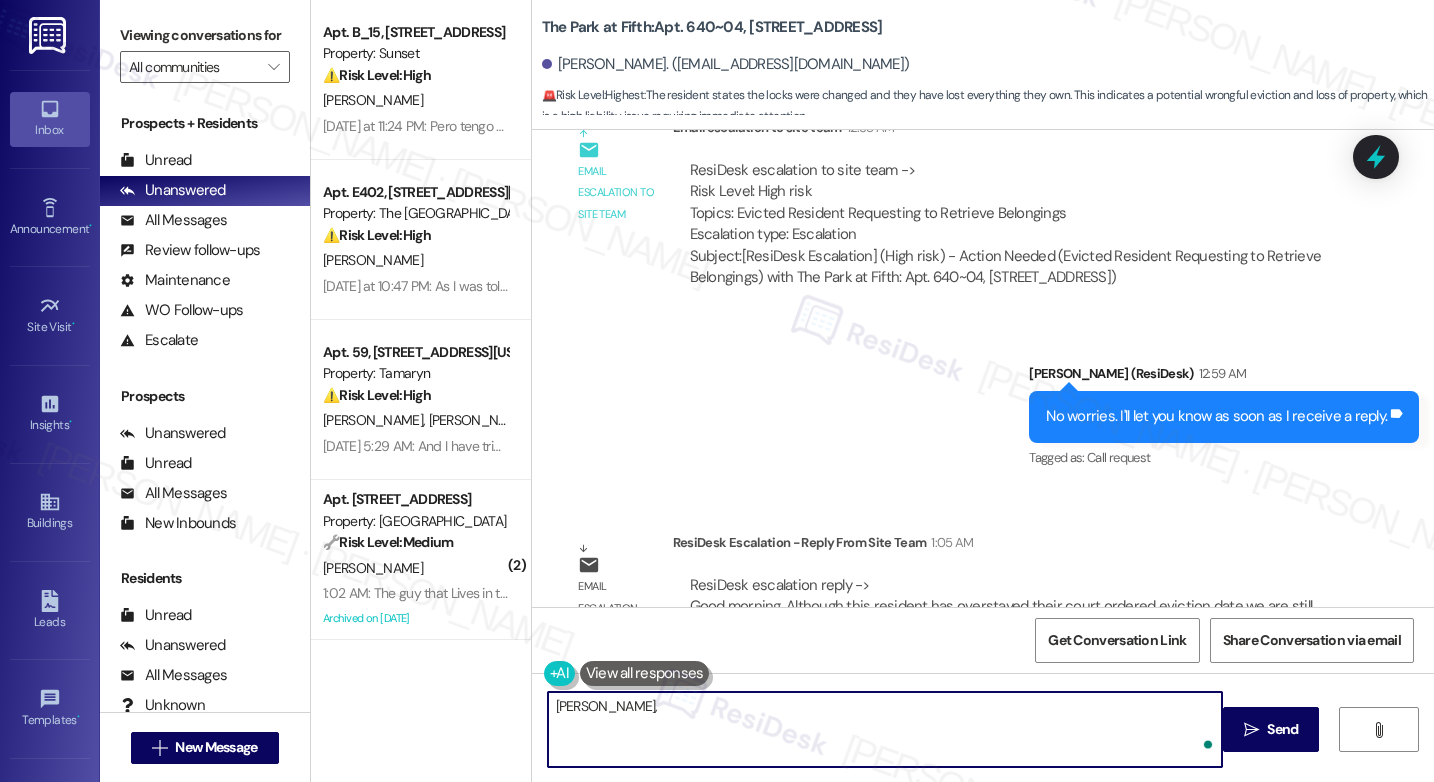 paste on "Although the court-ordered eviction date has passed, we are still waiting for the official sheriff lockout. Until that takes place, you still have access to the unit and may remove your belongings. It sounds like there may have been a misunderstanding, and we apologize if that was on our end." 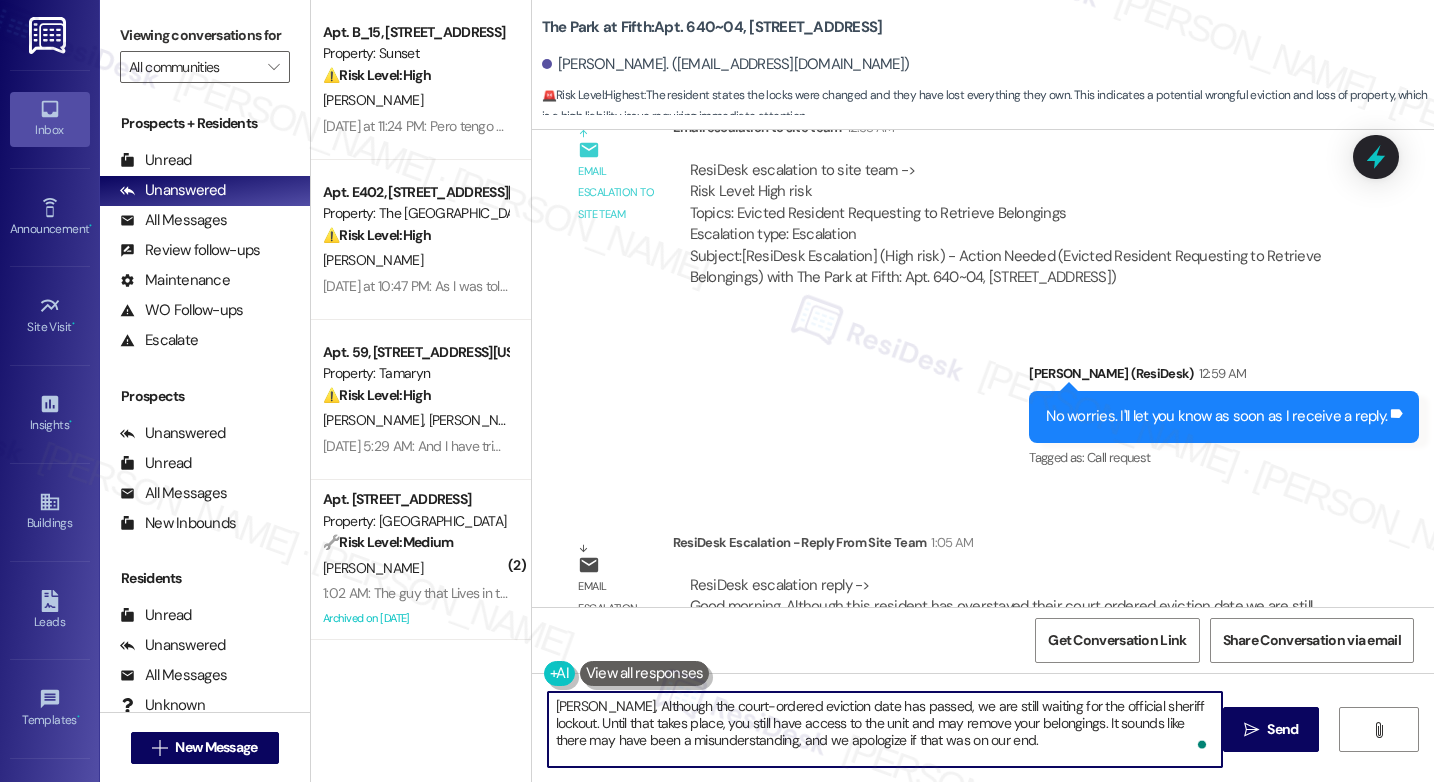 scroll, scrollTop: 17, scrollLeft: 0, axis: vertical 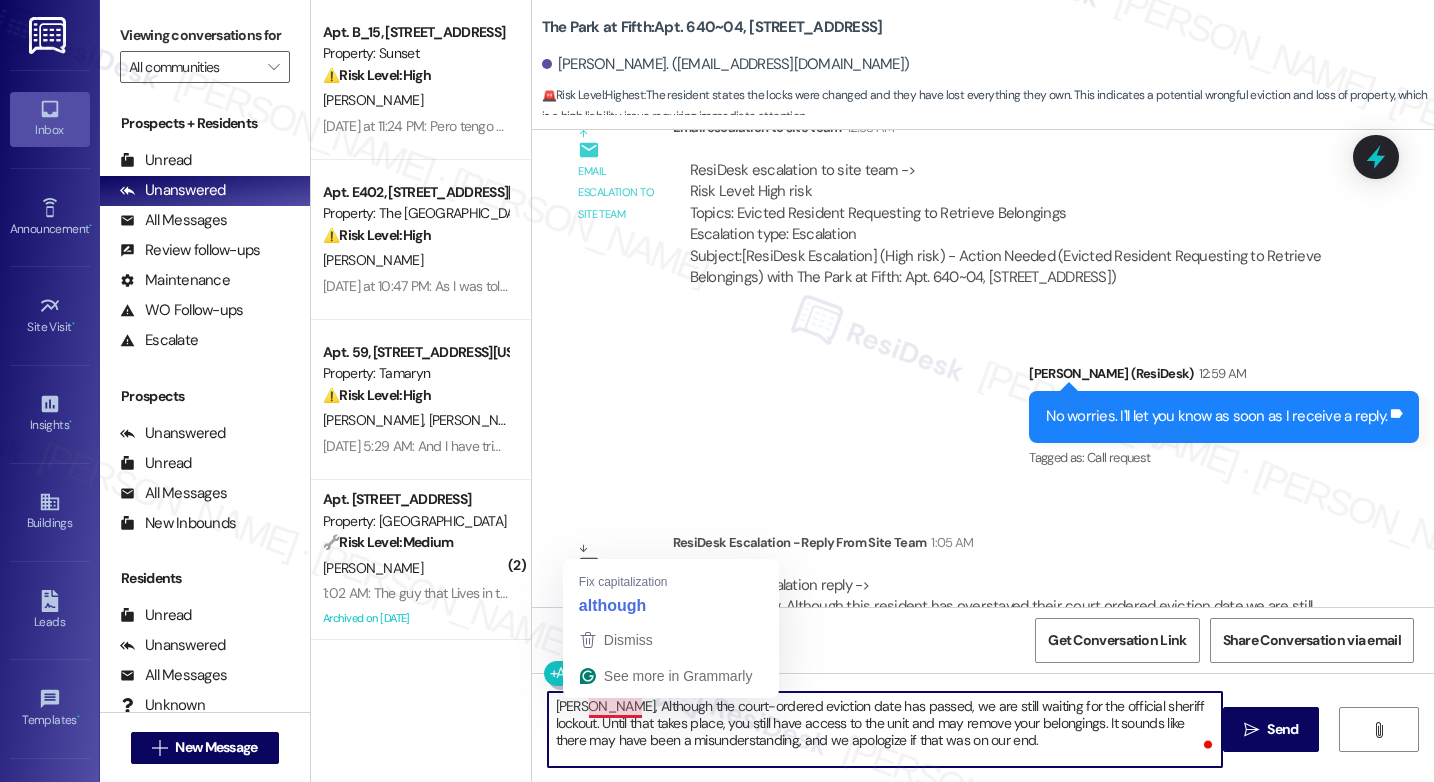 click on "Larry, Although the court-ordered eviction date has passed, we are still waiting for the official sheriff lockout. Until that takes place, you still have access to the unit and may remove your belongings. It sounds like there may have been a misunderstanding, and we apologize if that was on our end." at bounding box center [885, 729] 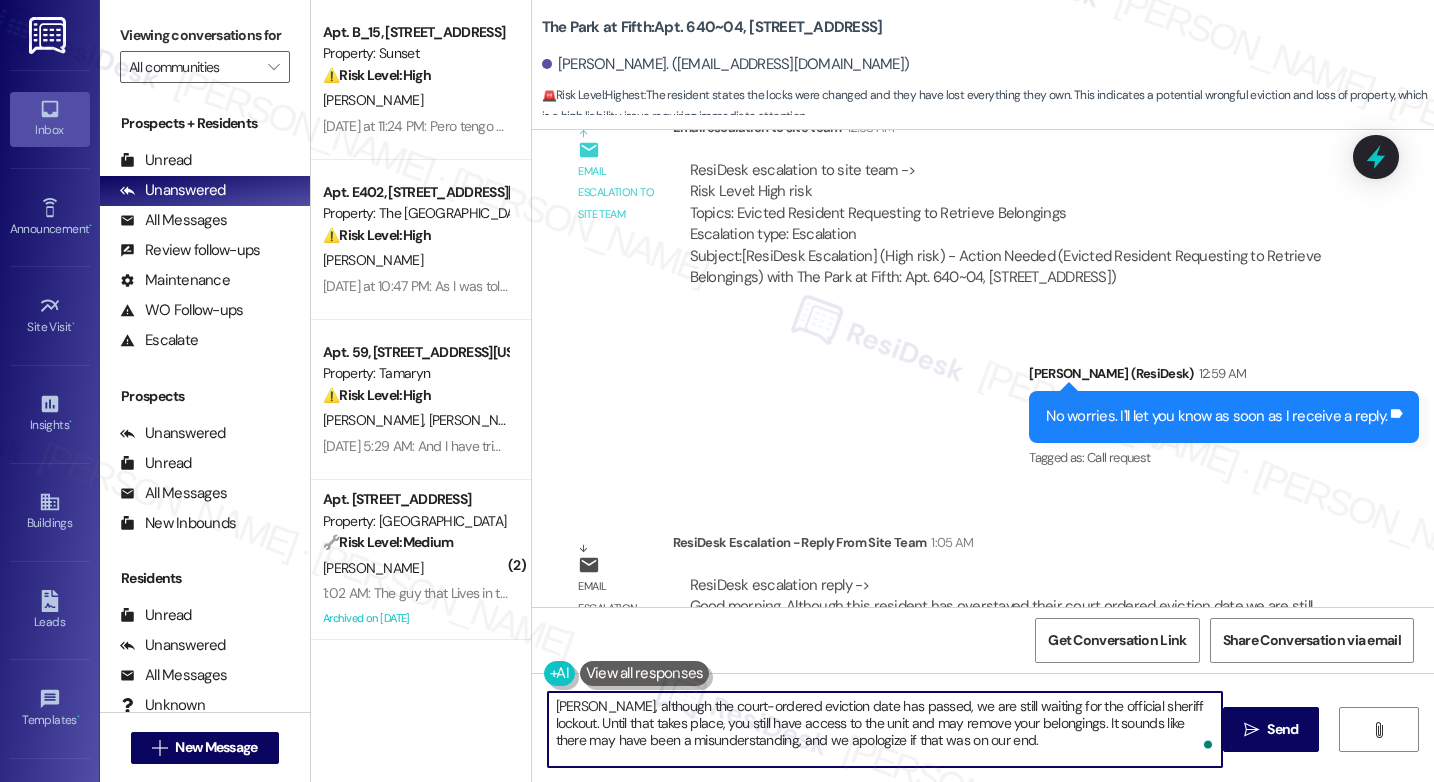 click on "Larry, although the court-ordered eviction date has passed, we are still waiting for the official sheriff lockout. Until that takes place, you still have access to the unit and may remove your belongings. It sounds like there may have been a misunderstanding, and we apologize if that was on our end." at bounding box center (885, 729) 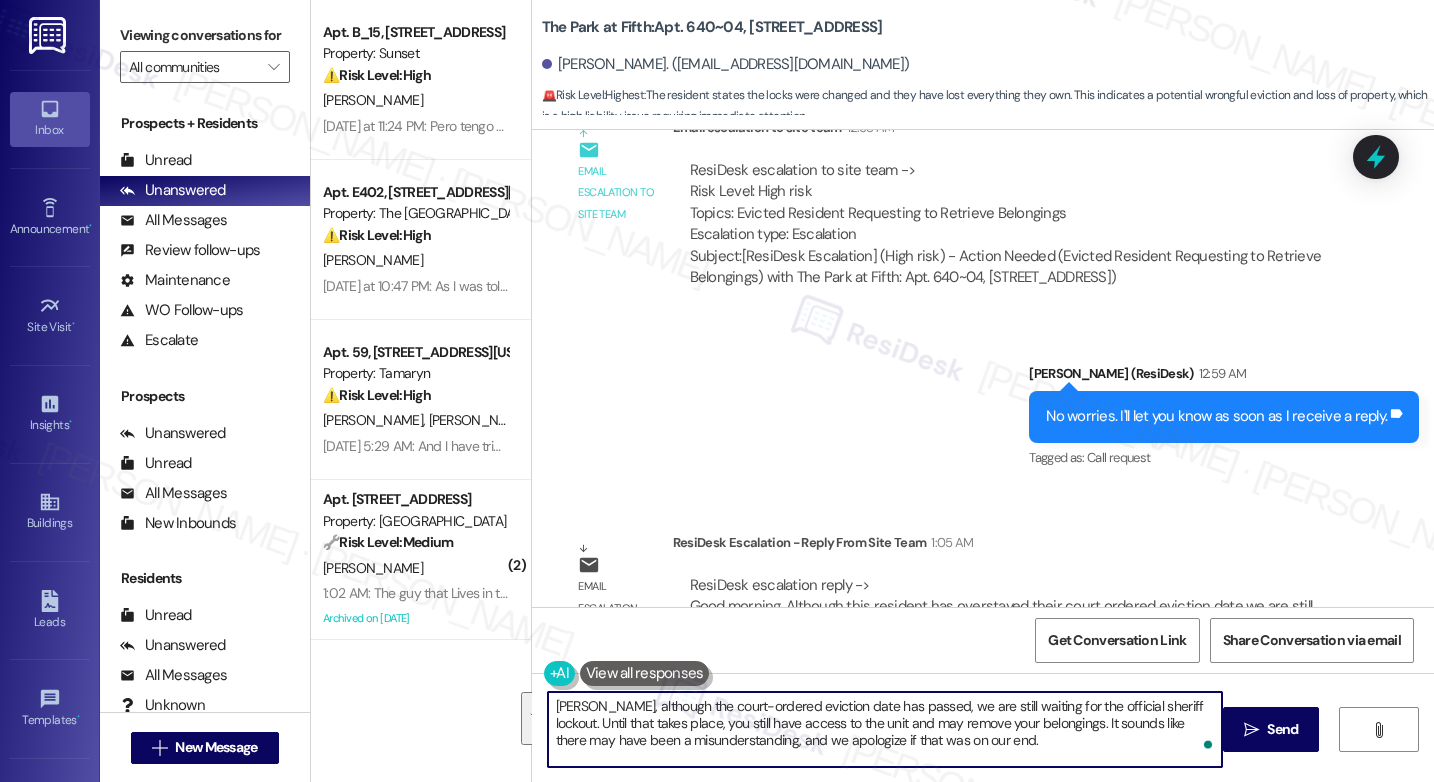 click on "Larry, although the court-ordered eviction date has passed, we are still waiting for the official sheriff lockout. Until that takes place, you still have access to the unit and may remove your belongings. It sounds like there may have been a misunderstanding, and we apologize if that was on our end." at bounding box center [885, 729] 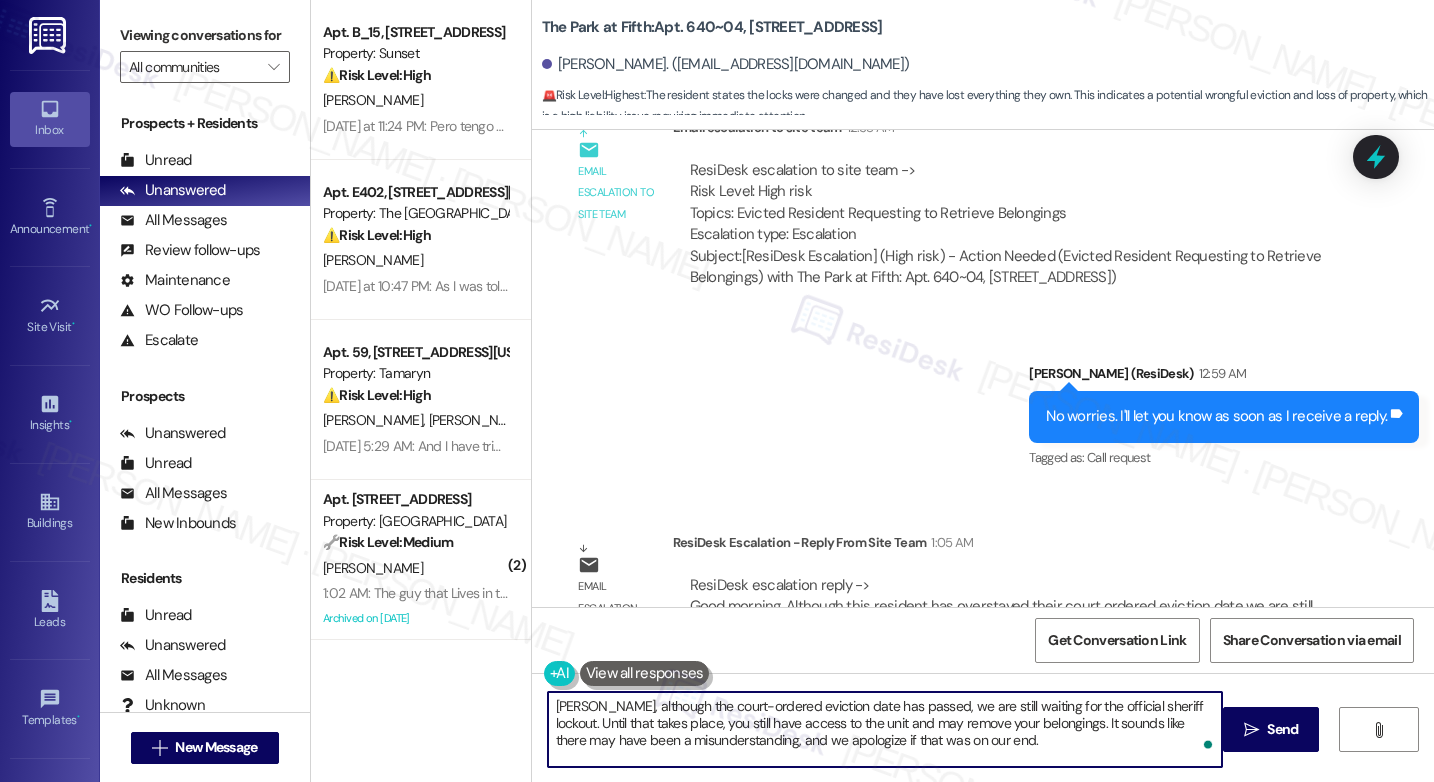 click on "Larry, although the court-ordered eviction date has passed, we are still waiting for the official sheriff lockout. Until that takes place, you still have access to the unit and may remove your belongings. It sounds like there may have been a misunderstanding, and we apologize if that was on our end." at bounding box center (885, 729) 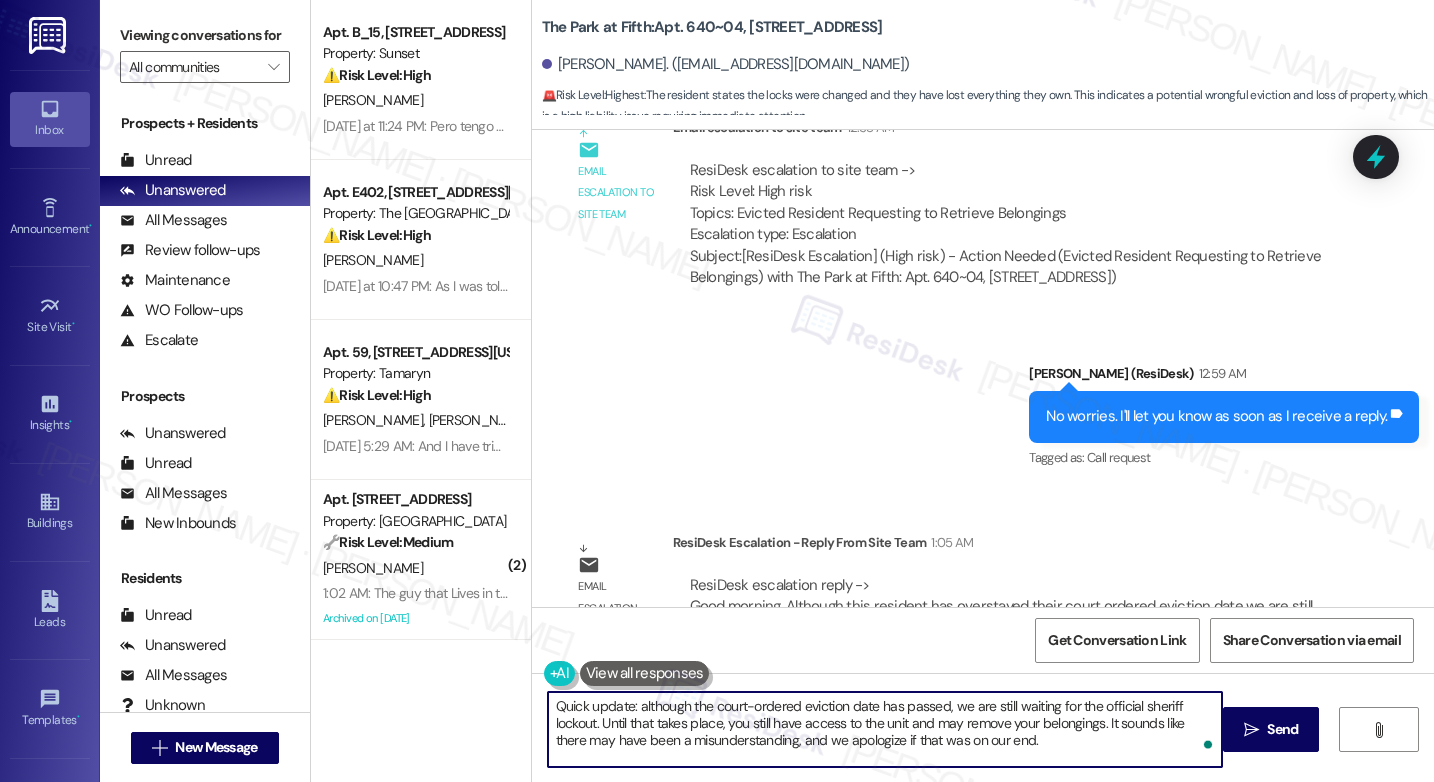 click on "Quick update: although the court-ordered eviction date has passed, we are still waiting for the official sheriff lockout. Until that takes place, you still have access to the unit and may remove your belongings. It sounds like there may have been a misunderstanding, and we apologize if that was on our end." at bounding box center (885, 729) 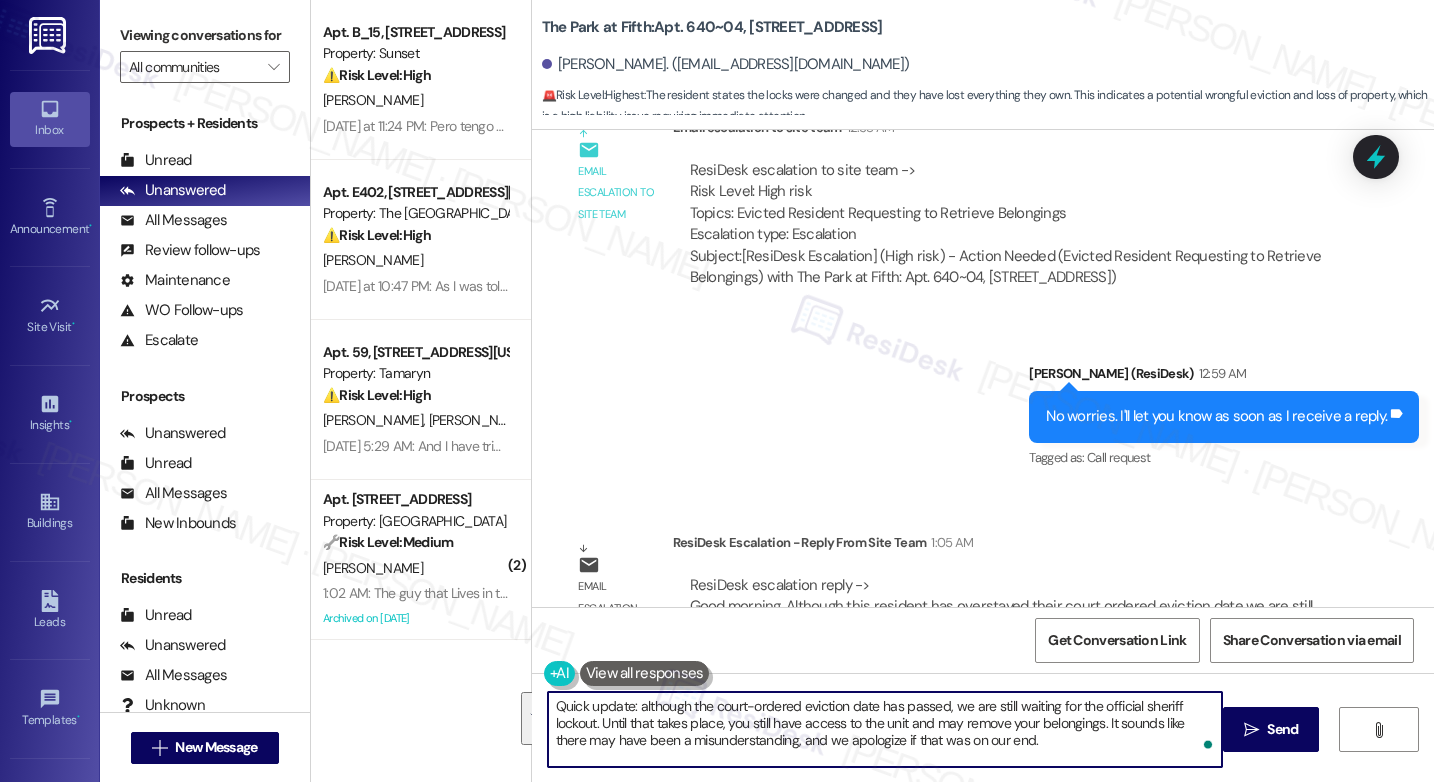 click on "Quick update: although the court-ordered eviction date has passed, we are still waiting for the official sheriff lockout. Until that takes place, you still have access to the unit and may remove your belongings. It sounds like there may have been a misunderstanding, and we apologize if that was on our end." at bounding box center (885, 729) 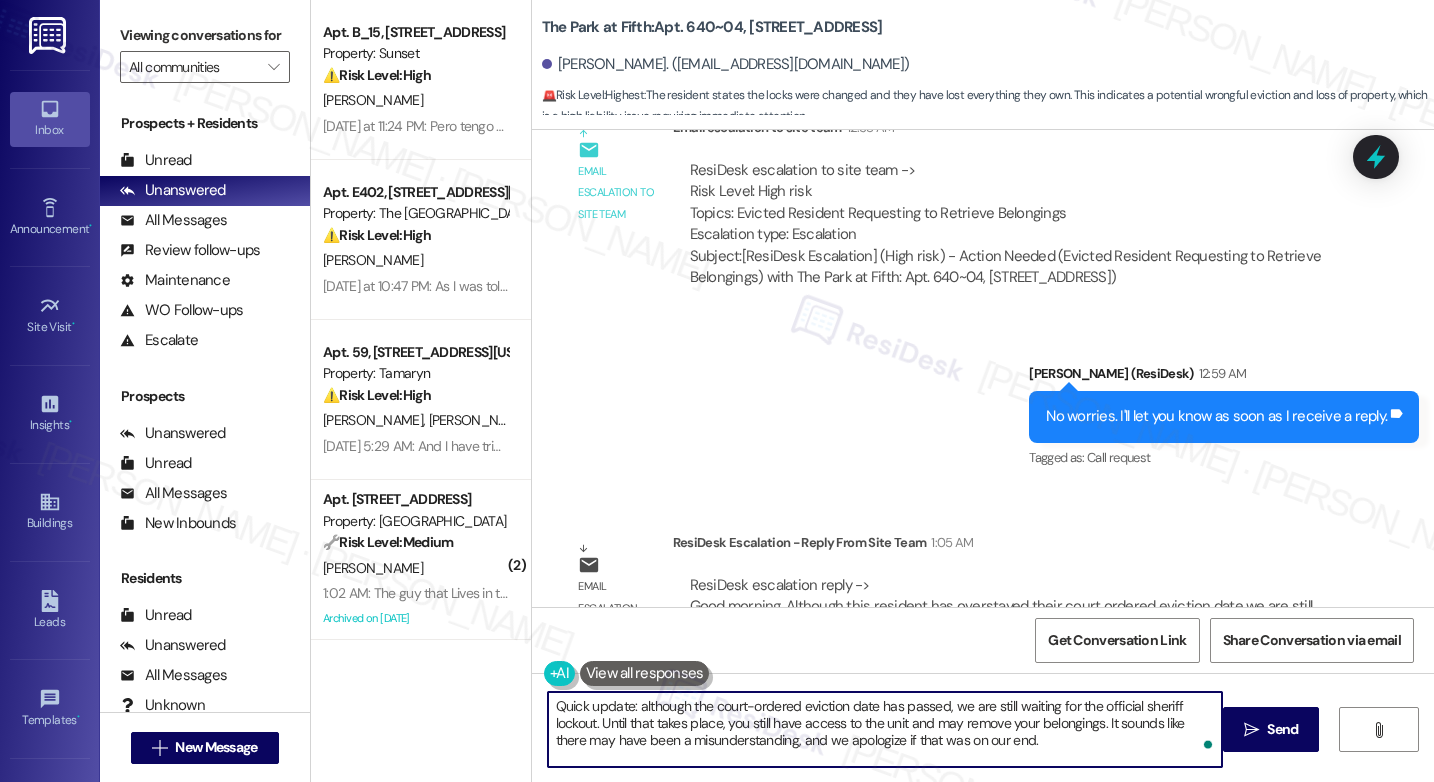click on "Quick update: although the court-ordered eviction date has passed, we are still waiting for the official sheriff lockout. Until that takes place, you still have access to the unit and may remove your belongings. It sounds like there may have been a misunderstanding, and we apologize if that was on our end." at bounding box center (885, 729) 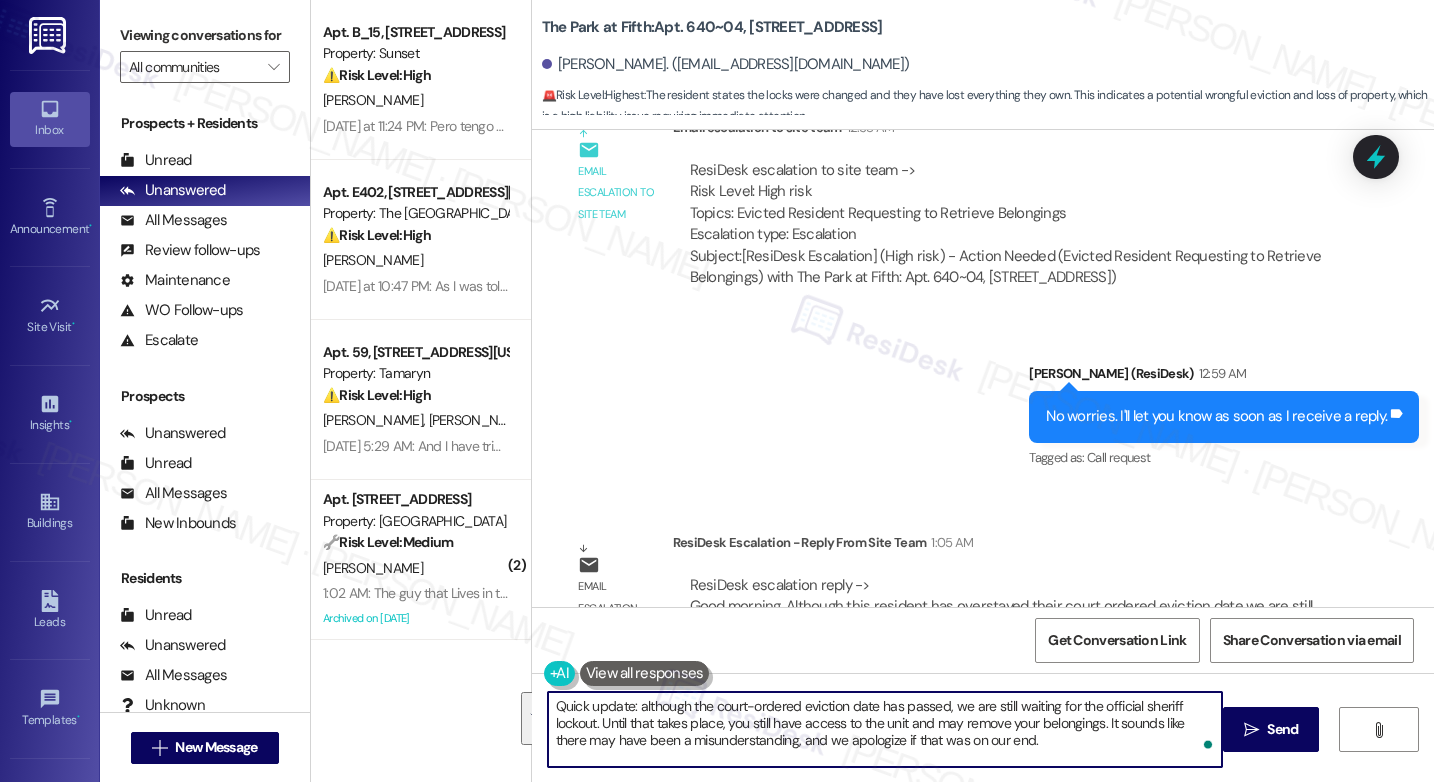 click on "Quick update: although the court-ordered eviction date has passed, we are still waiting for the official sheriff lockout. Until that takes place, you still have access to the unit and may remove your belongings. It sounds like there may have been a misunderstanding, and we apologize if that was on our end." at bounding box center [885, 729] 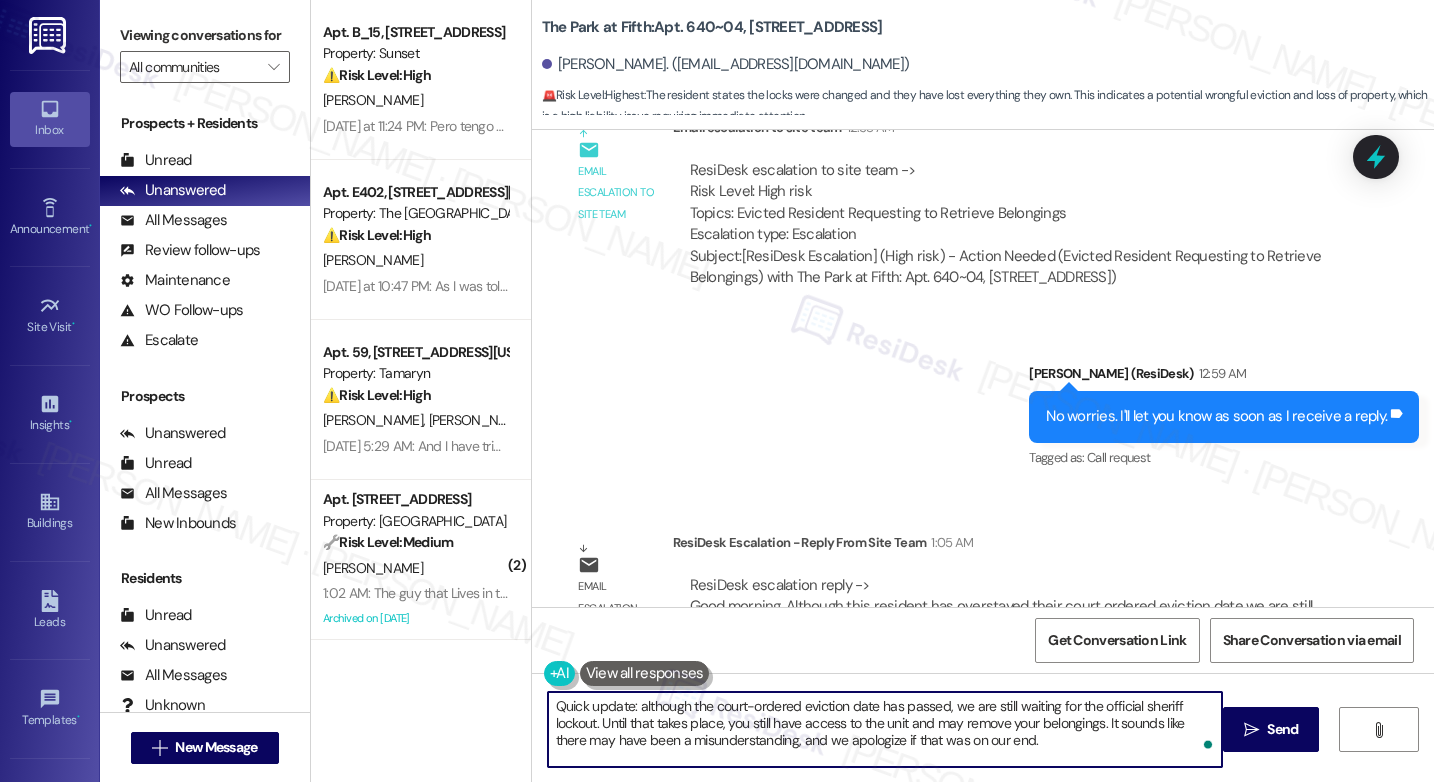 click on "Quick update: although the court-ordered eviction date has passed, we are still waiting for the official sheriff lockout. Until that takes place, you still have access to the unit and may remove your belongings. It sounds like there may have been a misunderstanding, and we apologize if that was on our end." at bounding box center [885, 729] 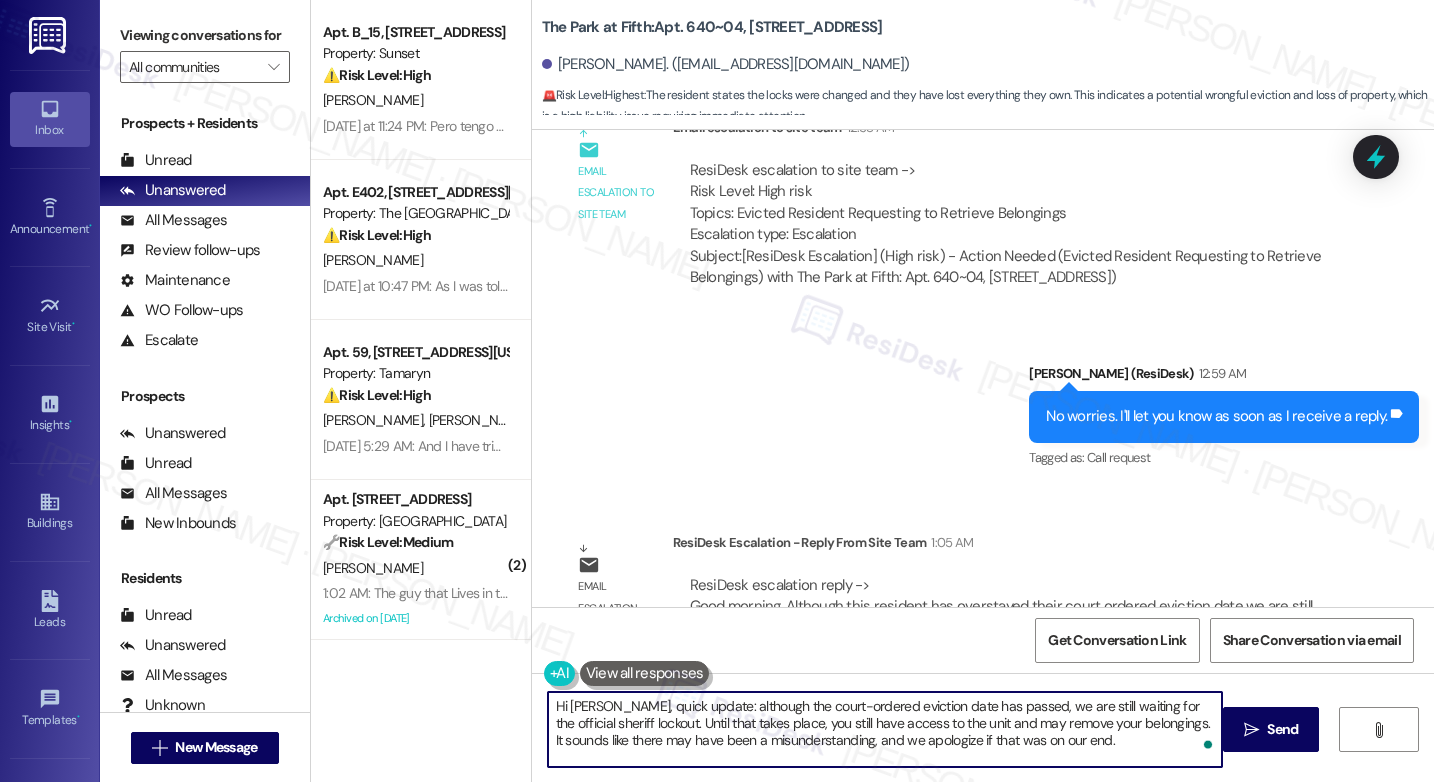 click on "Hi Larry, quick update: although the court-ordered eviction date has passed, we are still waiting for the official sheriff lockout. Until that takes place, you still have access to the unit and may remove your belongings. It sounds like there may have been a misunderstanding, and we apologize if that was on our end." at bounding box center (885, 729) 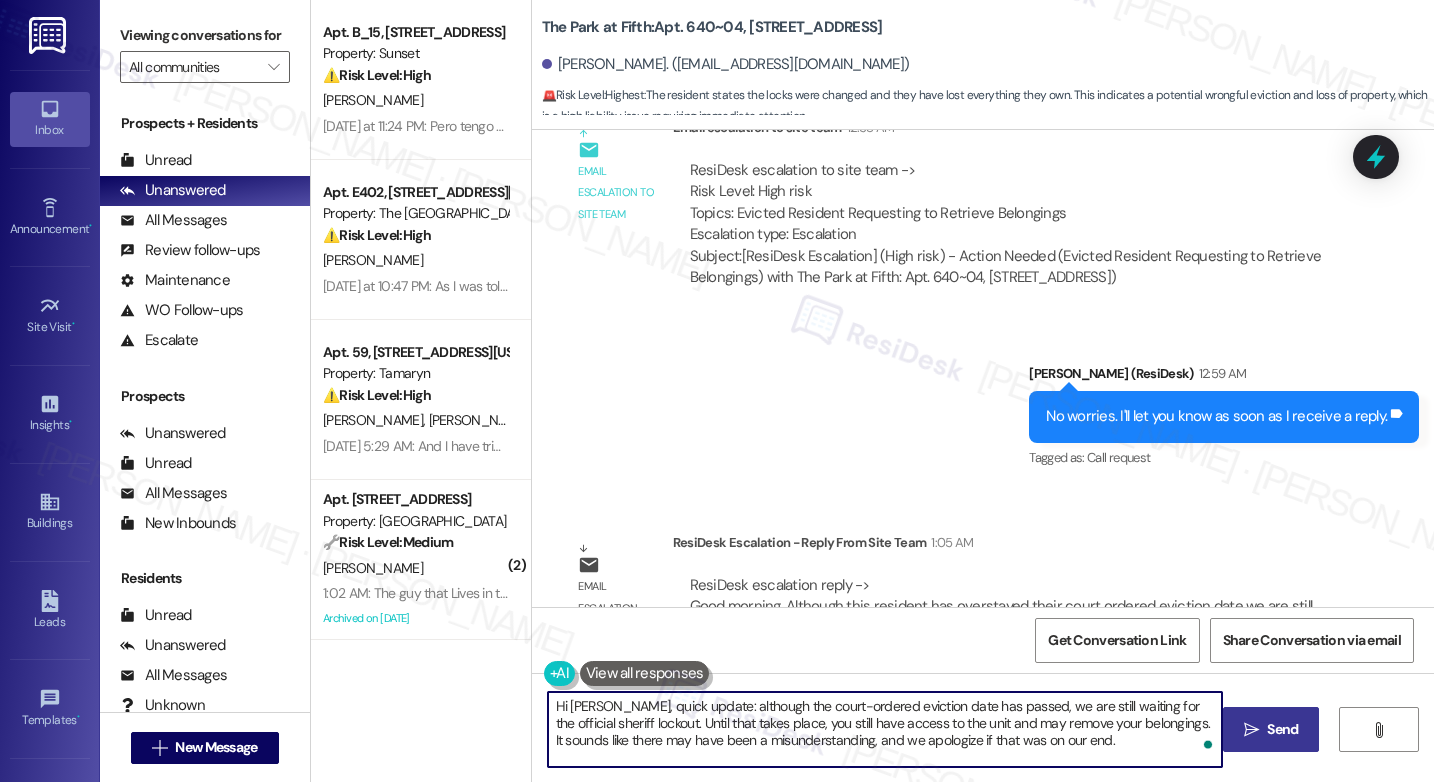 type on "Hi Larry, quick update: although the court-ordered eviction date has passed, we are still waiting for the official sheriff lockout. Until that takes place, you still have access to the unit and may remove your belongings. It sounds like there may have been a misunderstanding, and we apologize if that was on our end." 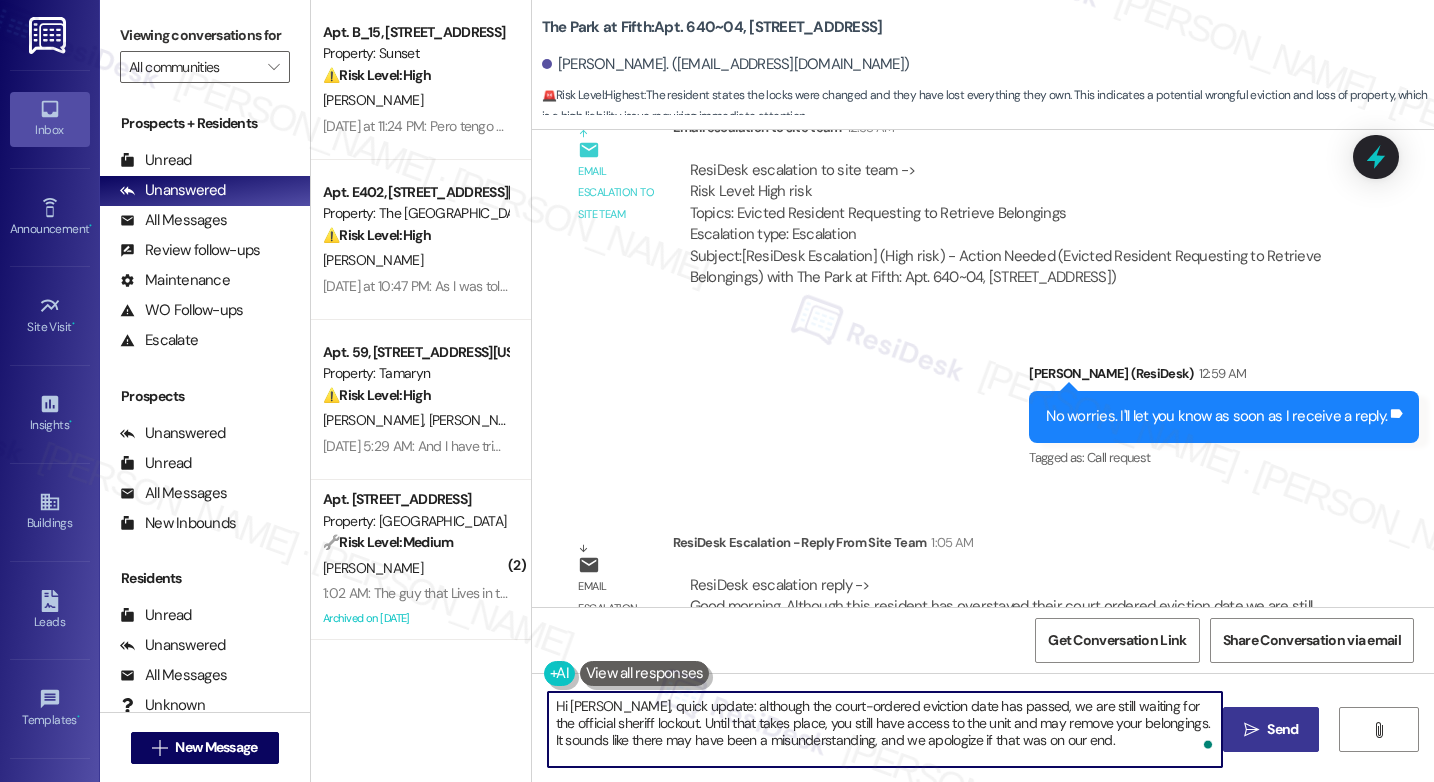 click on "Send" at bounding box center (1282, 729) 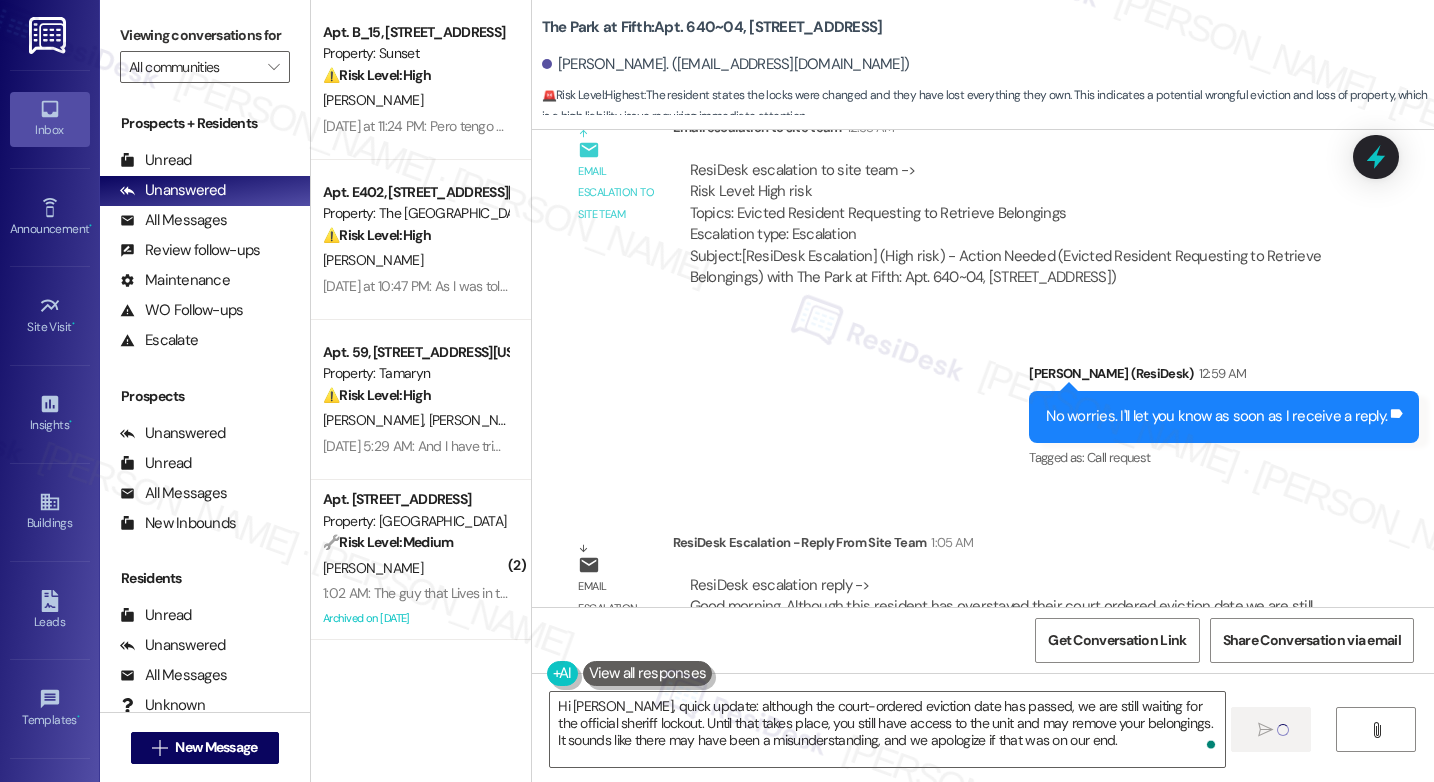 type 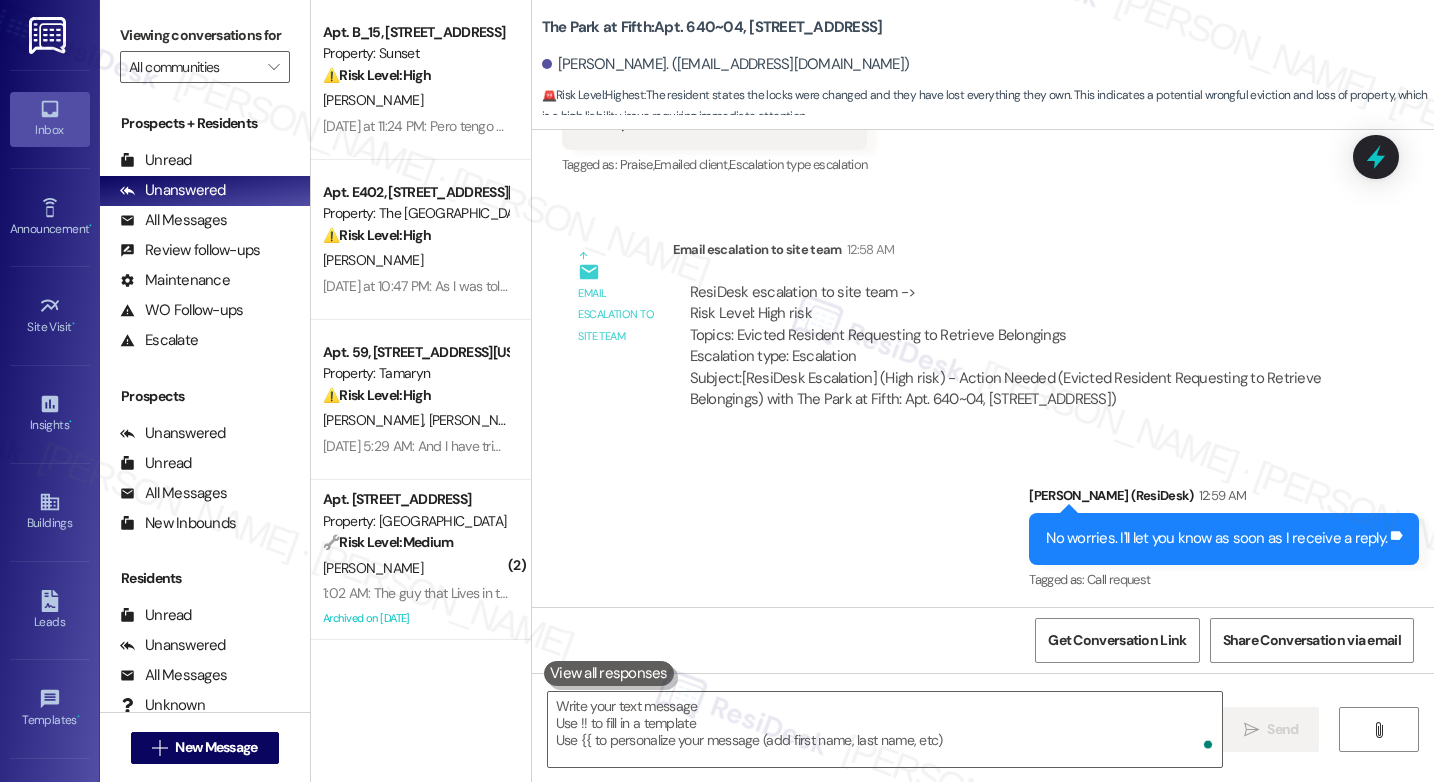scroll, scrollTop: 6439, scrollLeft: 0, axis: vertical 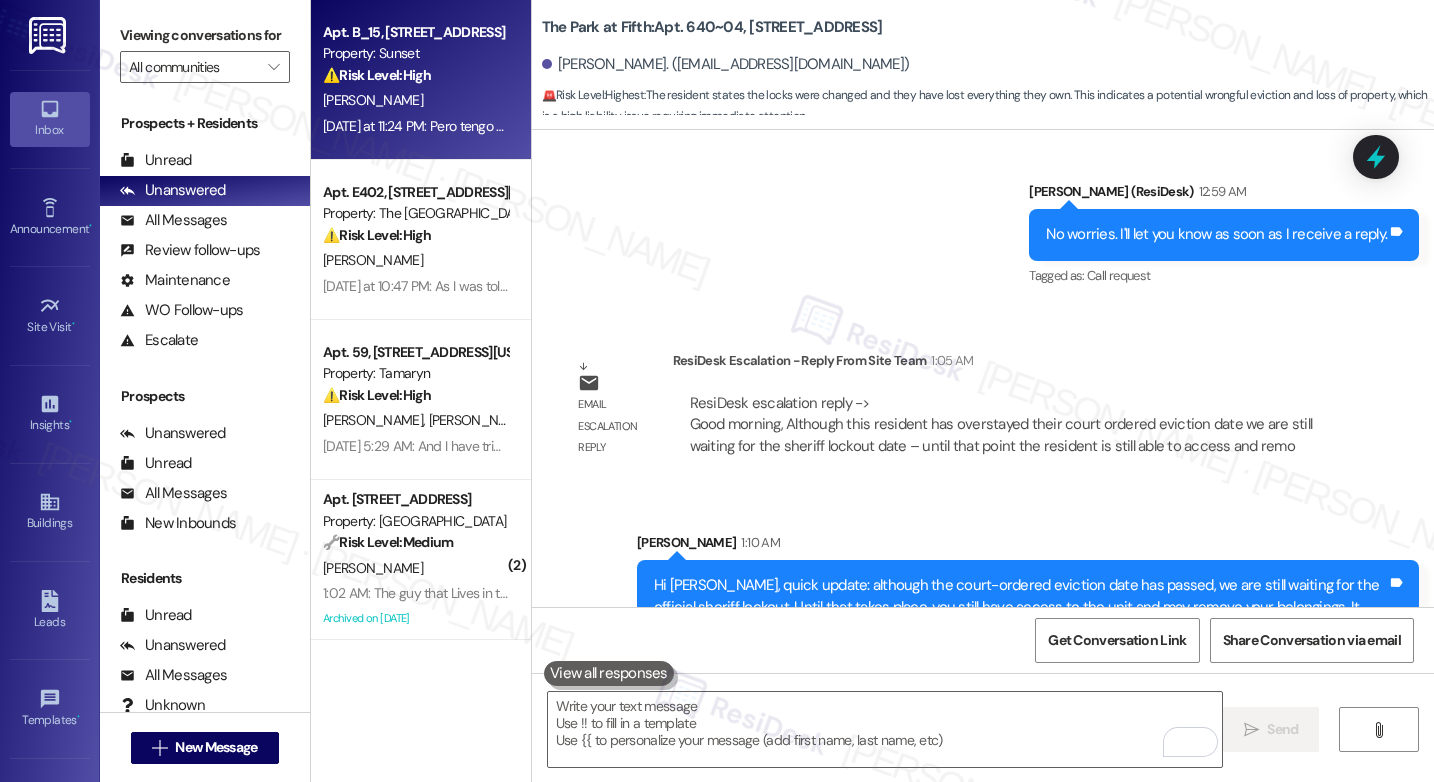 click on "⚠️  Risk Level:  High" at bounding box center (377, 75) 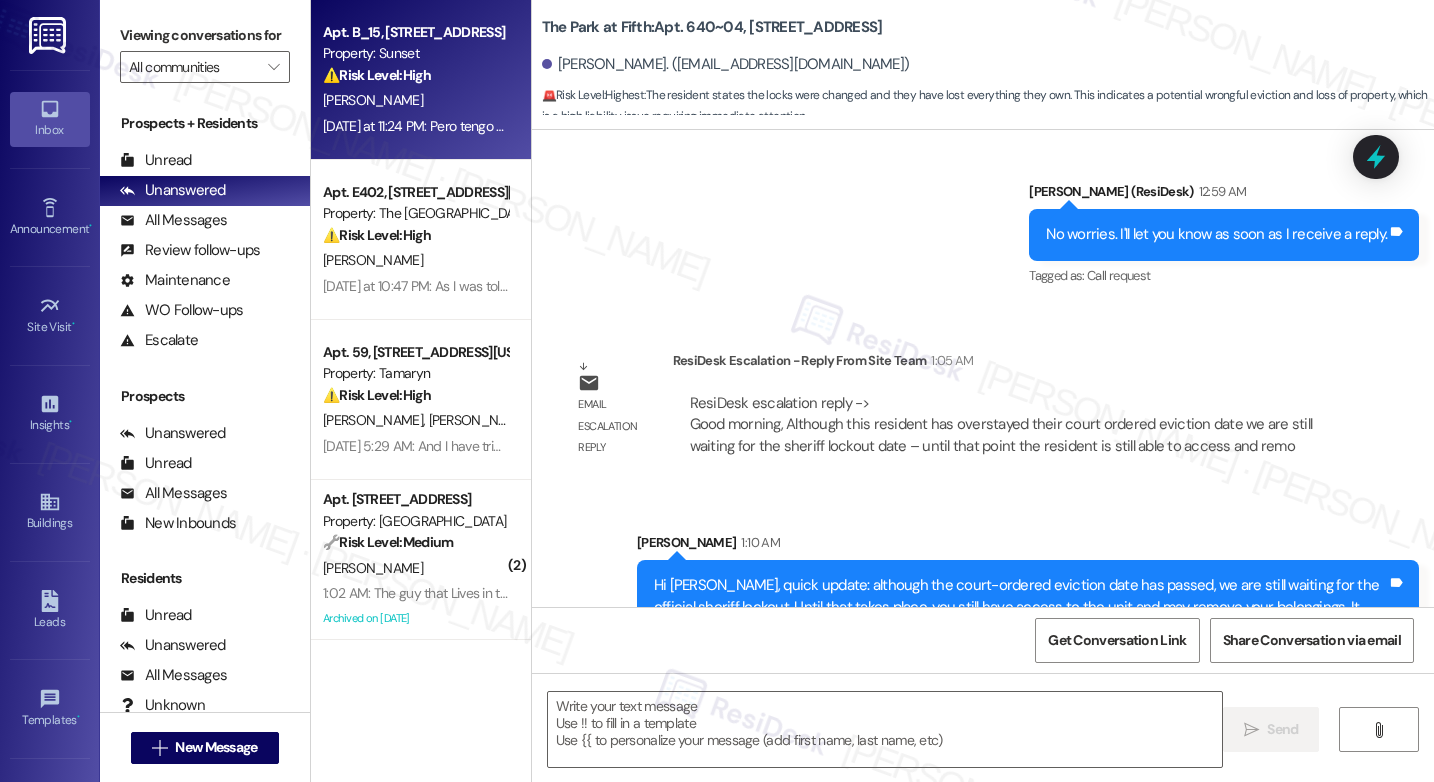type on "Fetching suggested responses. Please feel free to read through the conversation in the meantime." 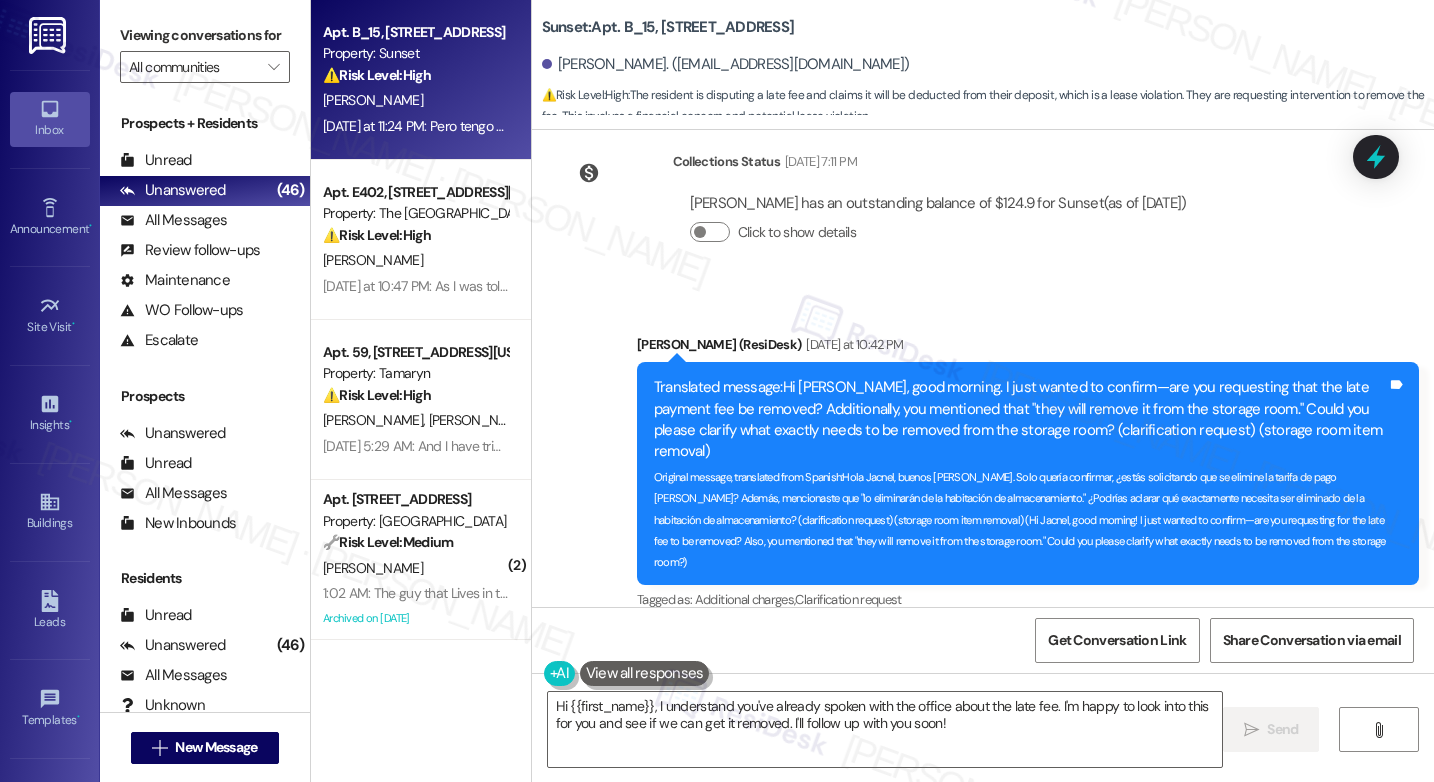 scroll, scrollTop: 13827, scrollLeft: 0, axis: vertical 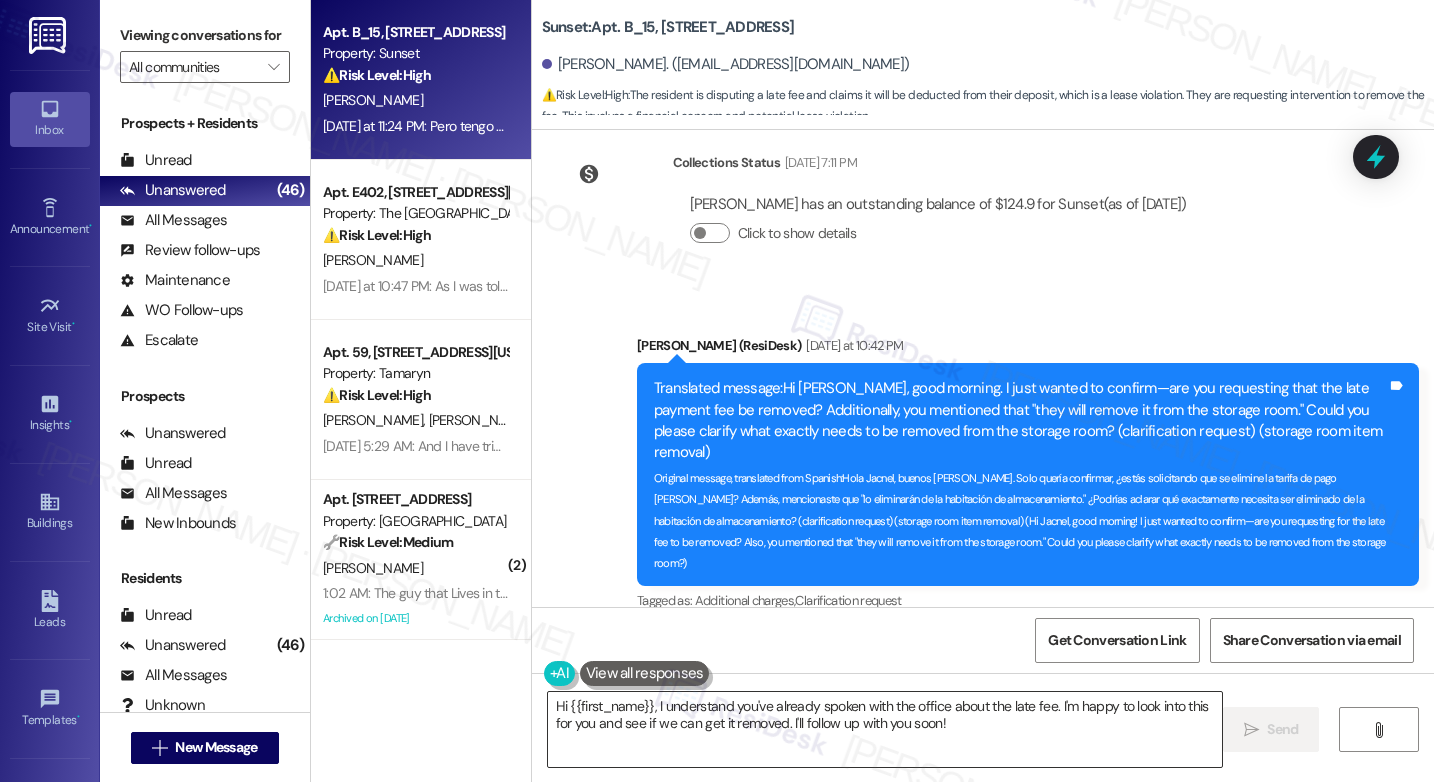 click on "Hi {{first_name}}, I understand you've already spoken with the office about the late fee. I'm happy to look into this for you and see if we can get it removed. I'll follow up with you soon!" at bounding box center (885, 729) 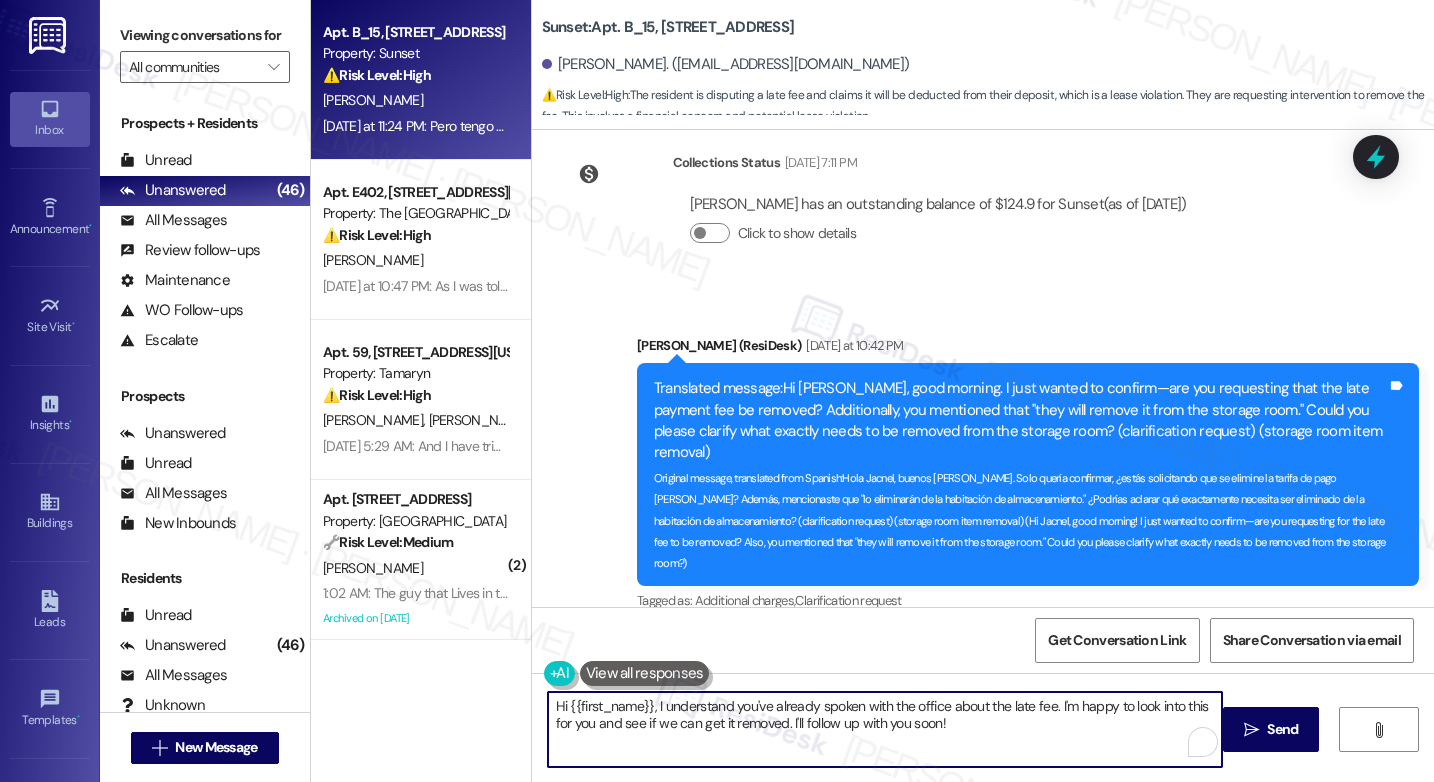 click on "Hi {{first_name}}, I understand you've already spoken with the office about the late fee. I'm happy to look into this for you and see if we can get it removed. I'll follow up with you soon!" at bounding box center [885, 729] 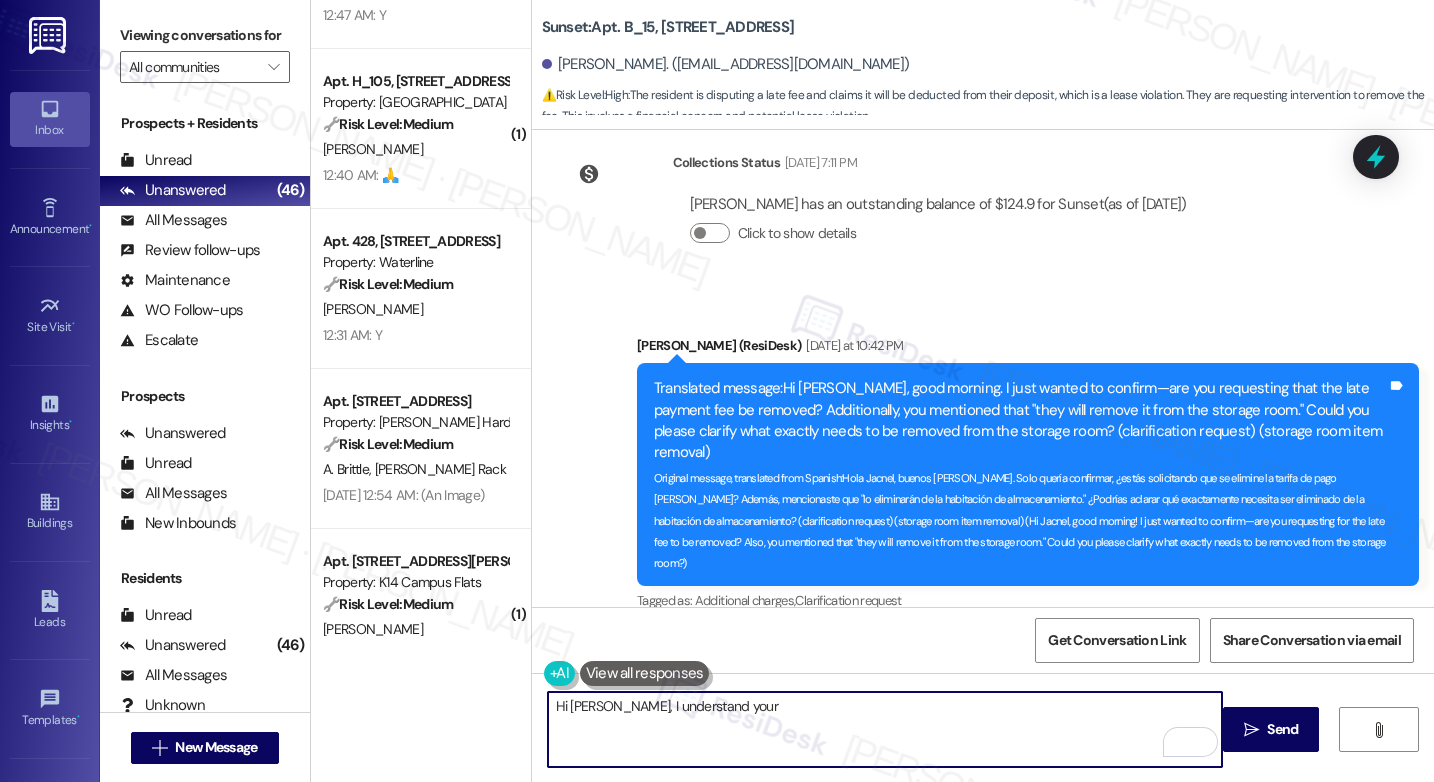 scroll, scrollTop: 915, scrollLeft: 0, axis: vertical 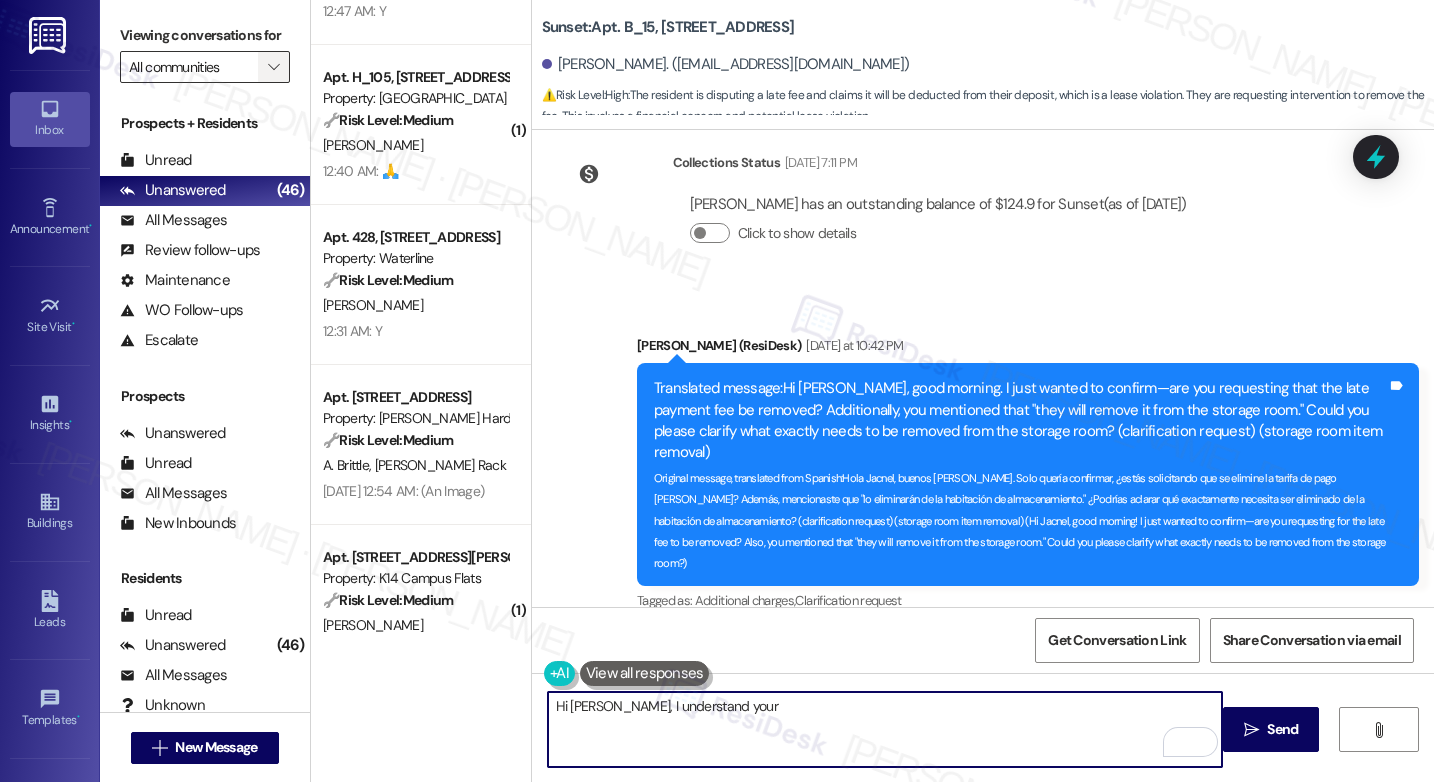 type on "Hi Jactel, I understand your" 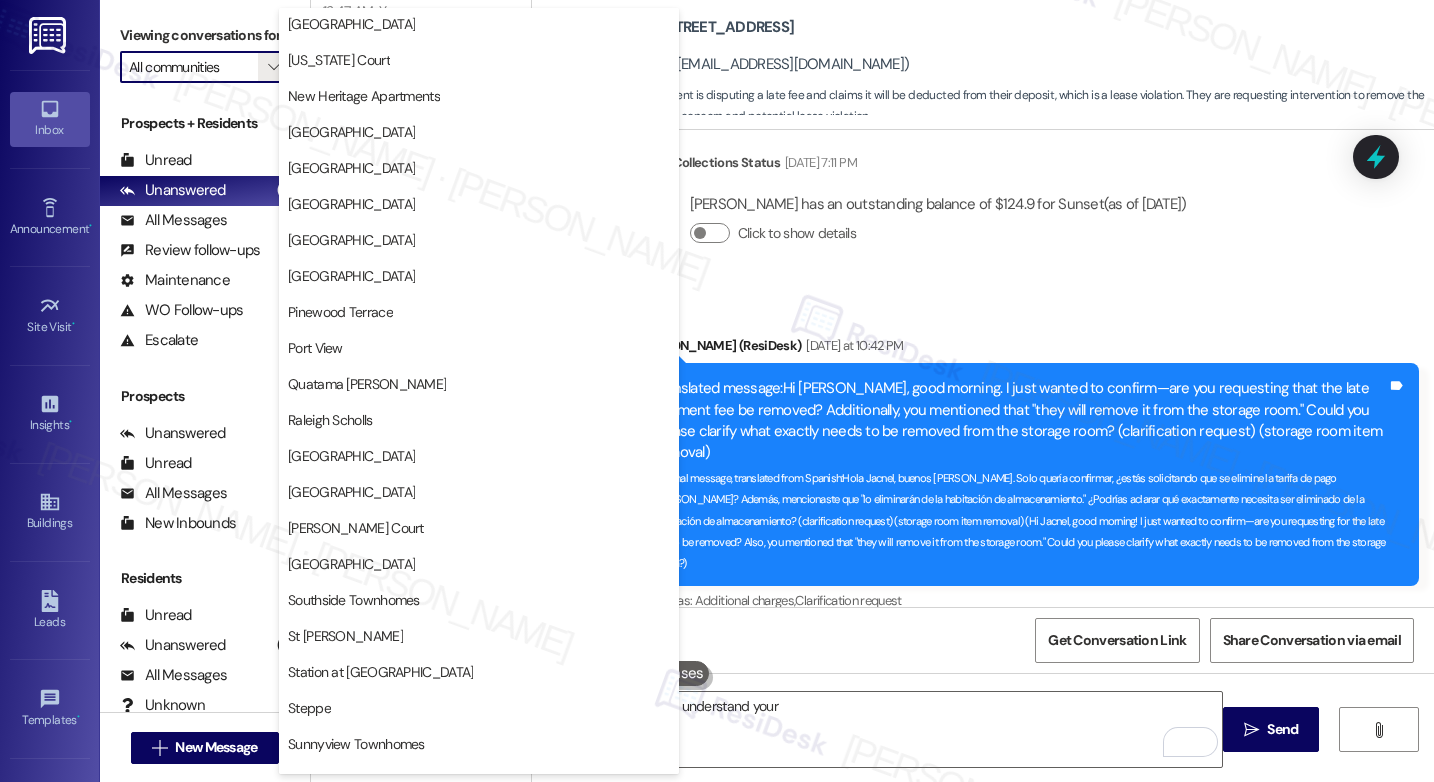 scroll, scrollTop: 3771, scrollLeft: 0, axis: vertical 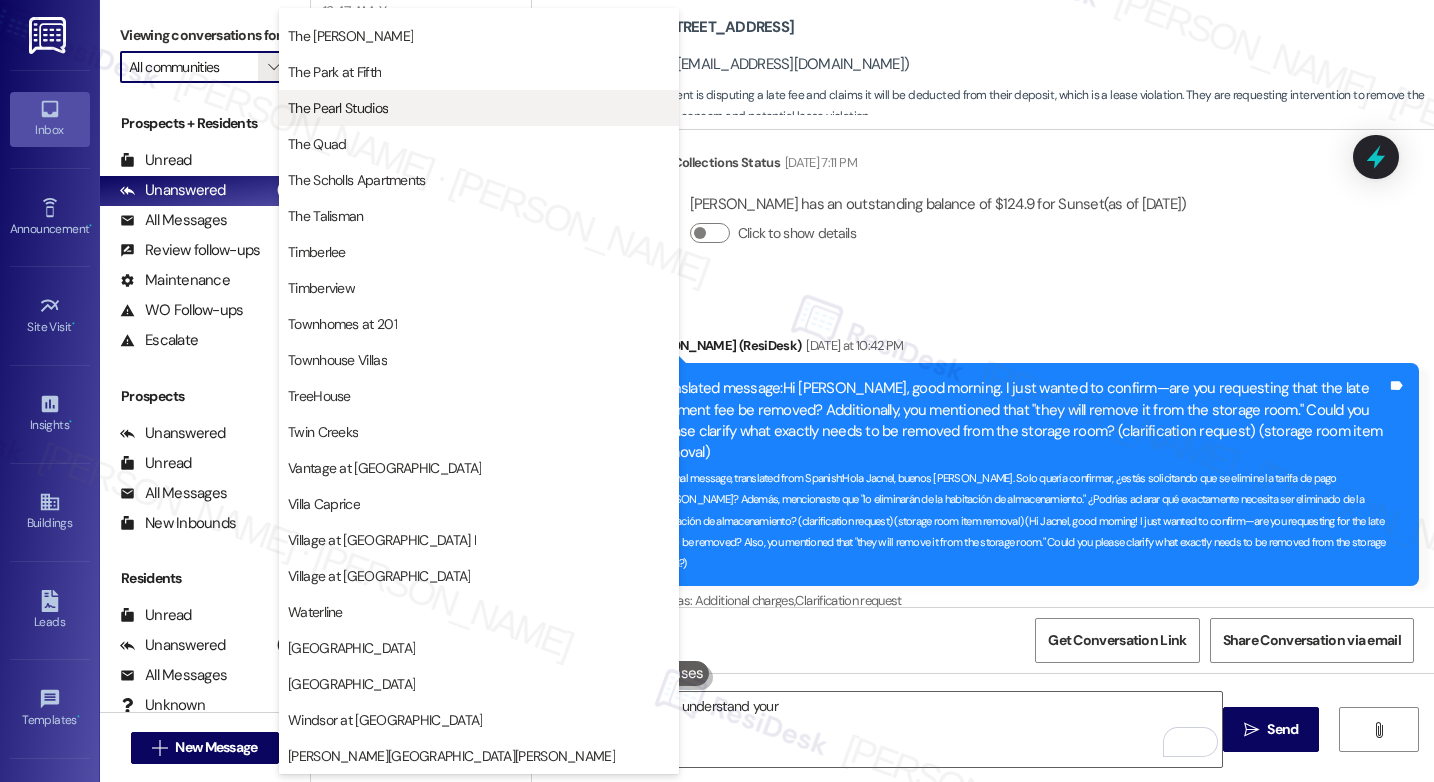 click on "The Pearl Studios" at bounding box center (479, 108) 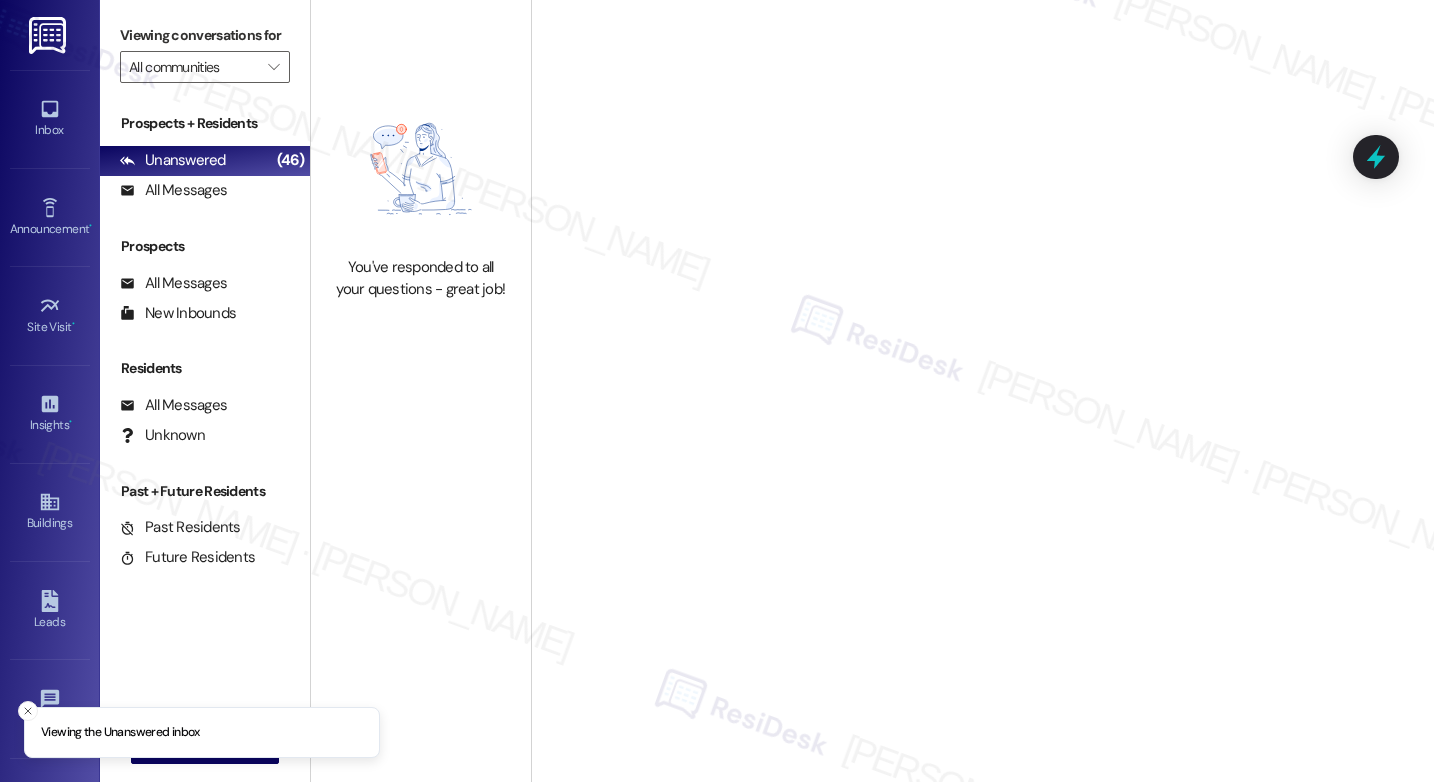 type on "The Pearl Studios" 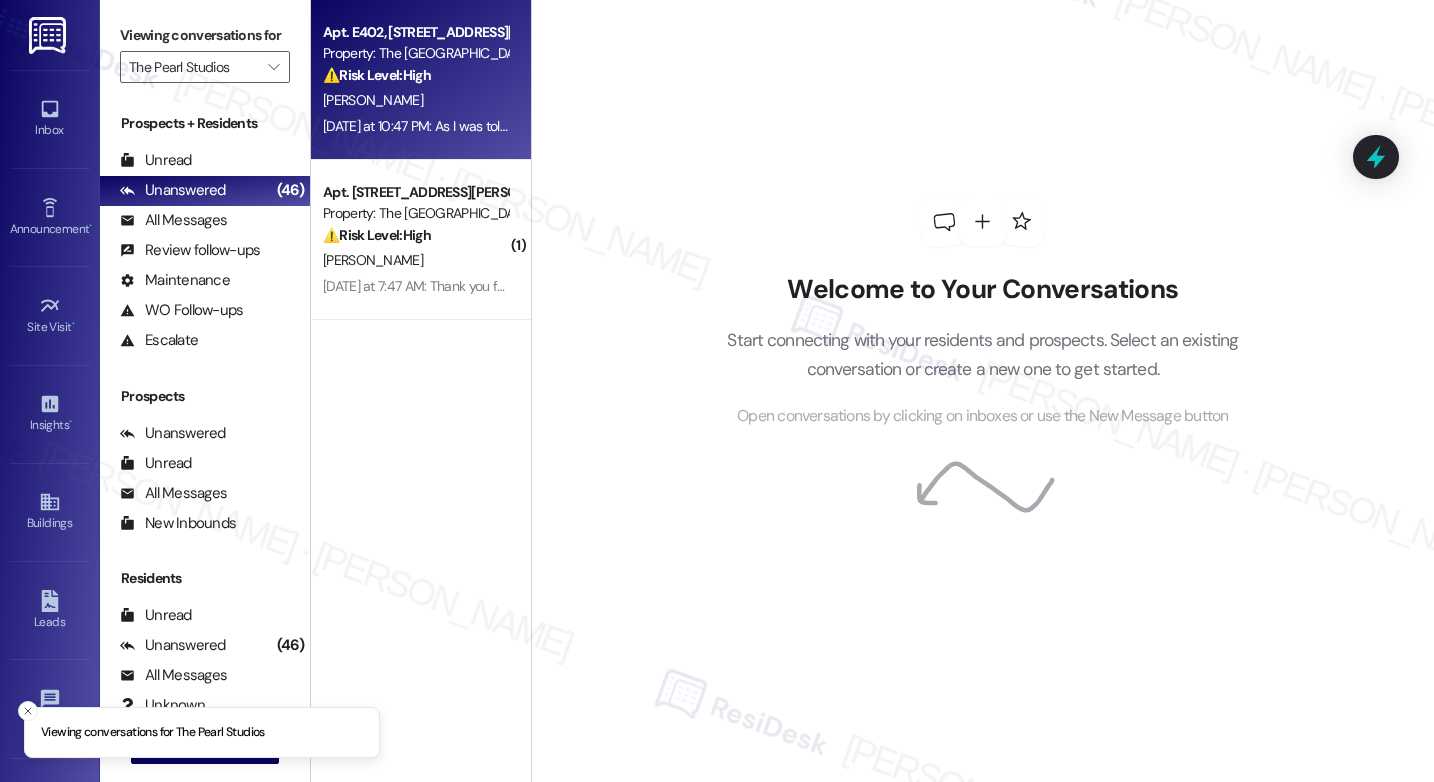 click on "[PERSON_NAME]" at bounding box center (373, 100) 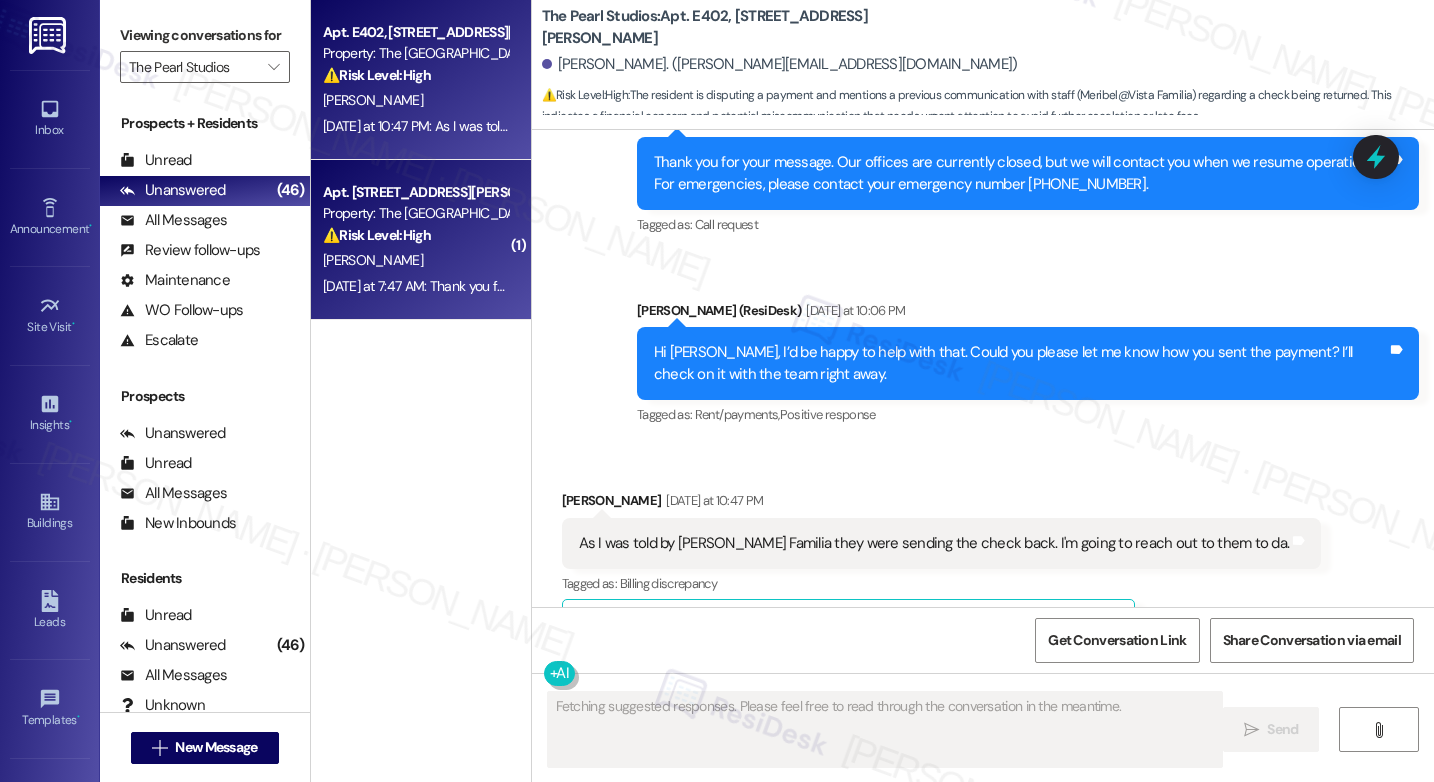 scroll, scrollTop: 12467, scrollLeft: 0, axis: vertical 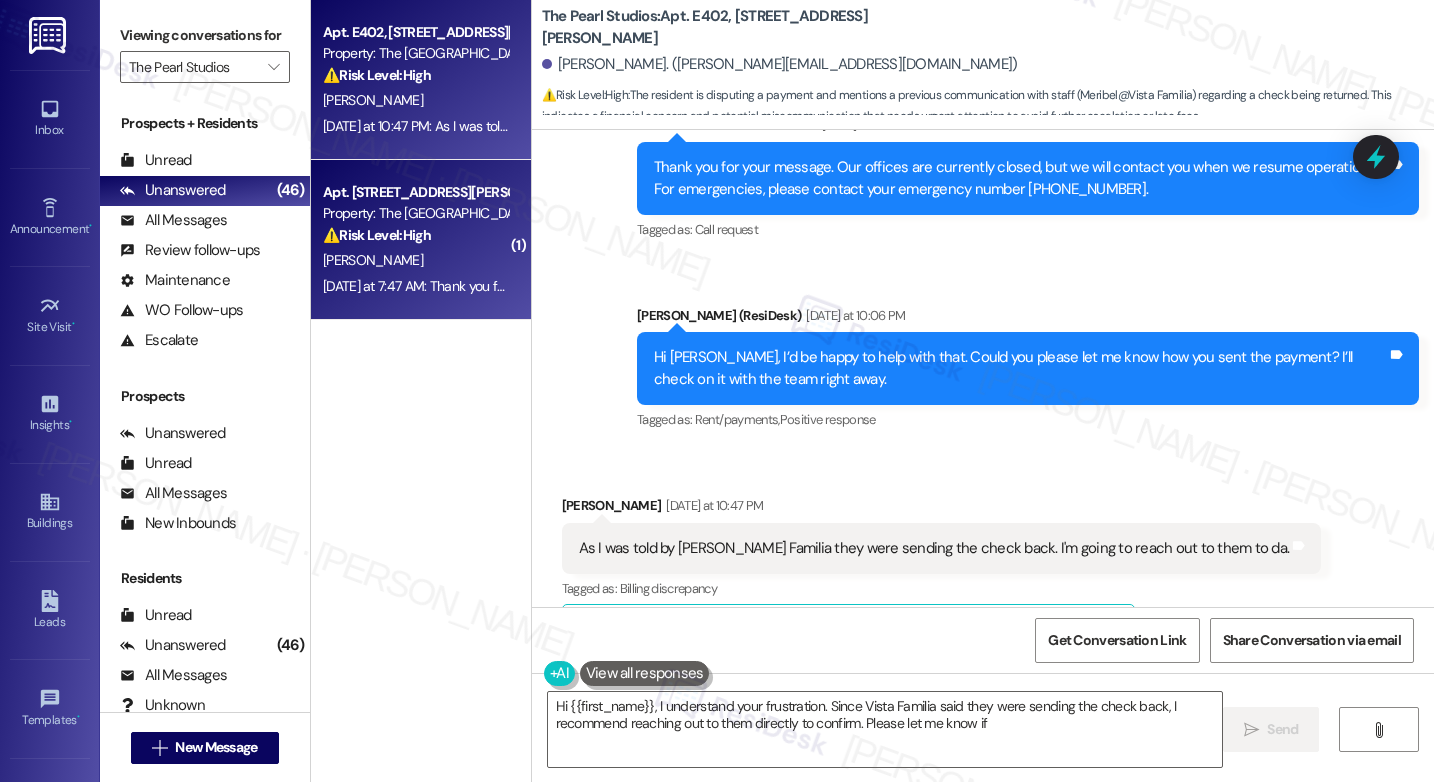 type on "Hi {{first_name}}, I understand your frustration. Since Vista Familia said they were sending the check back, I recommend reaching out to them directly to confirm. Please let me know if" 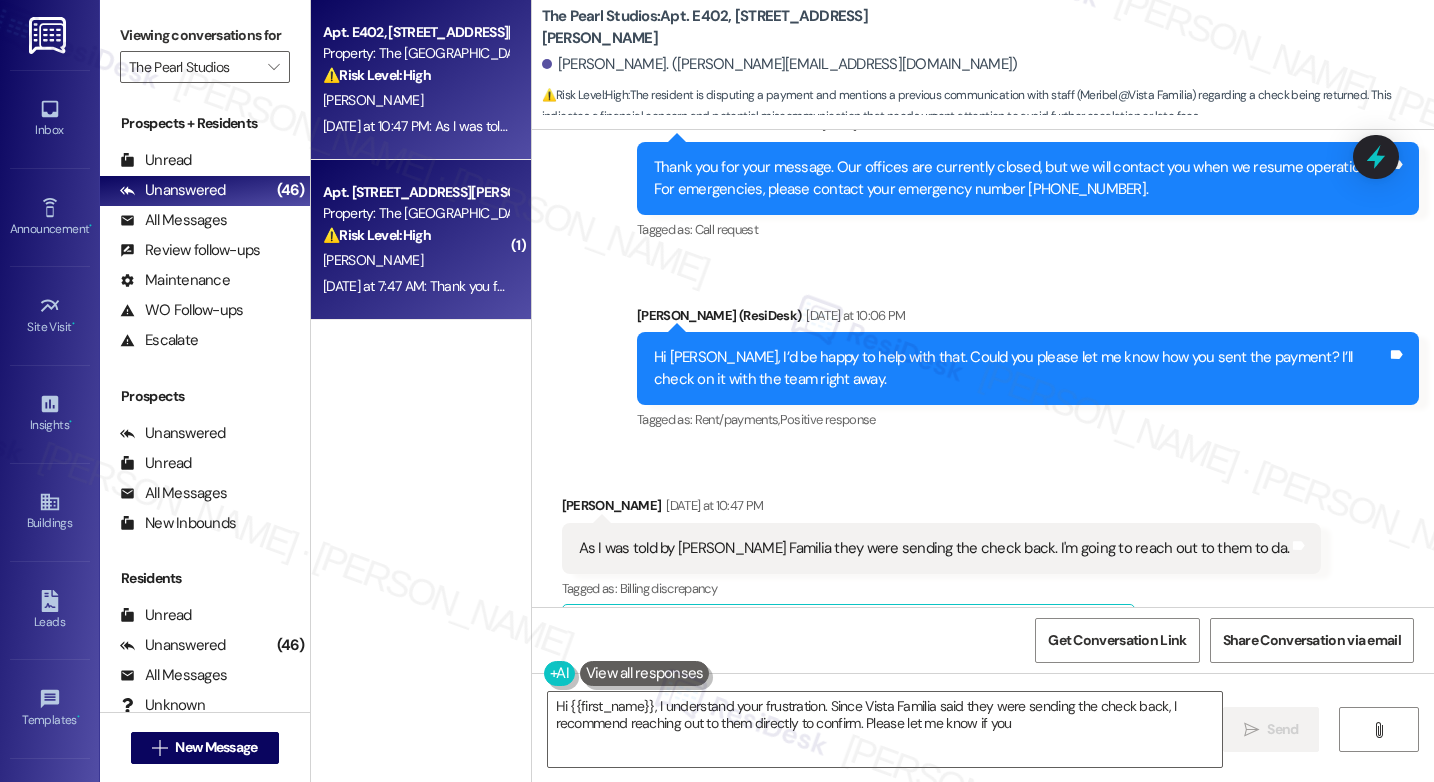click on "S. Abraham" at bounding box center (415, 260) 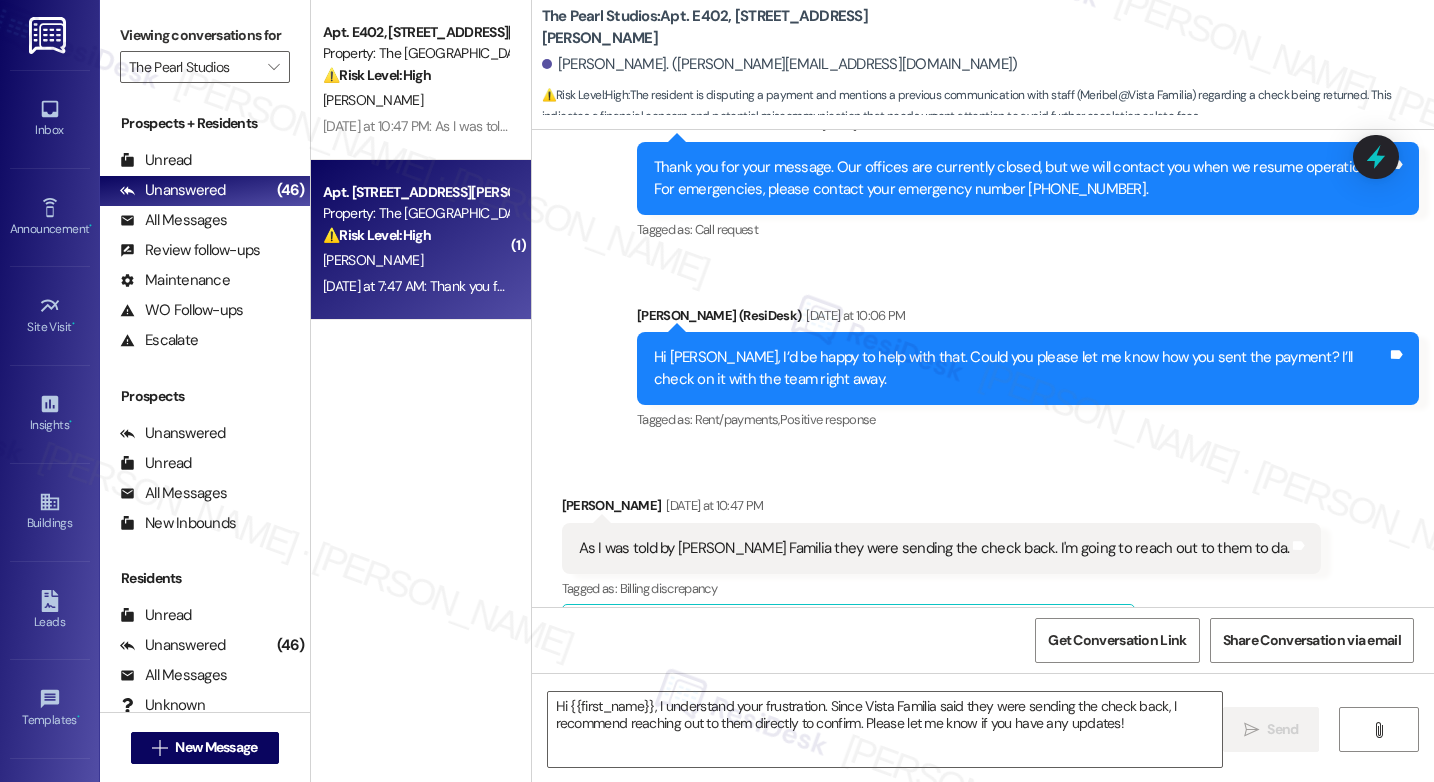type on "Fetching suggested responses. Please feel free to read through the conversation in the meantime." 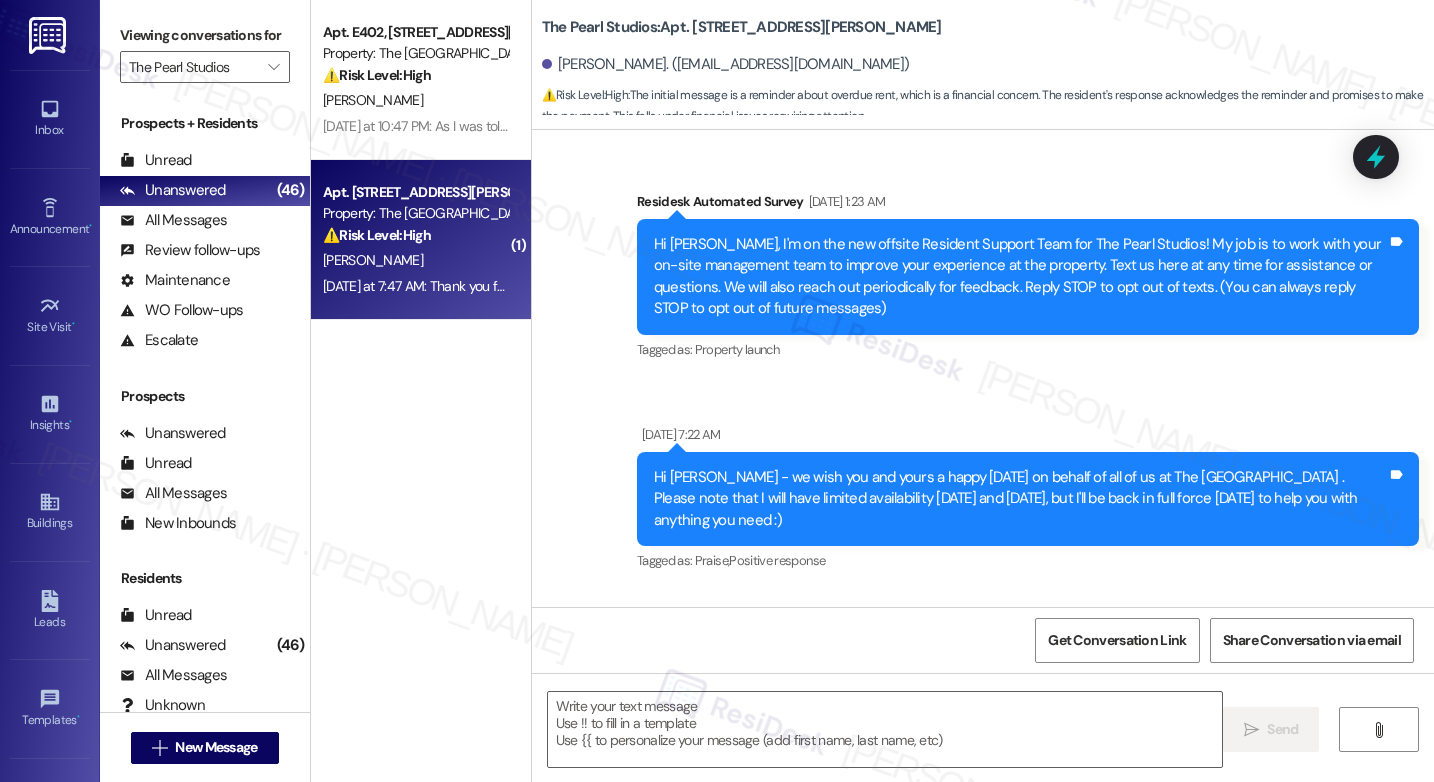 scroll, scrollTop: 40143, scrollLeft: 0, axis: vertical 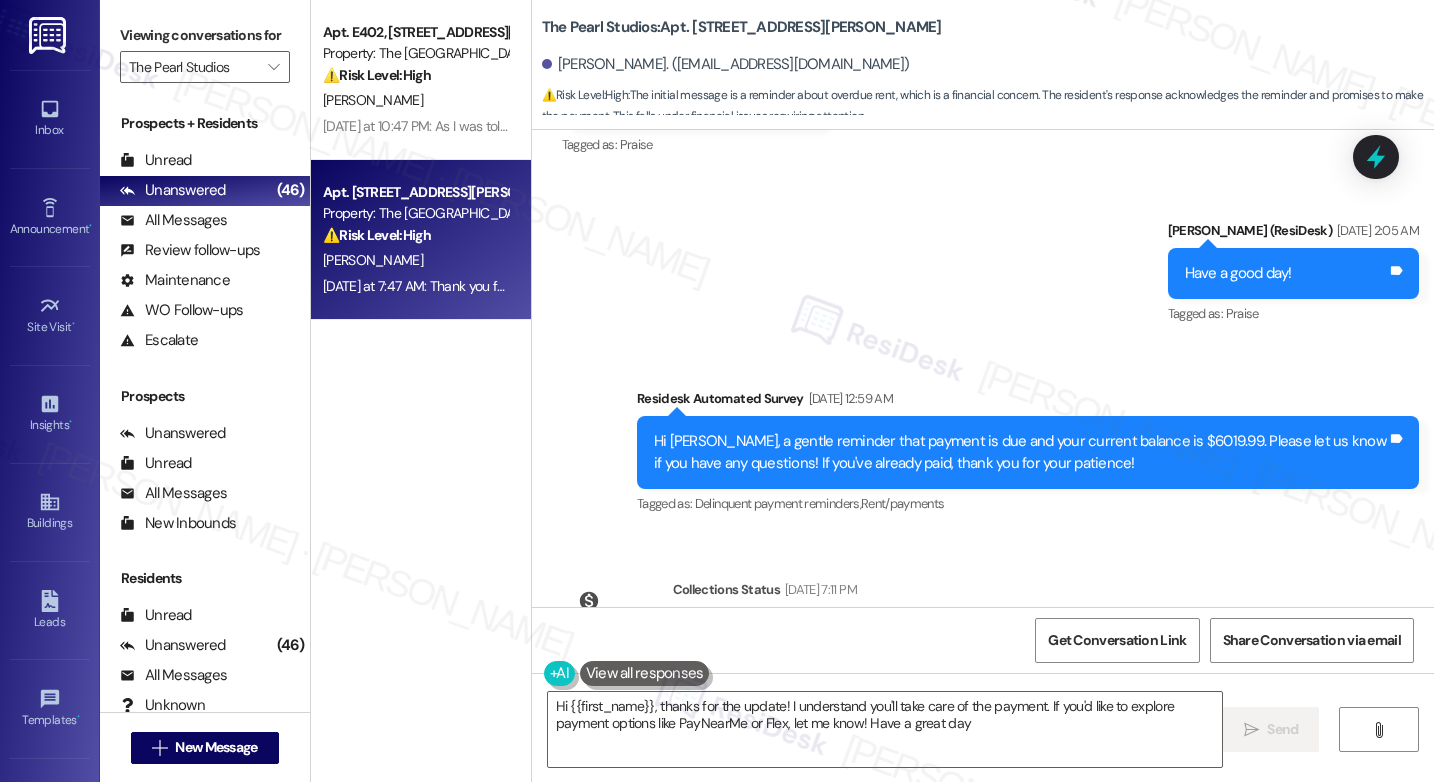 type on "Hi {{first_name}}, thanks for the update! I understand you'll take care of the payment. If you'd like to explore payment options like PayNearMe or Flex, let me know! Have a great day!" 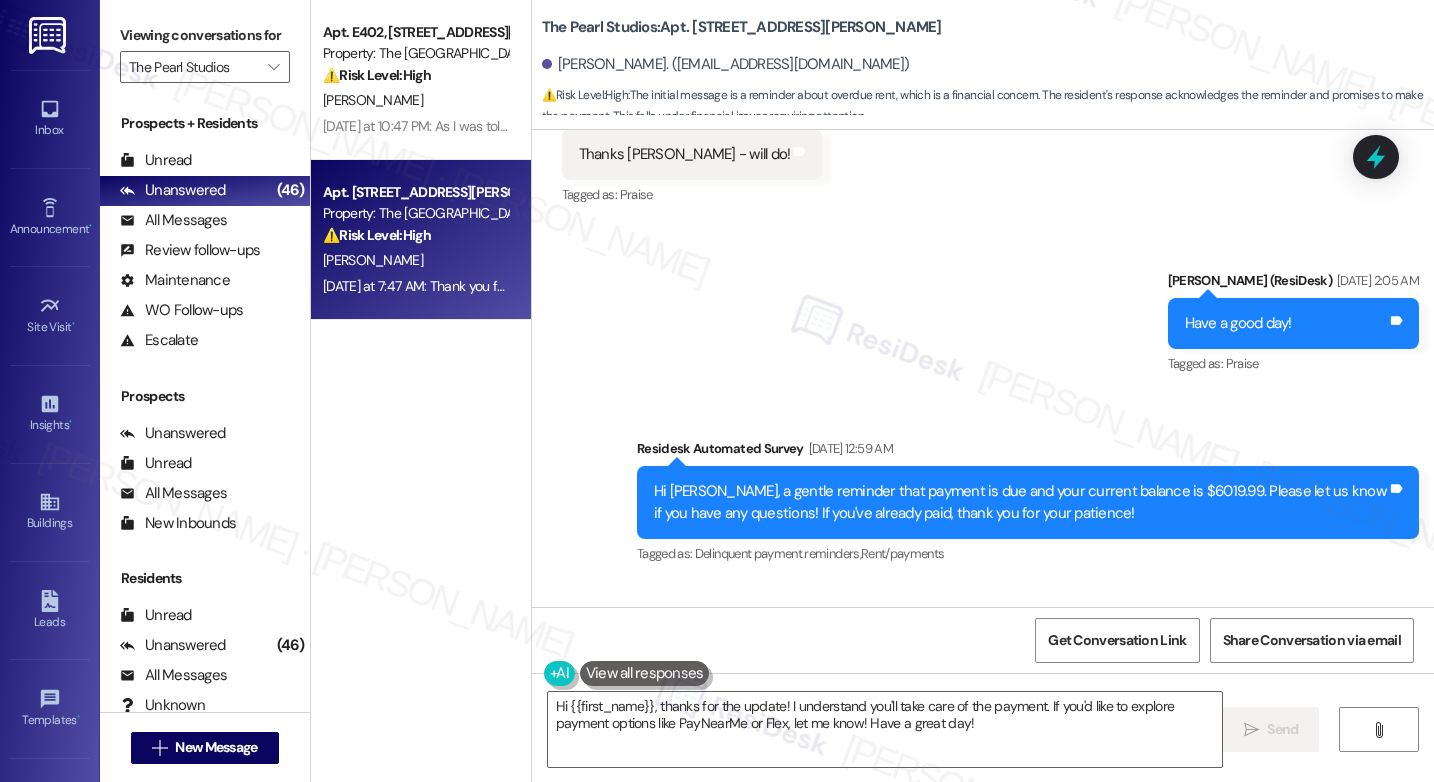 scroll, scrollTop: 39975, scrollLeft: 0, axis: vertical 